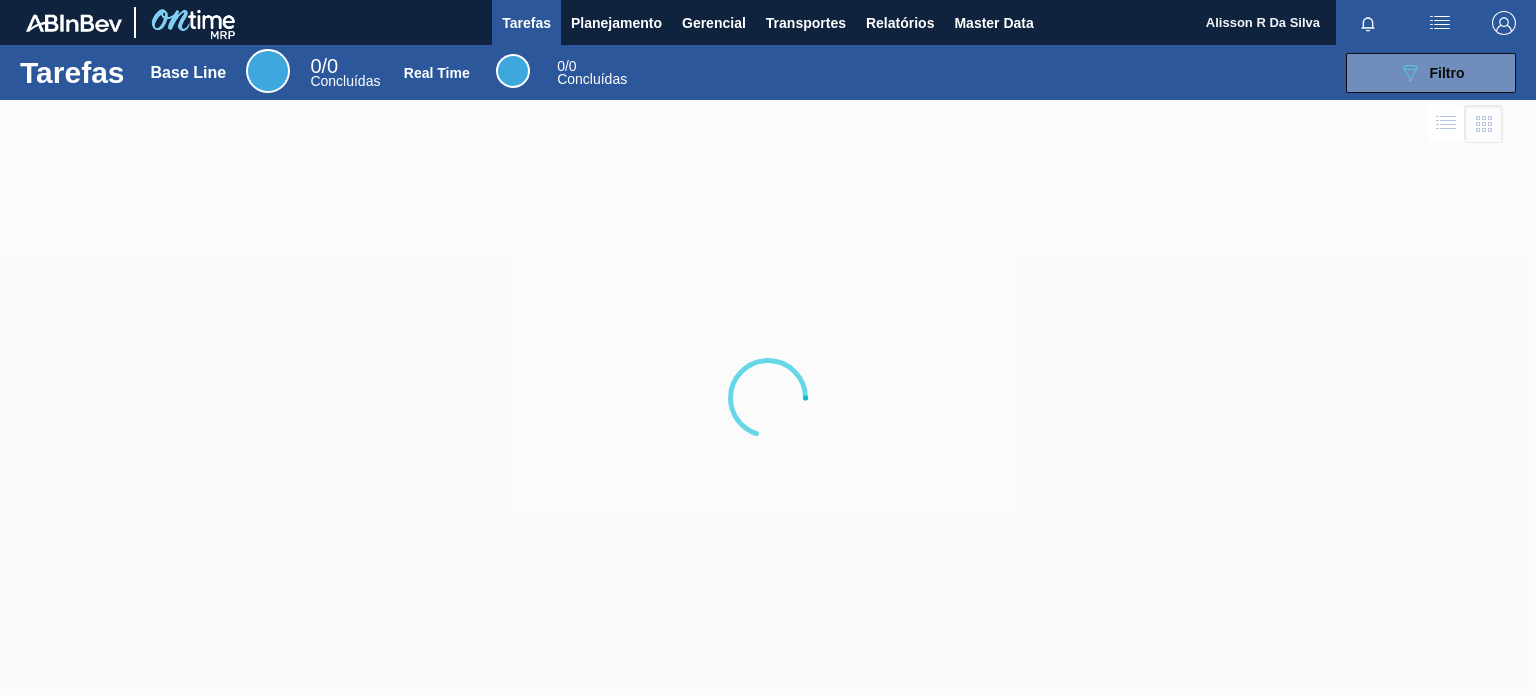 scroll, scrollTop: 0, scrollLeft: 0, axis: both 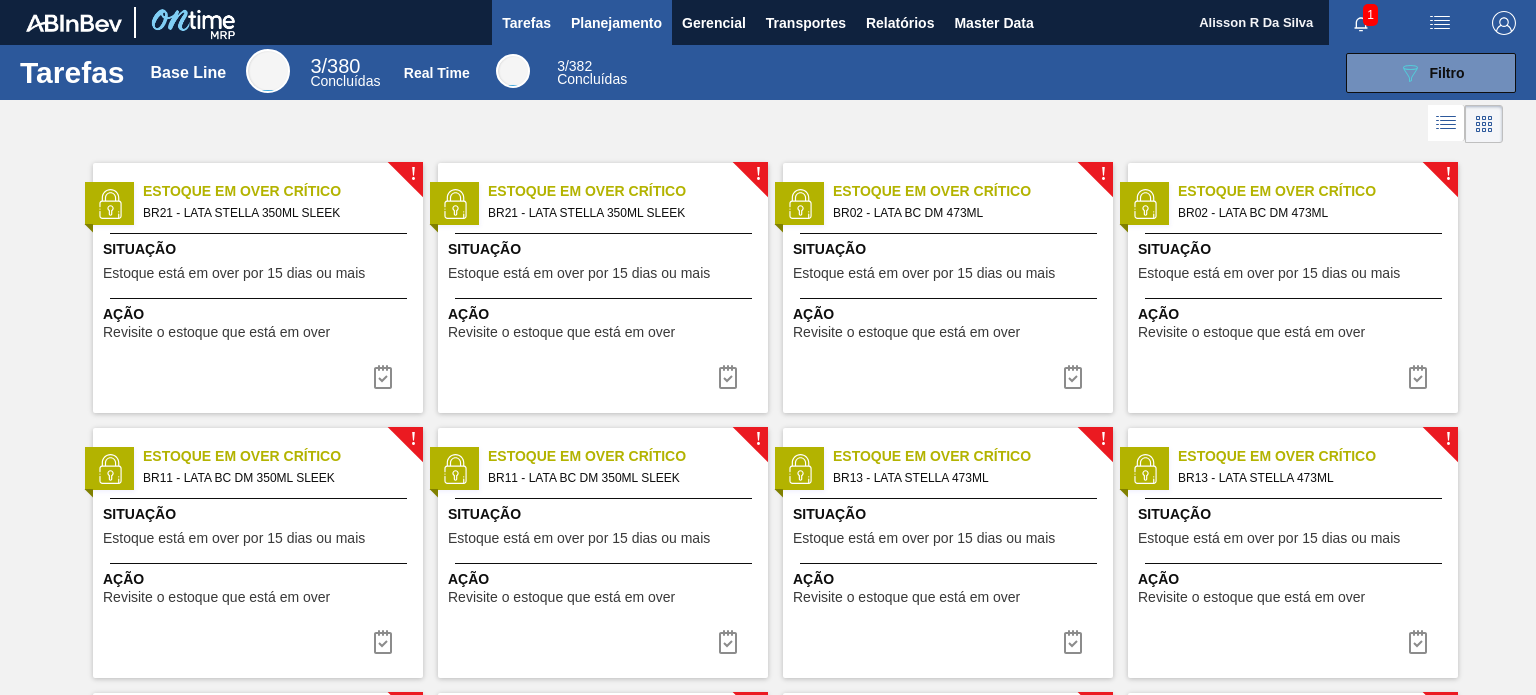 click on "Planejamento" at bounding box center [616, 23] 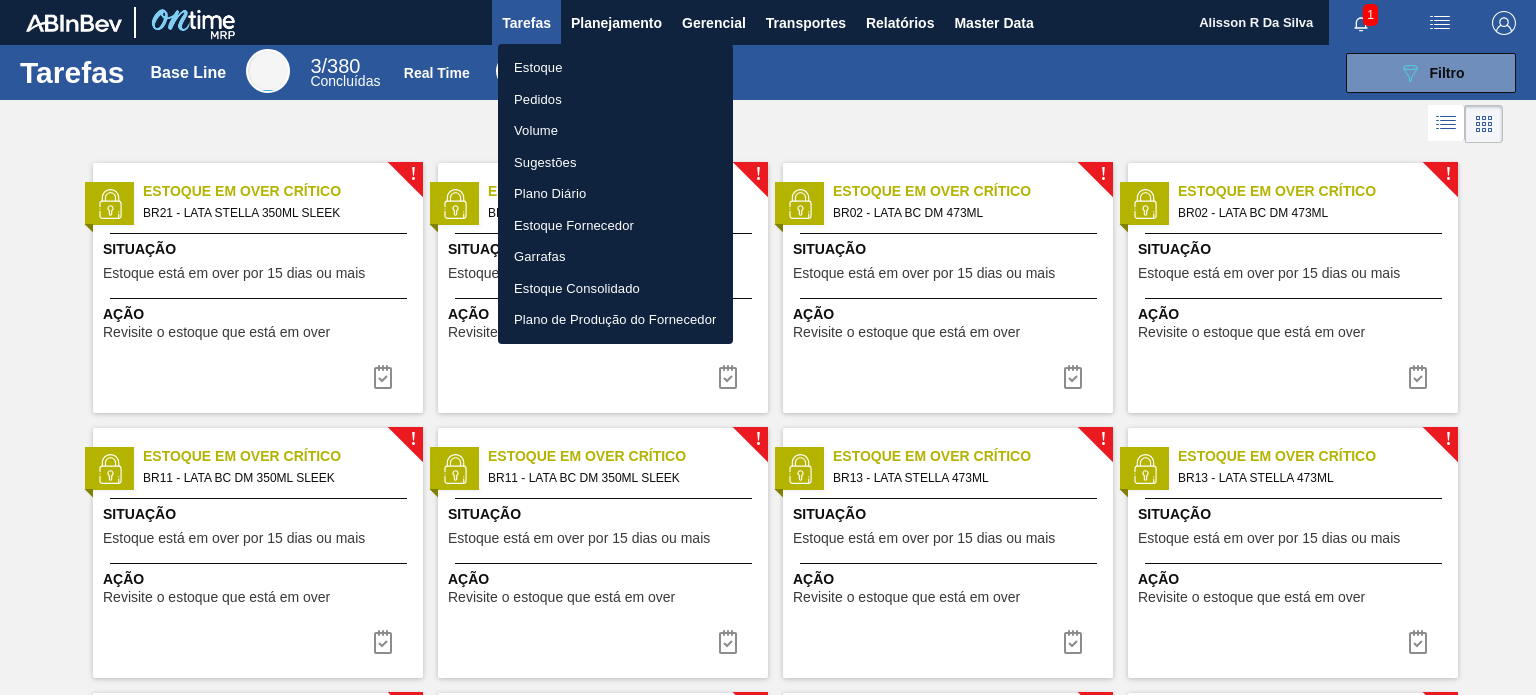 click at bounding box center (768, 347) 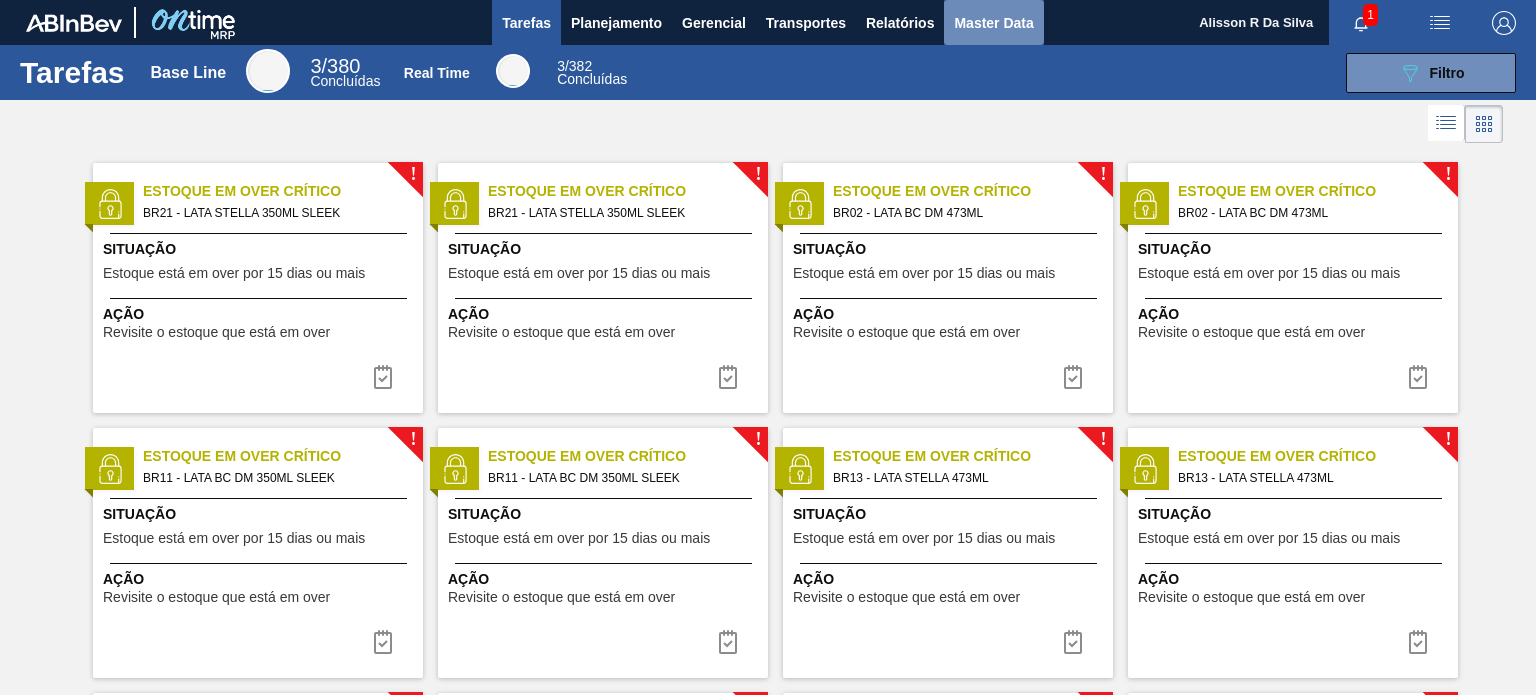 click on "Master Data" at bounding box center (993, 23) 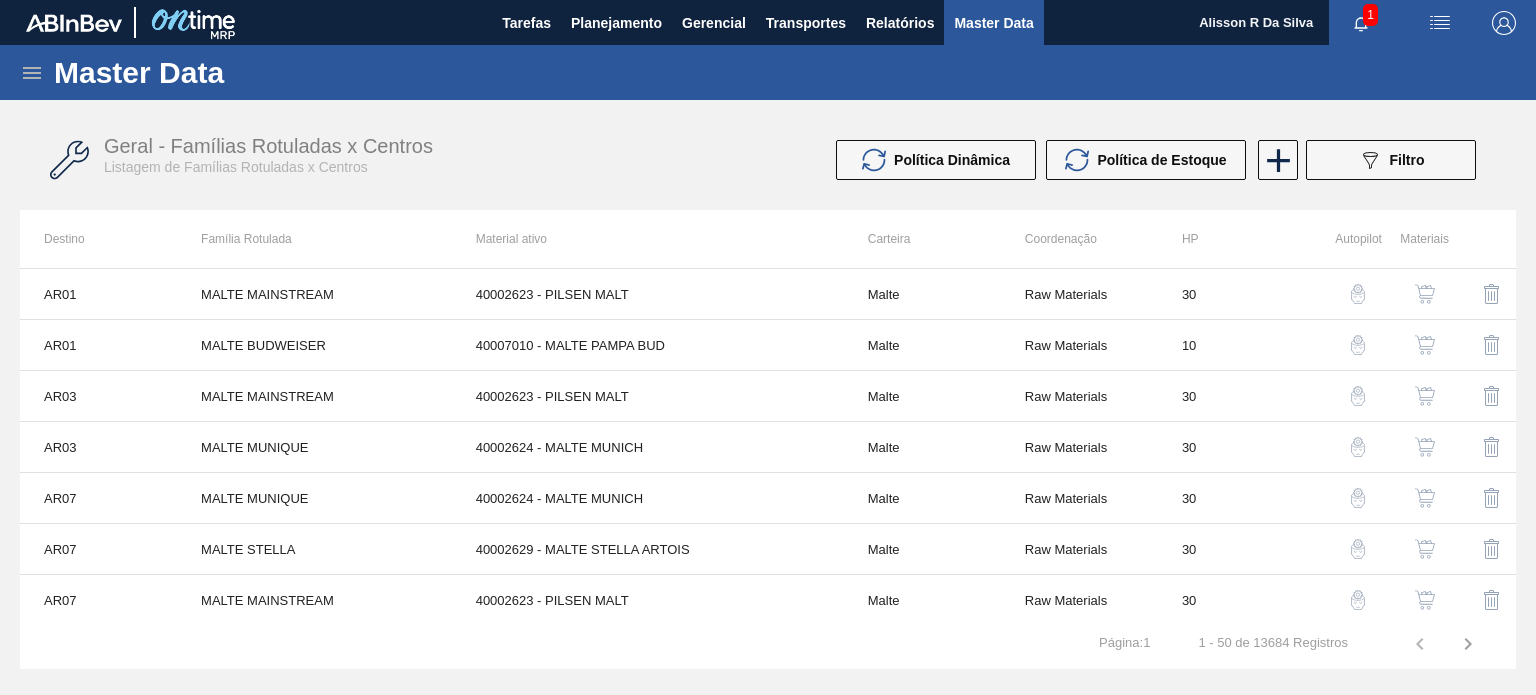 click 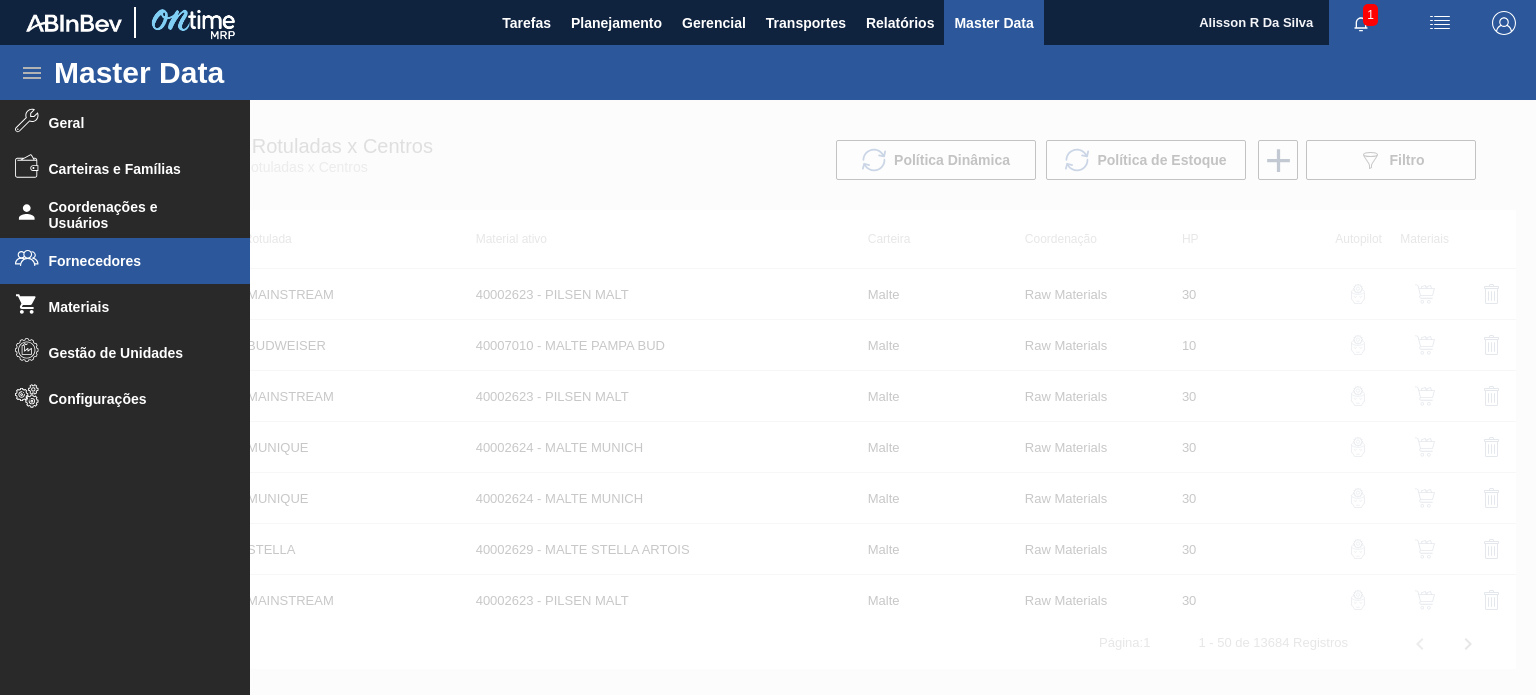 click on "Fornecedores" at bounding box center (125, 261) 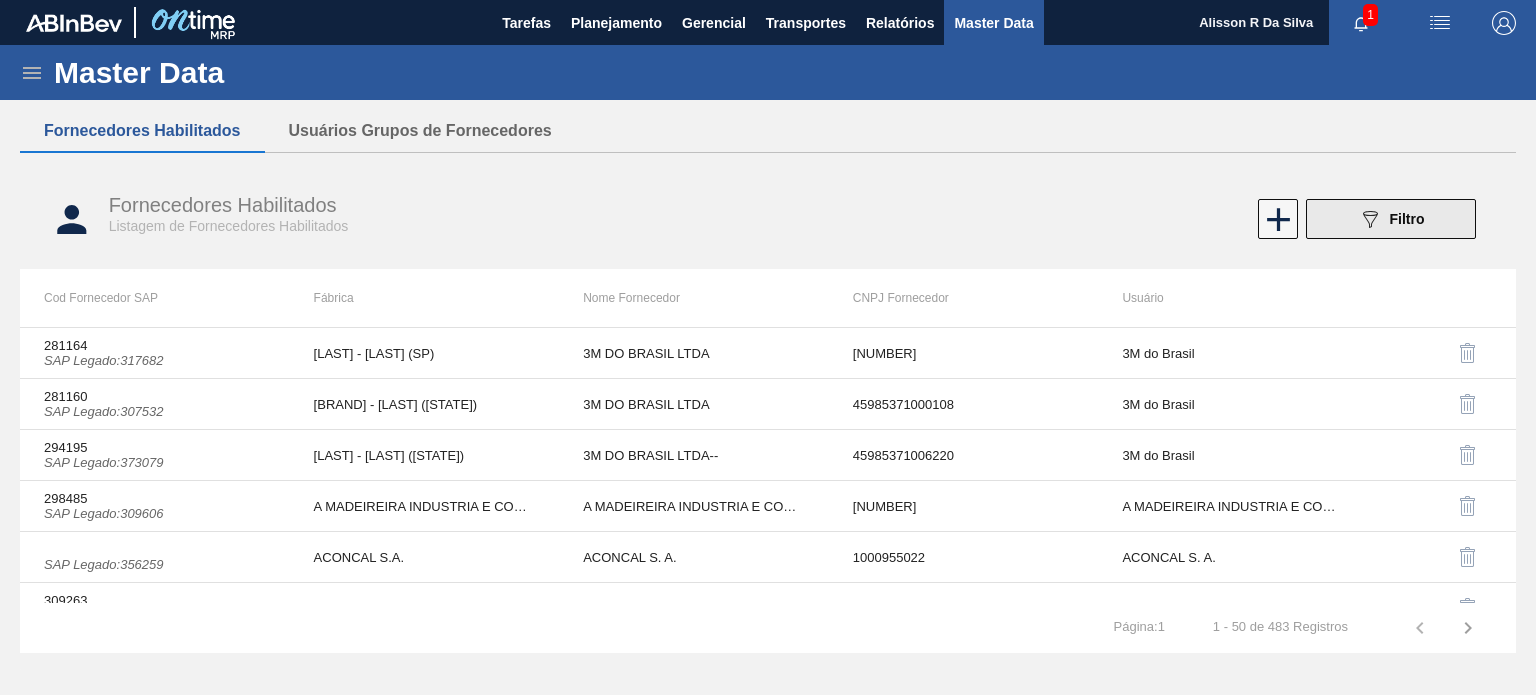 click on "089F7B8B-B2A5-4AFE-B5C0-19BA573D28AC Filtro" at bounding box center (1391, 219) 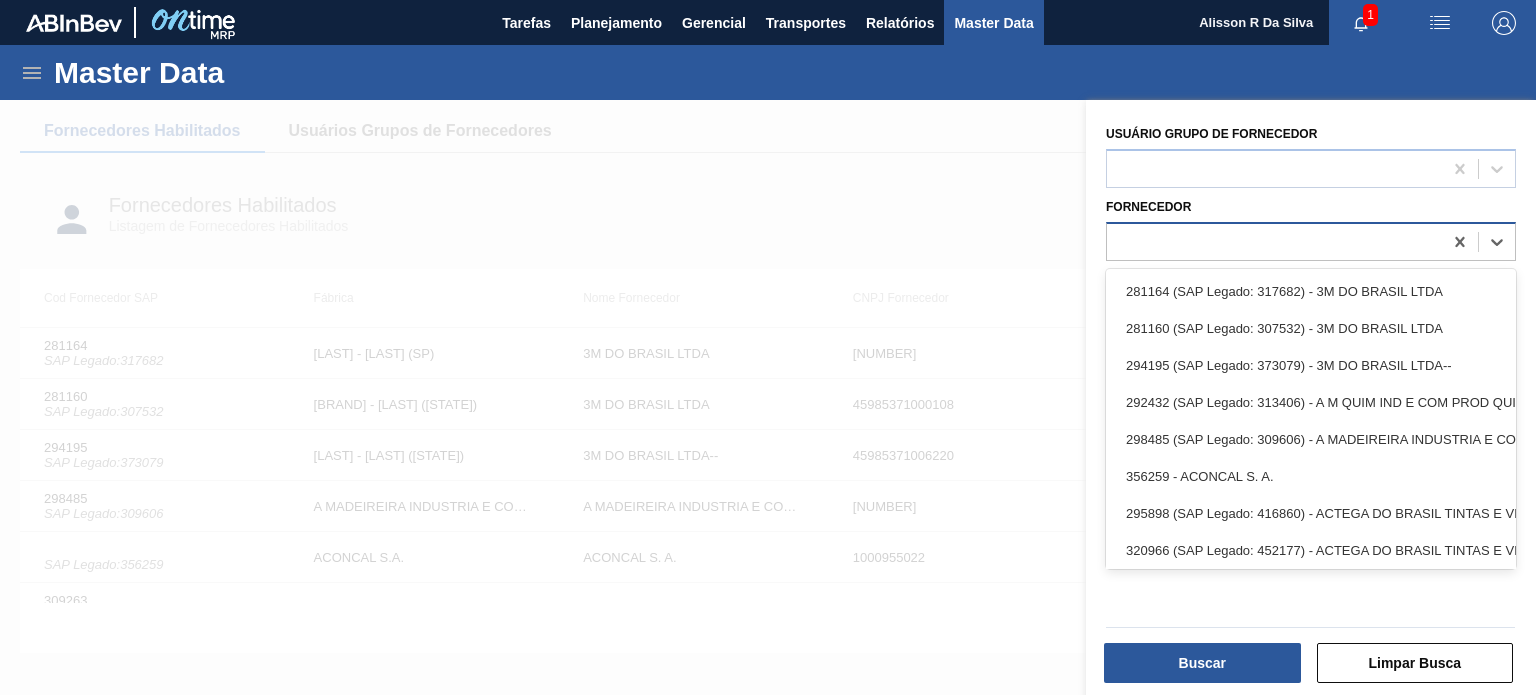 click at bounding box center [1274, 241] 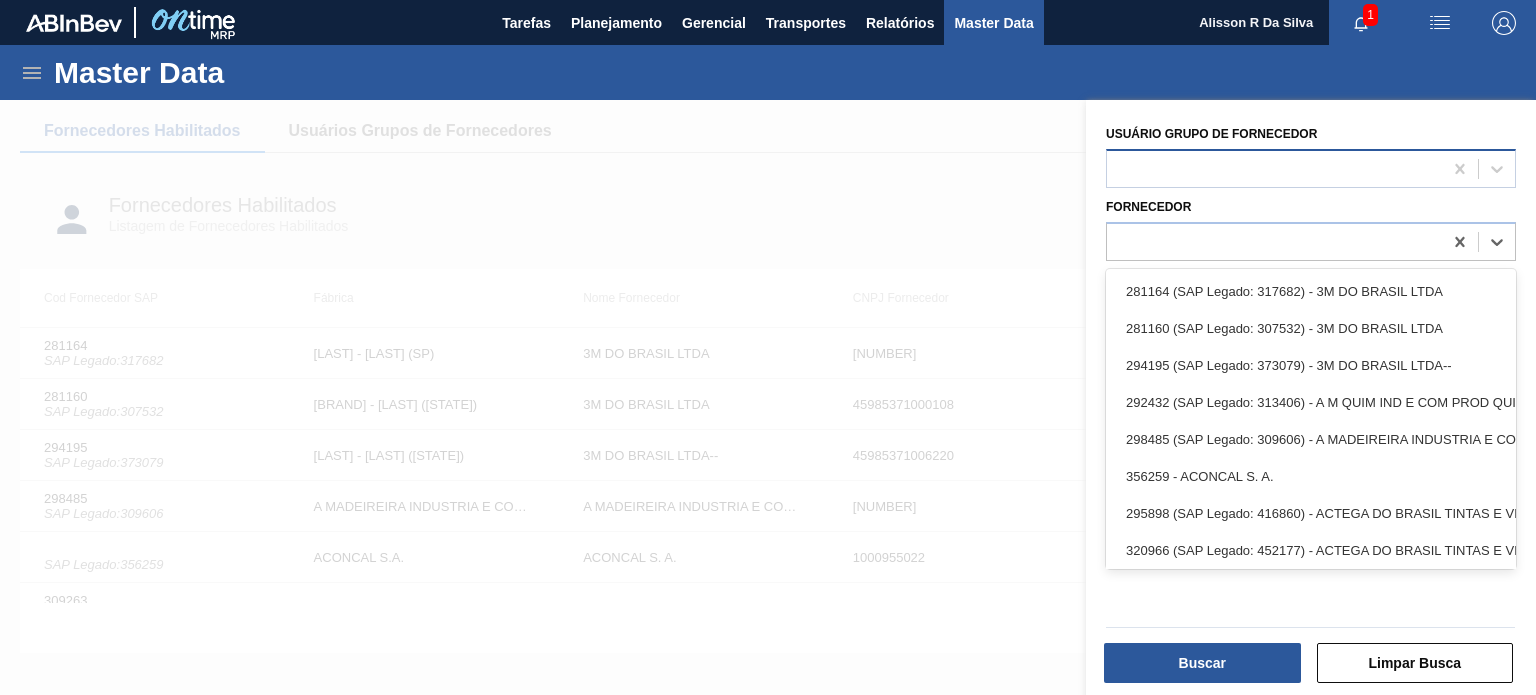 click at bounding box center [1274, 168] 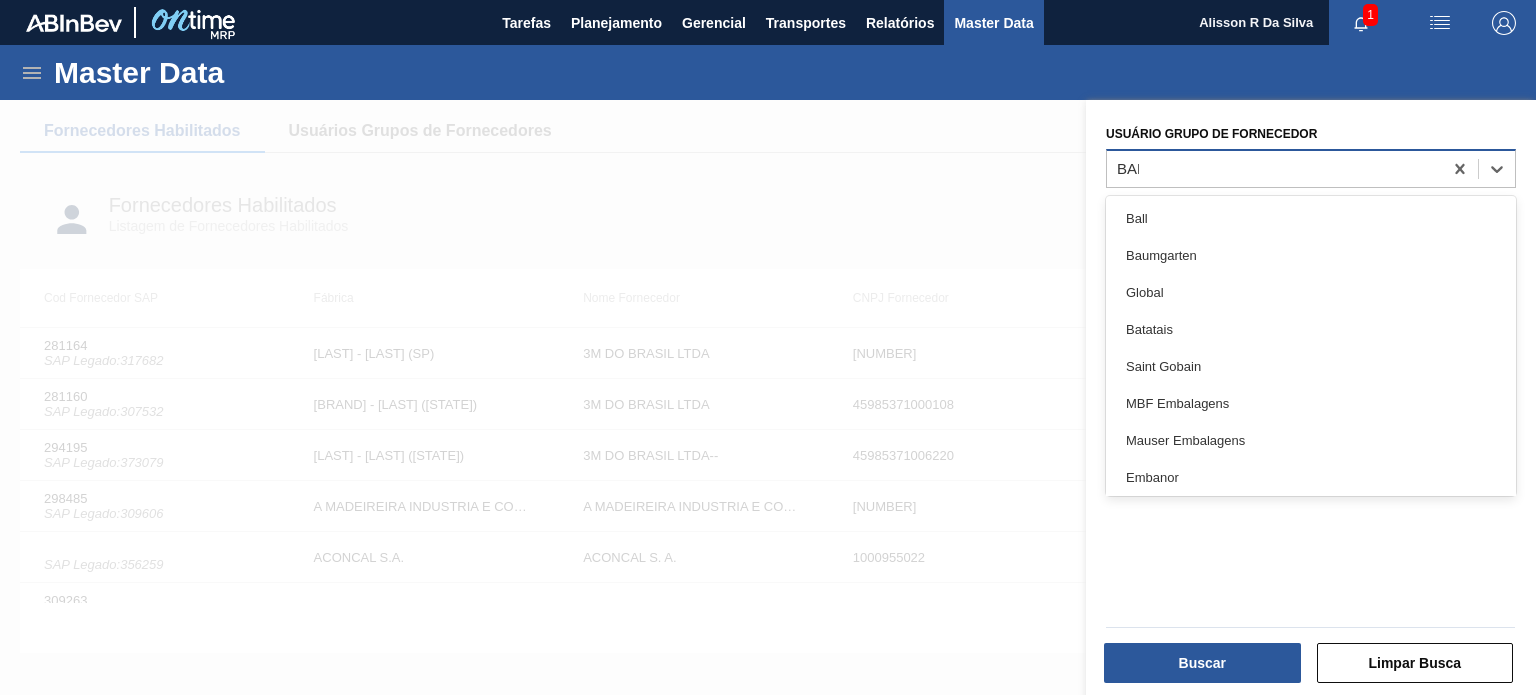 type on "BALL" 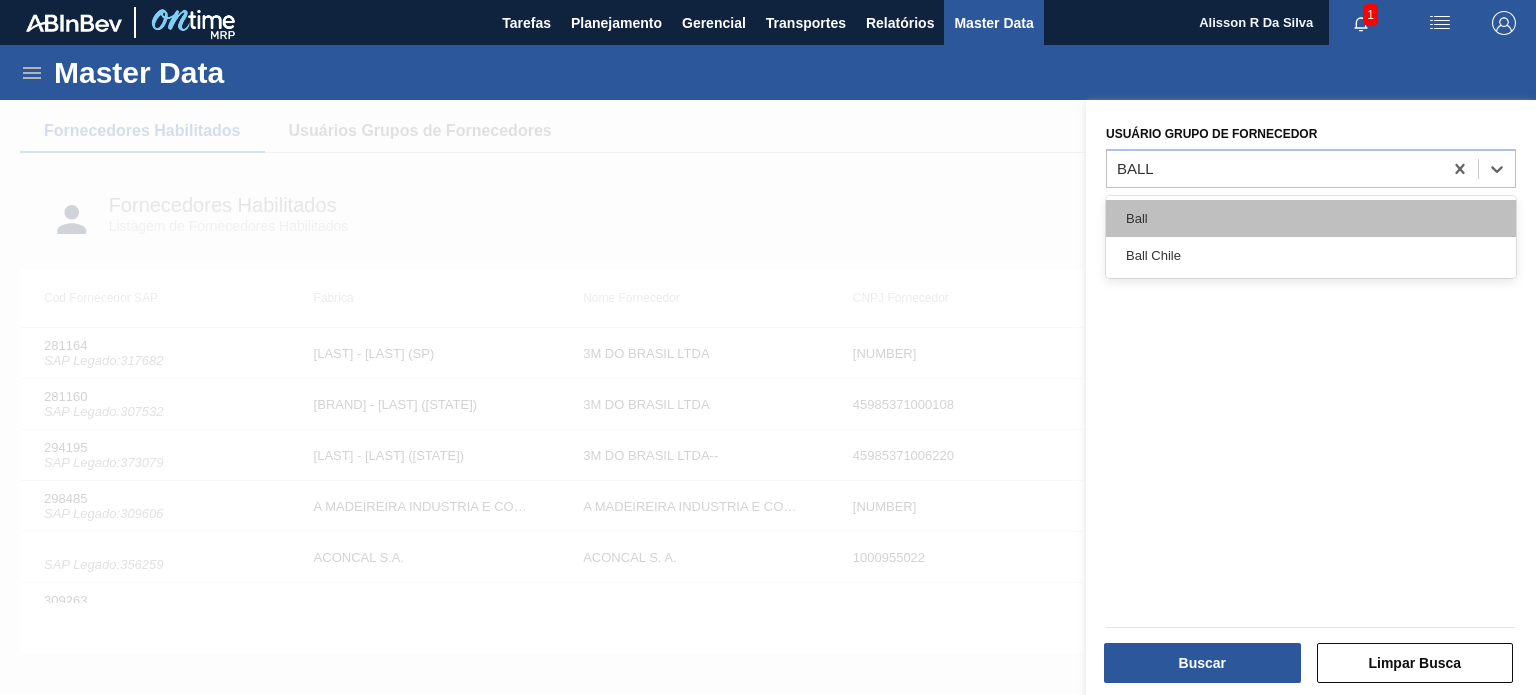 click on "Ball" at bounding box center (1311, 218) 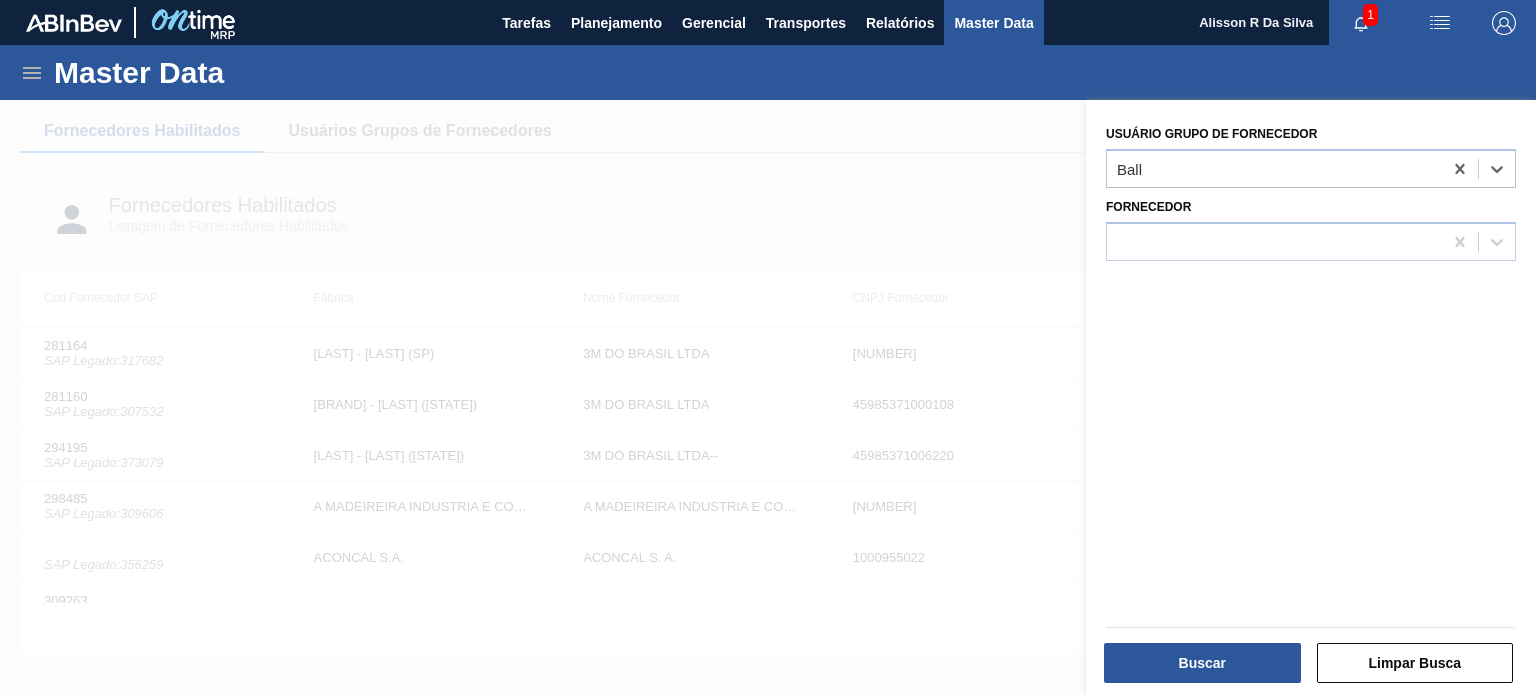 click on "Buscar" at bounding box center [1202, 663] 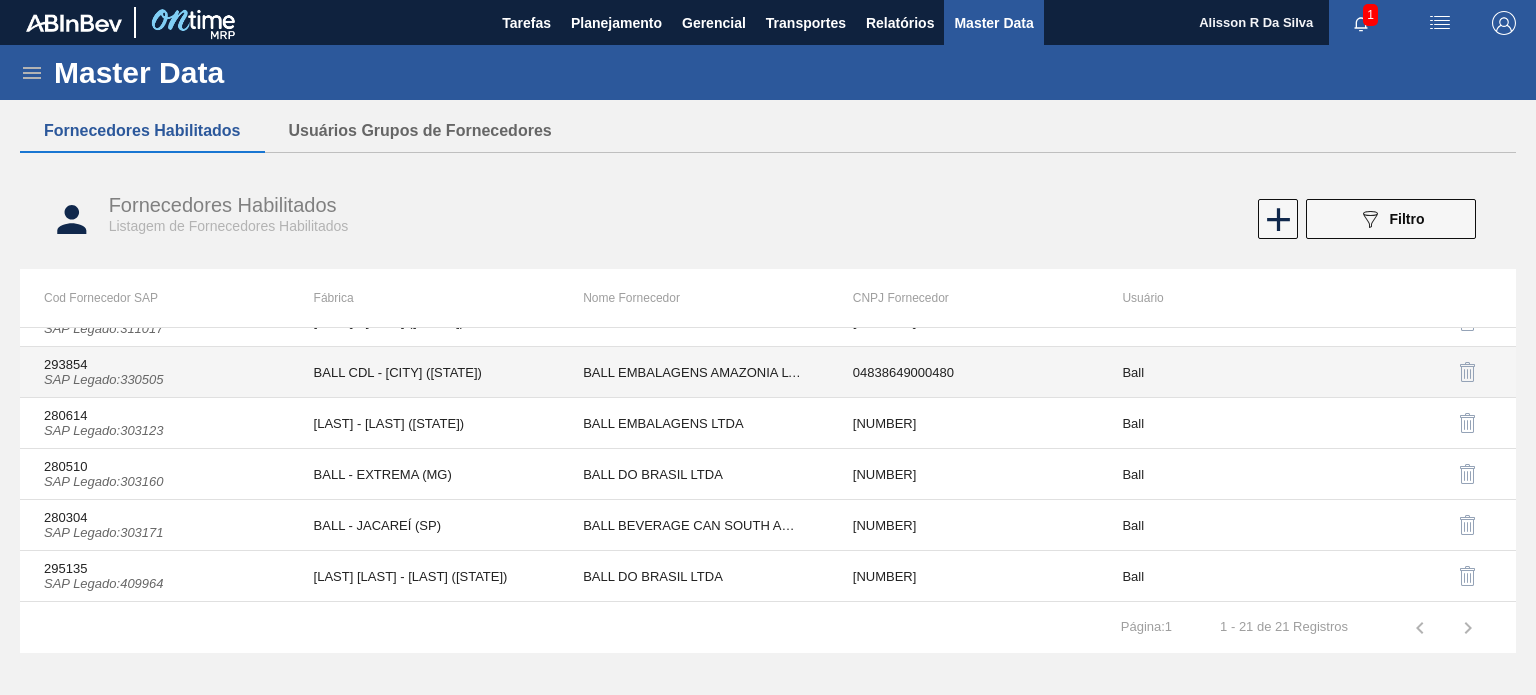 scroll, scrollTop: 166, scrollLeft: 0, axis: vertical 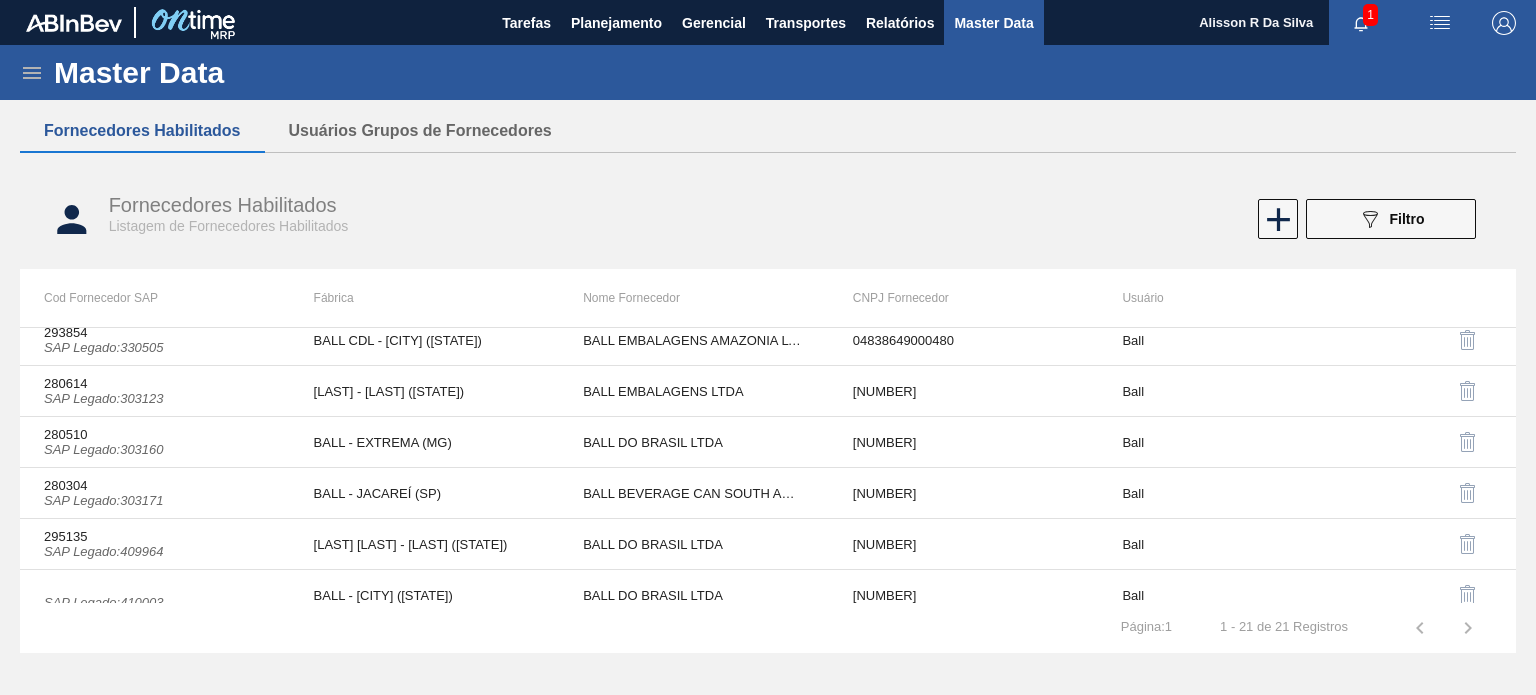 click on "Fornecedores Habilitados Listagem de Fornecedores Habilitados [ID] Filtro" at bounding box center [768, 219] 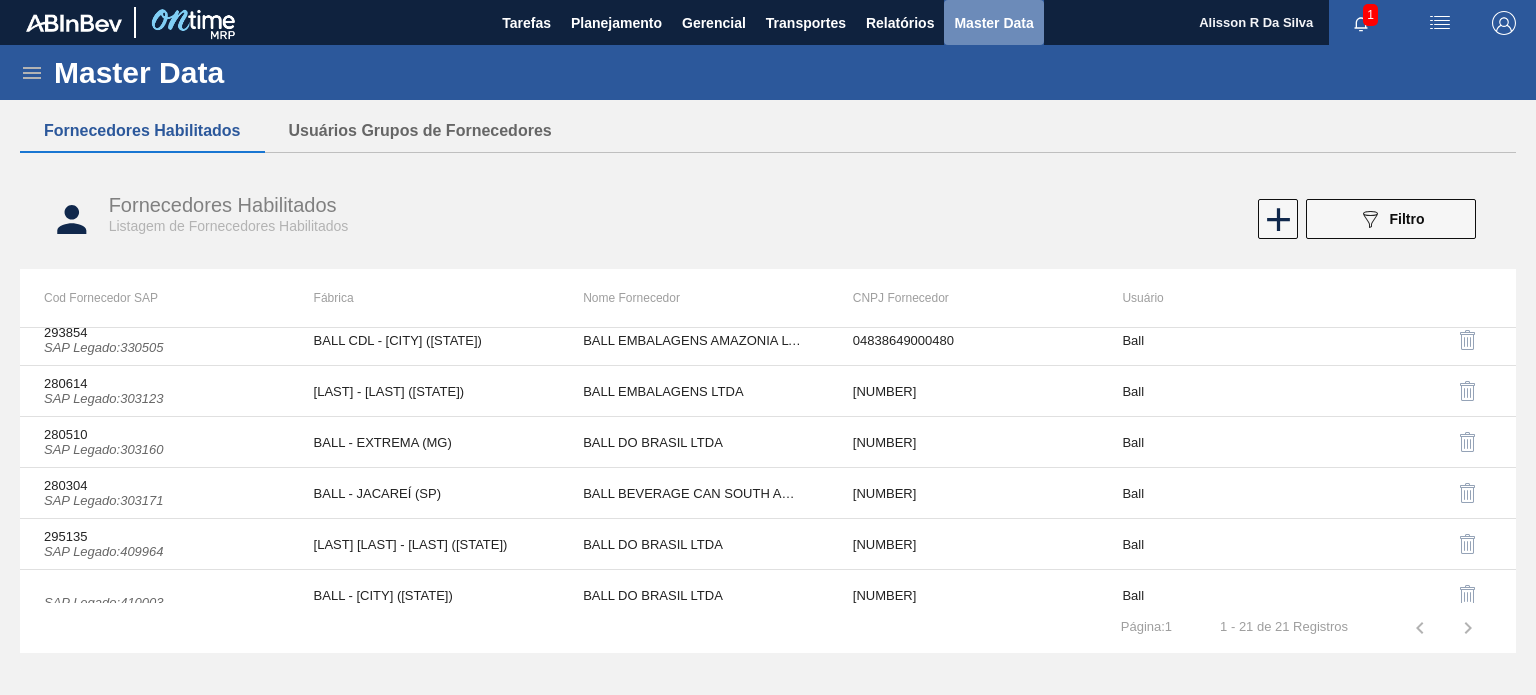 click on "Master Data" at bounding box center (993, 23) 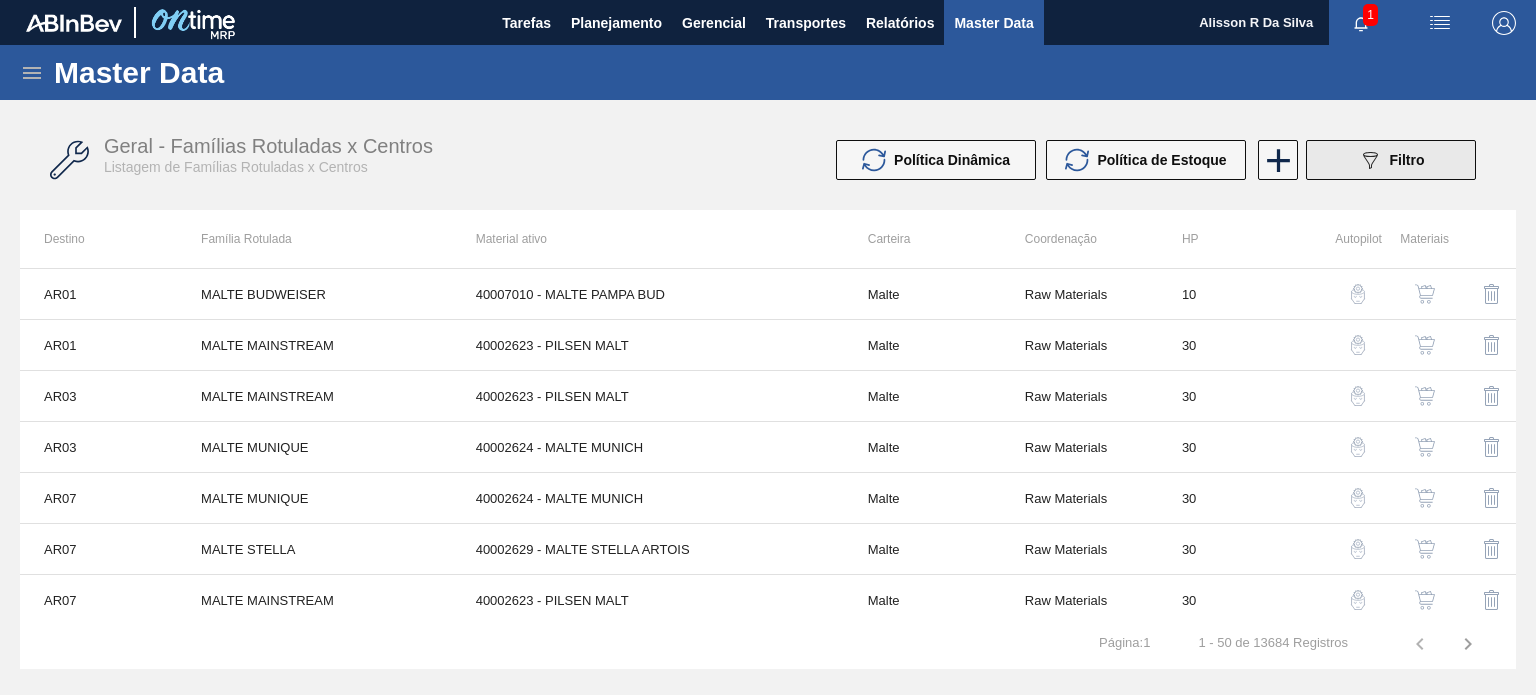 click on "089F7B8B-B2A5-4AFE-B5C0-19BA573D28AC" 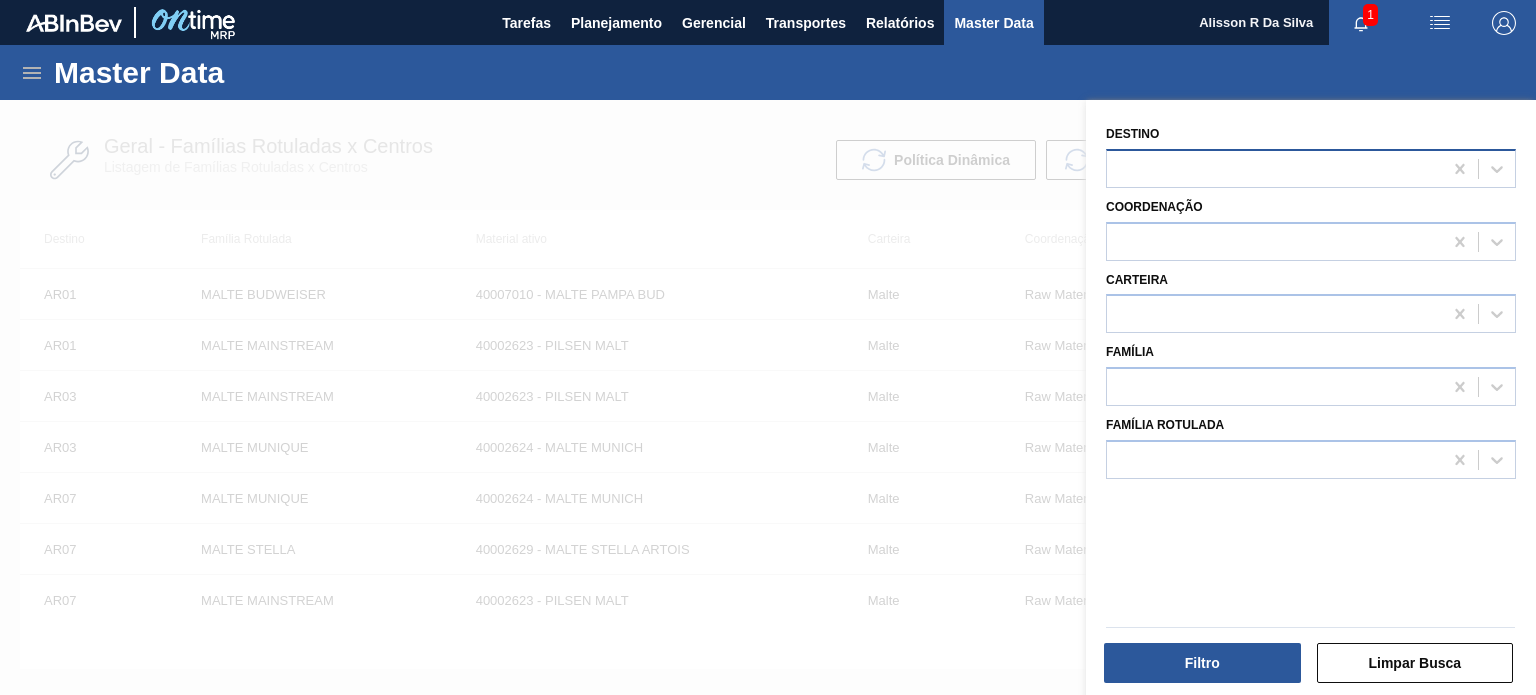 click at bounding box center [1274, 168] 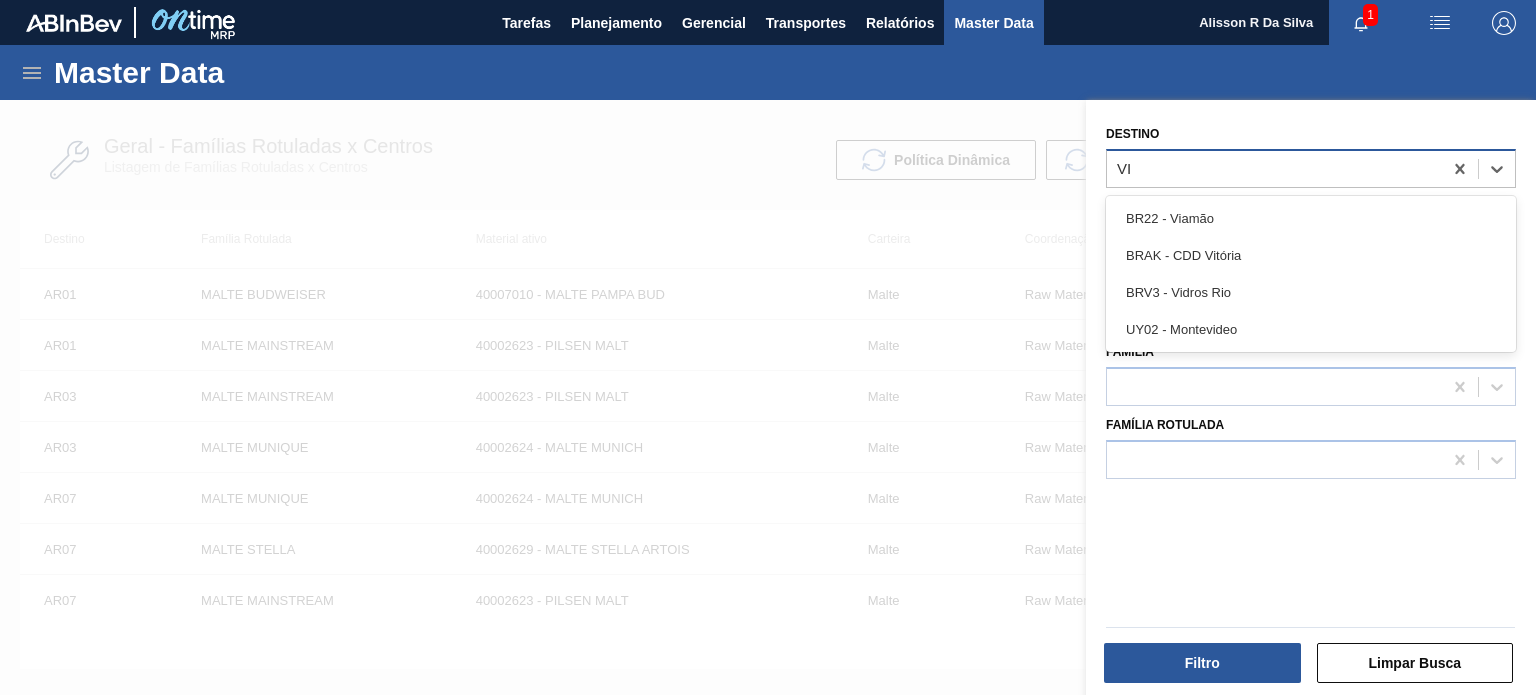 type on "VIA" 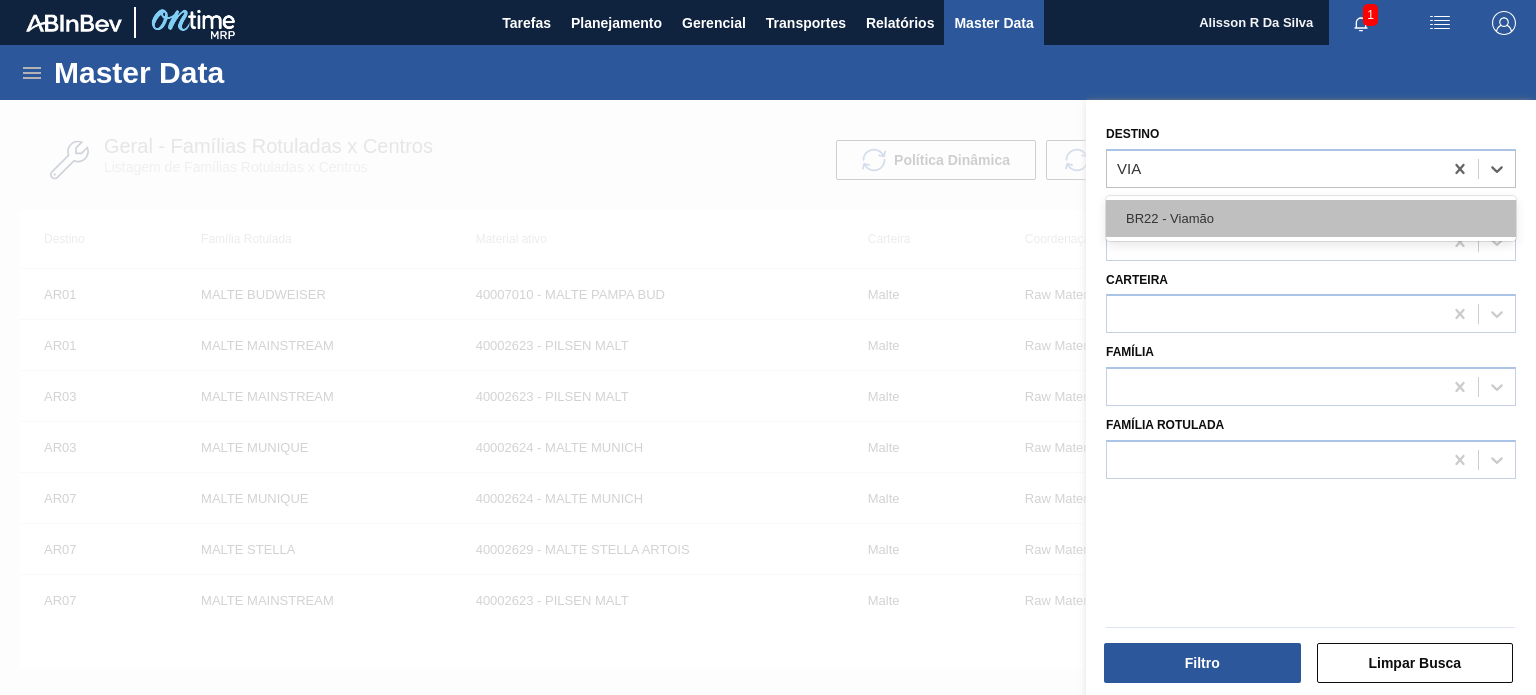 click on "BR22 - Viamão" at bounding box center [1311, 218] 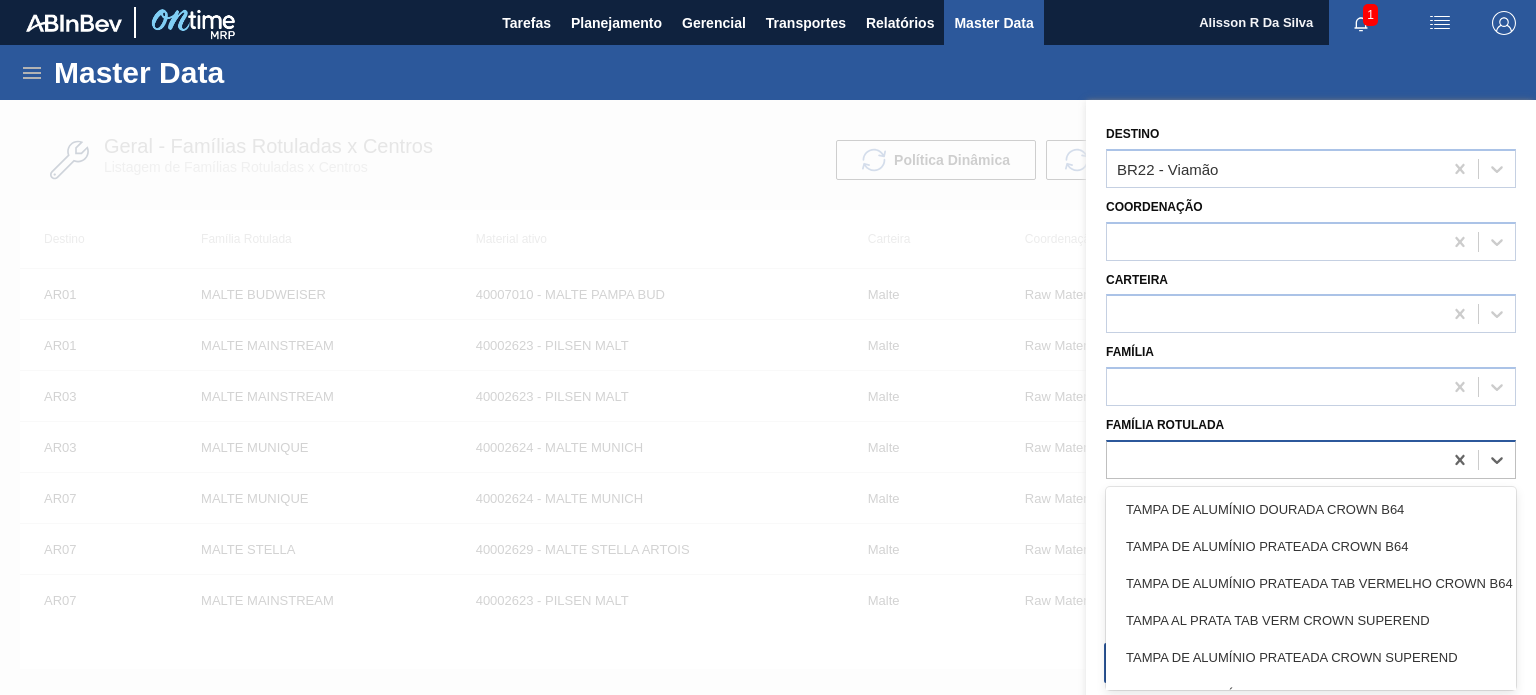 click at bounding box center (1274, 459) 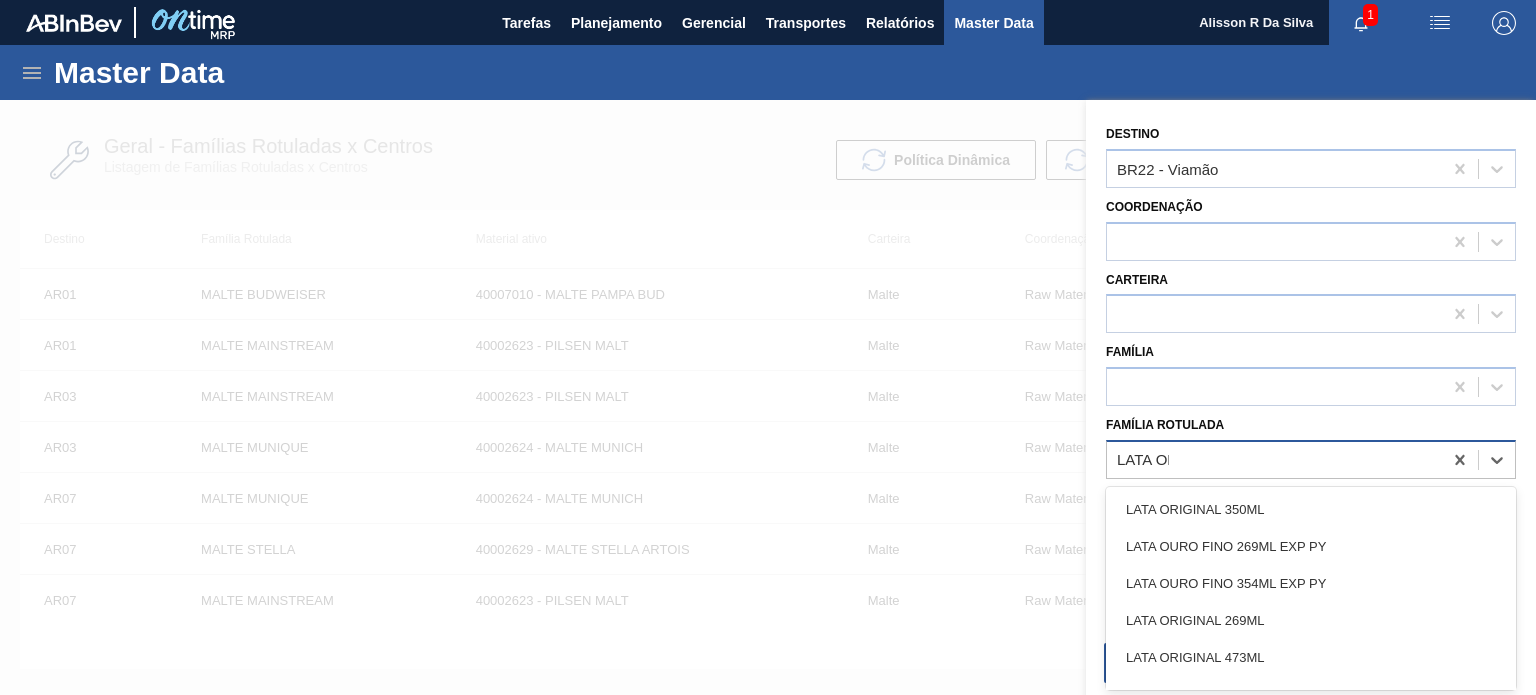 type on "LATA ORI" 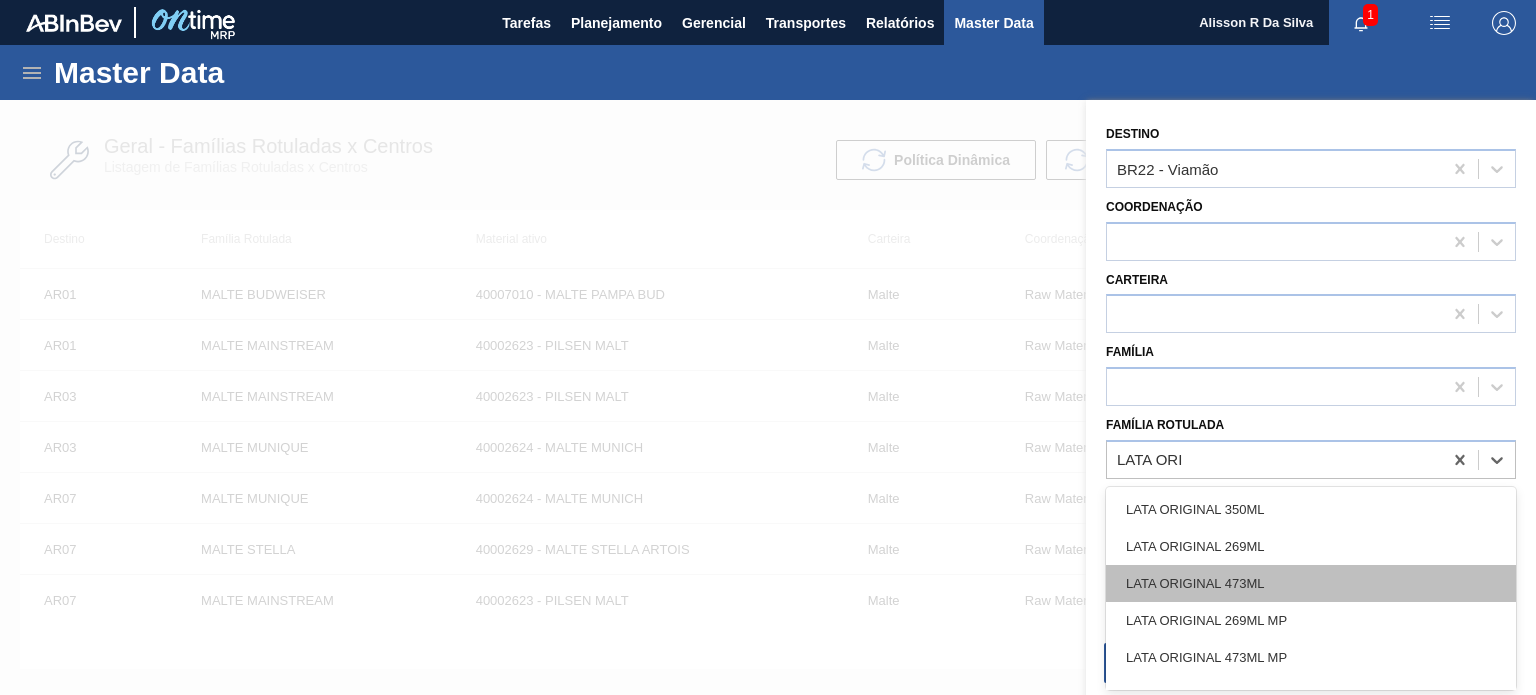 click on "LATA ORIGINAL 473ML" at bounding box center (1311, 583) 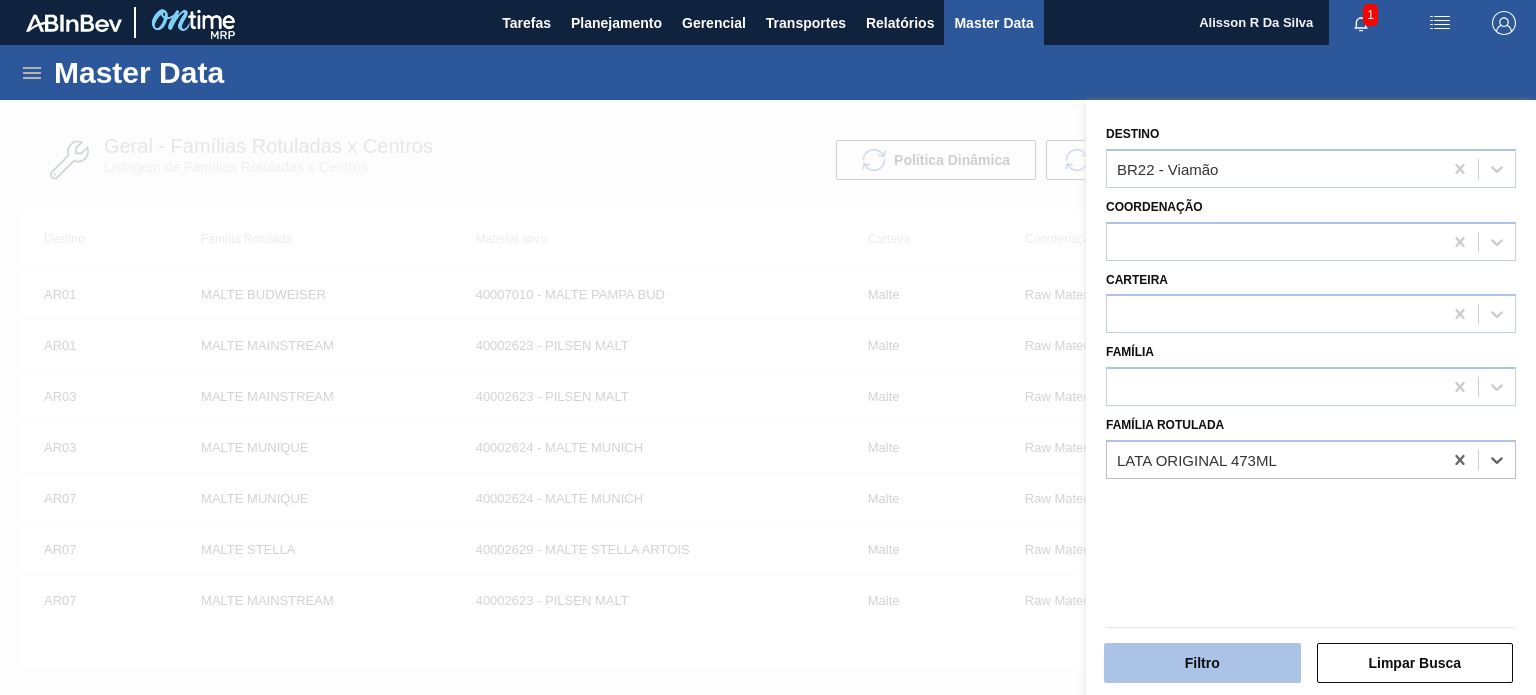 click on "Filtro" at bounding box center [1202, 663] 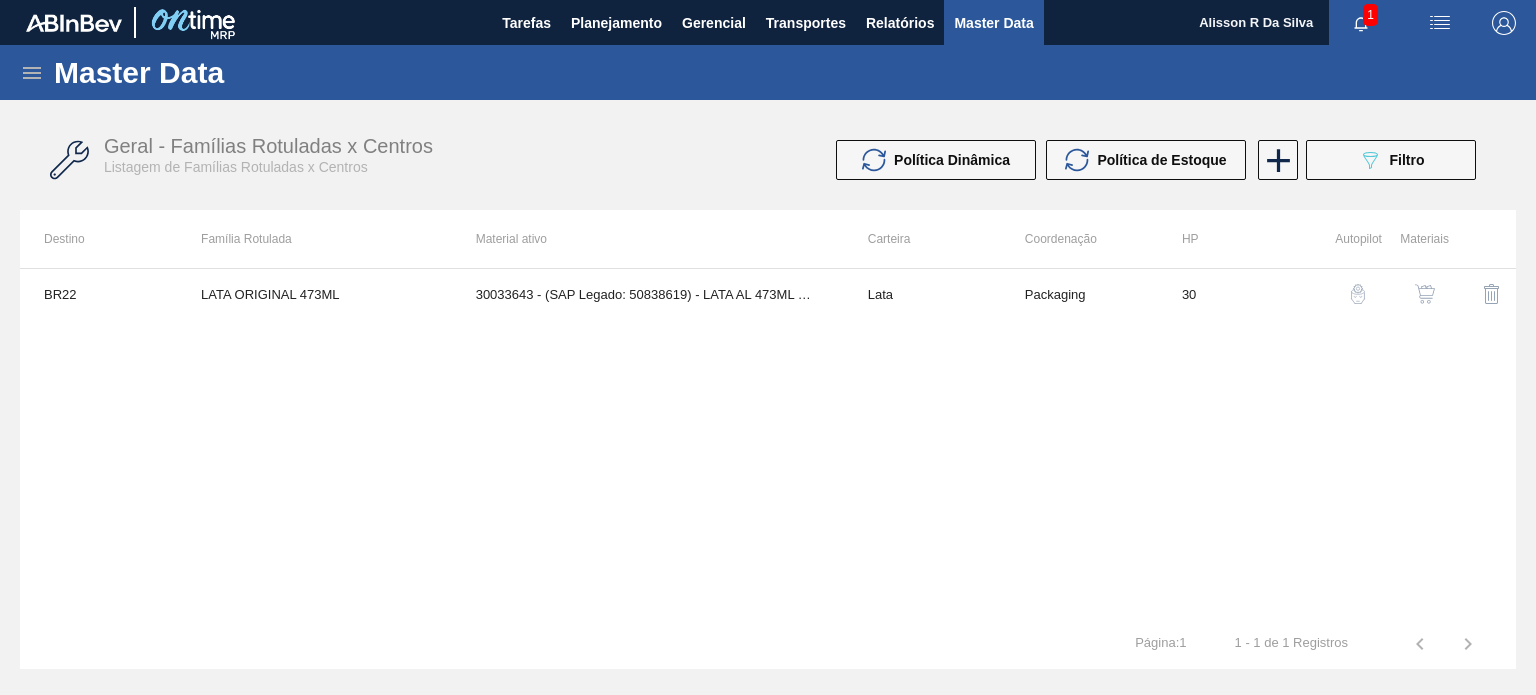 click at bounding box center [1425, 294] 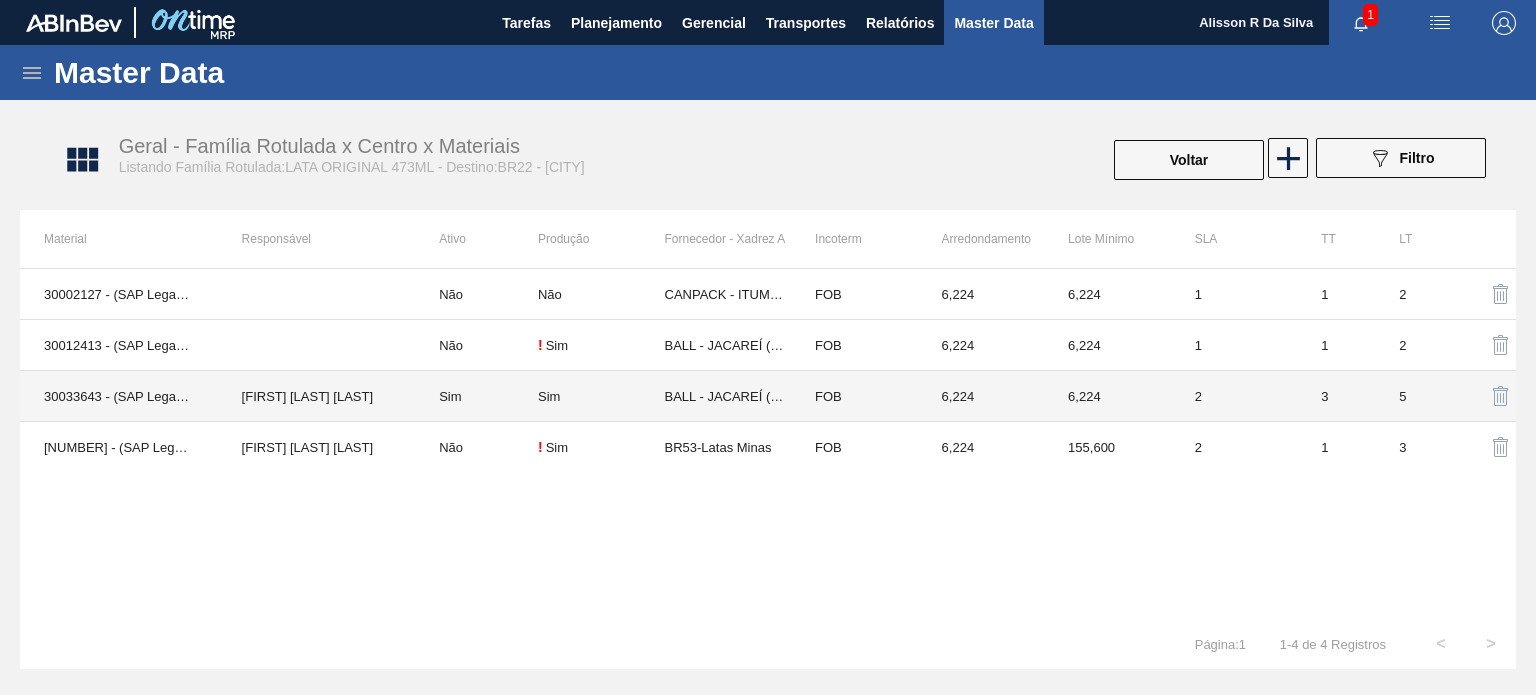 click on "[FIRST] [LAST] [LAST]" at bounding box center (317, 396) 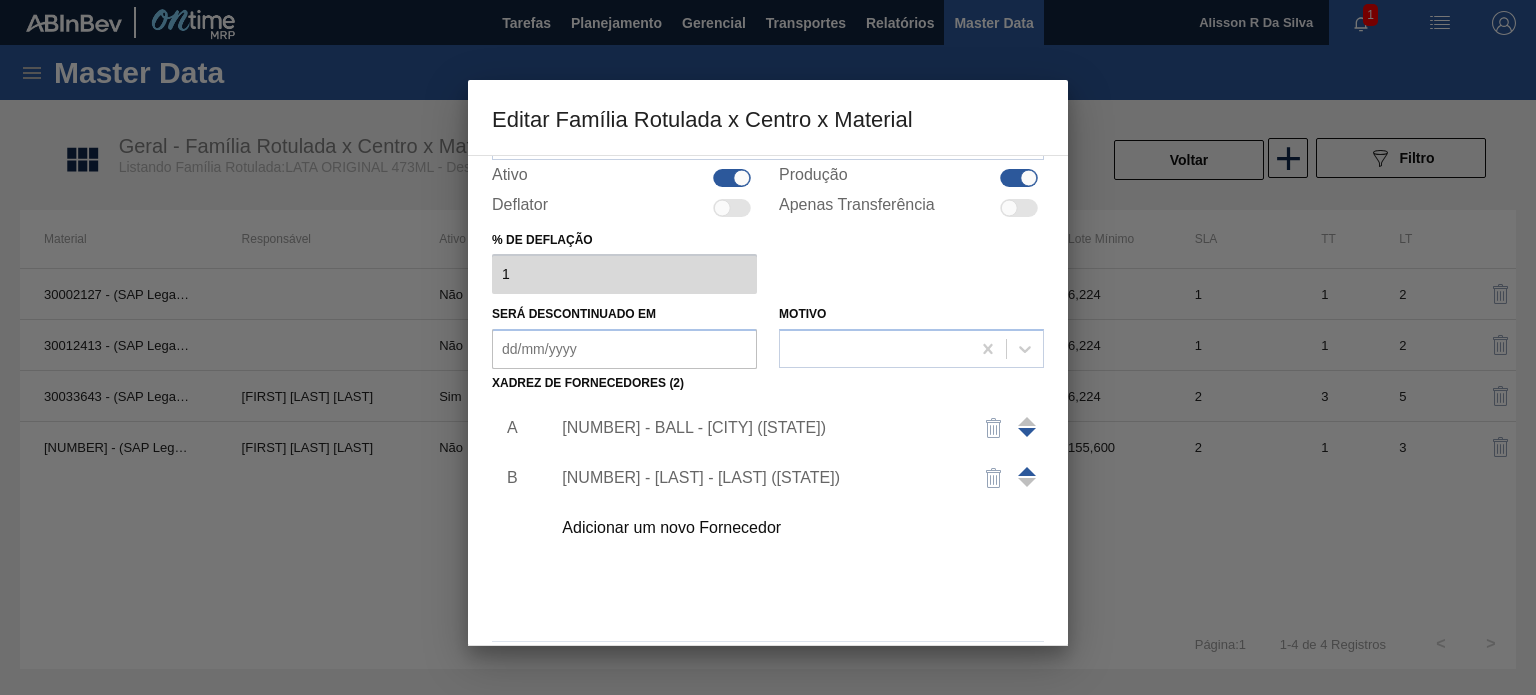scroll, scrollTop: 204, scrollLeft: 0, axis: vertical 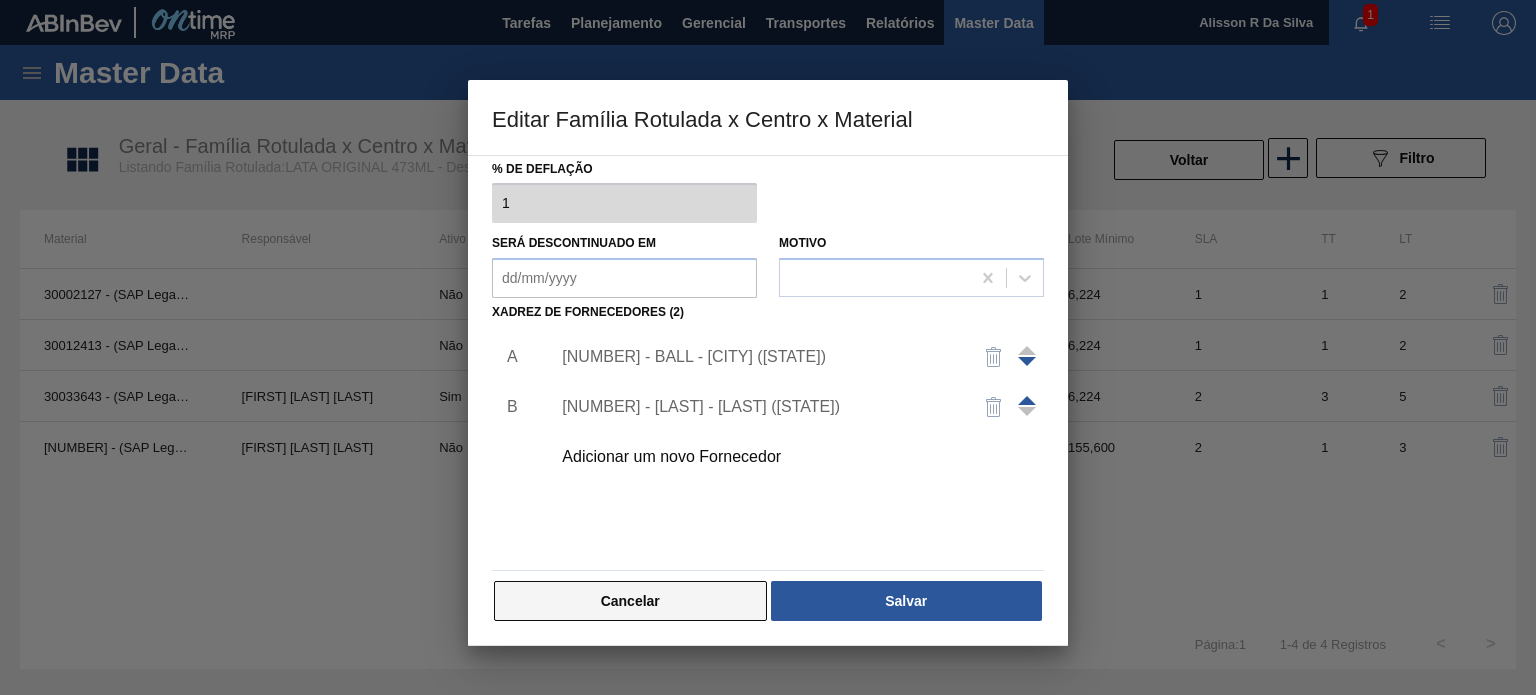 click on "Cancelar" at bounding box center [630, 601] 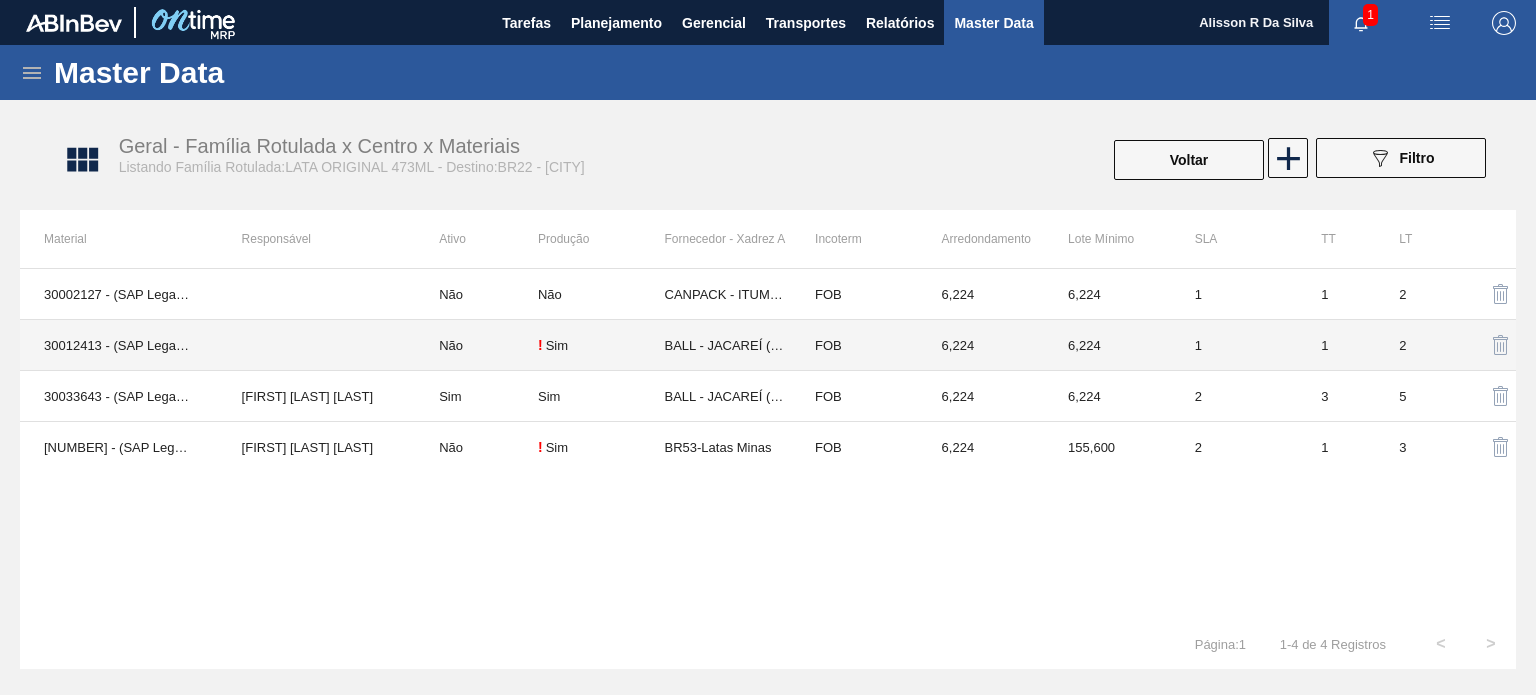 click on "30012413 - (SAP Legado: 50798789) - LATA AL. 473ML ORIG SLK 429" at bounding box center [119, 345] 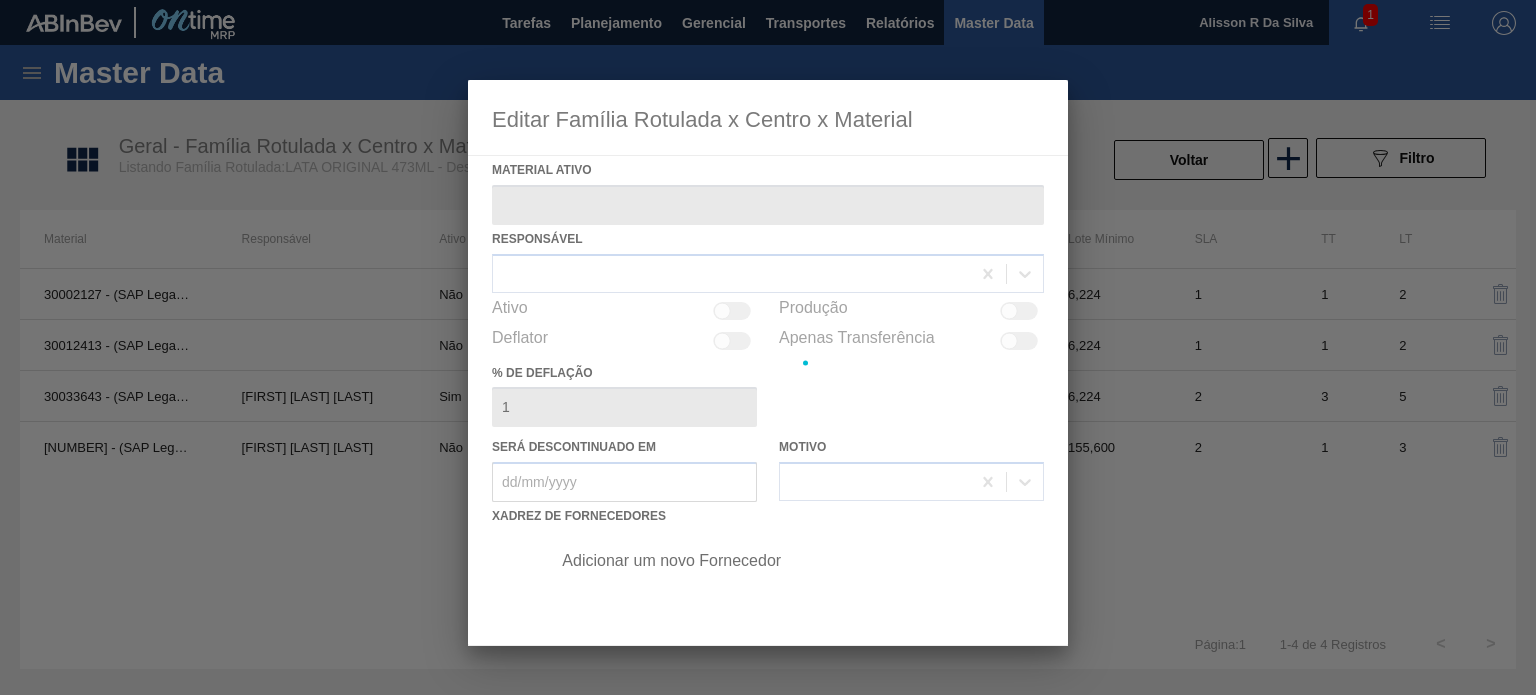 type on "30012413 - (SAP Legado: 50798789) - LATA AL. 473ML ORIG SLK 429" 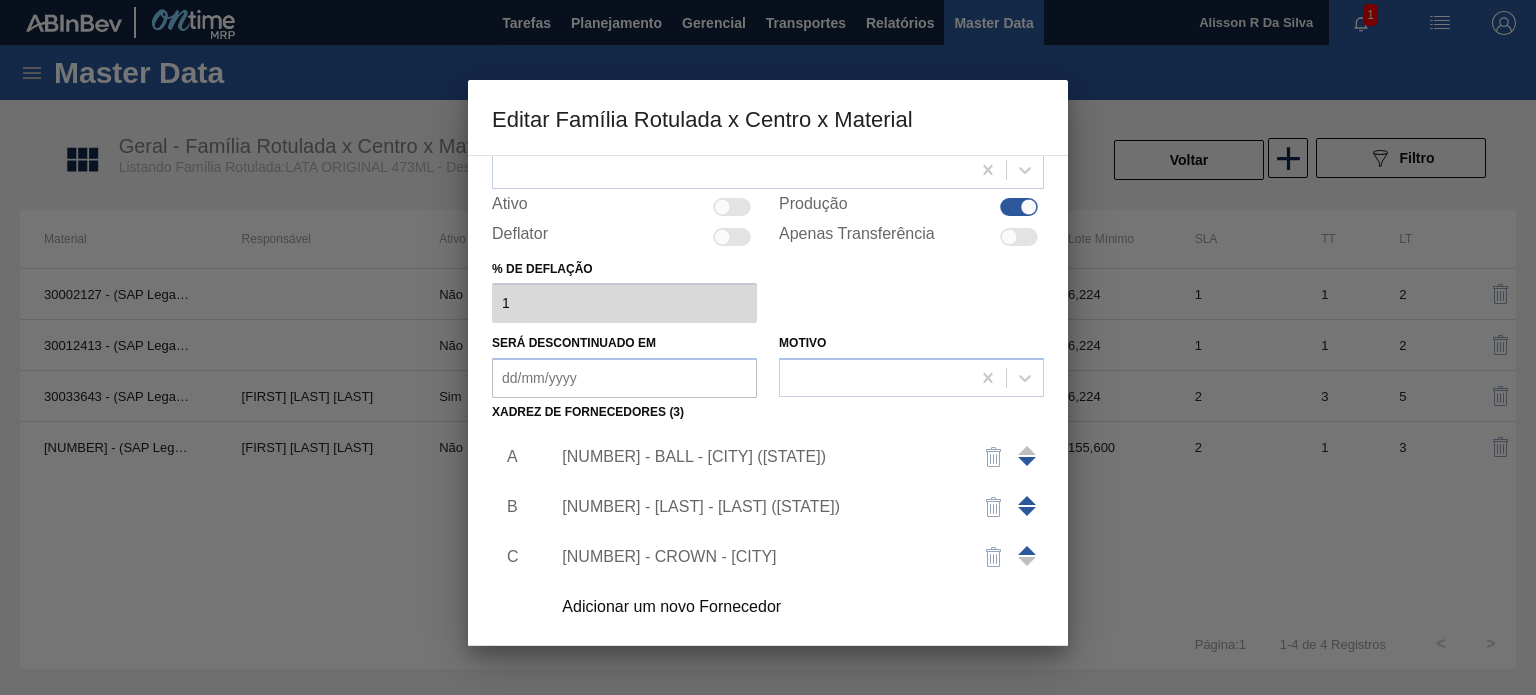 scroll, scrollTop: 204, scrollLeft: 0, axis: vertical 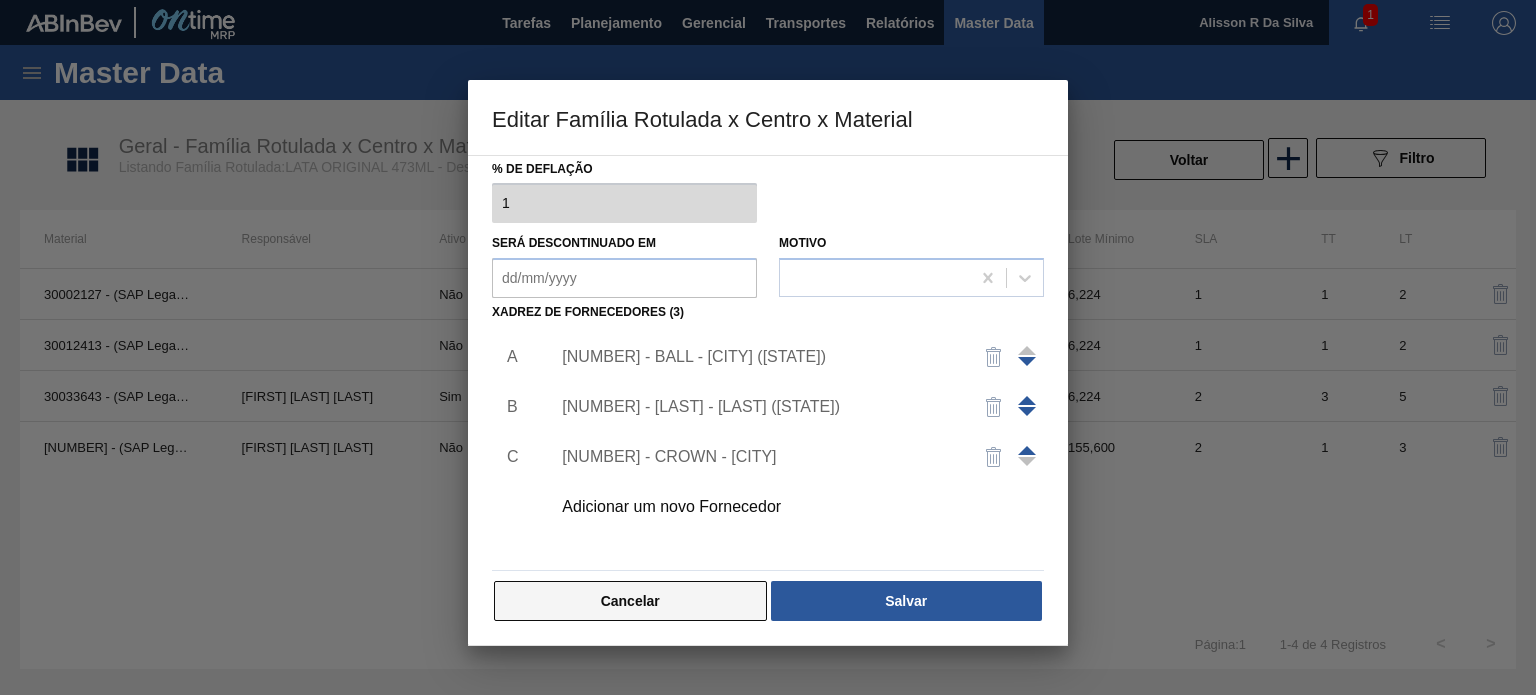 click on "Cancelar" at bounding box center (630, 601) 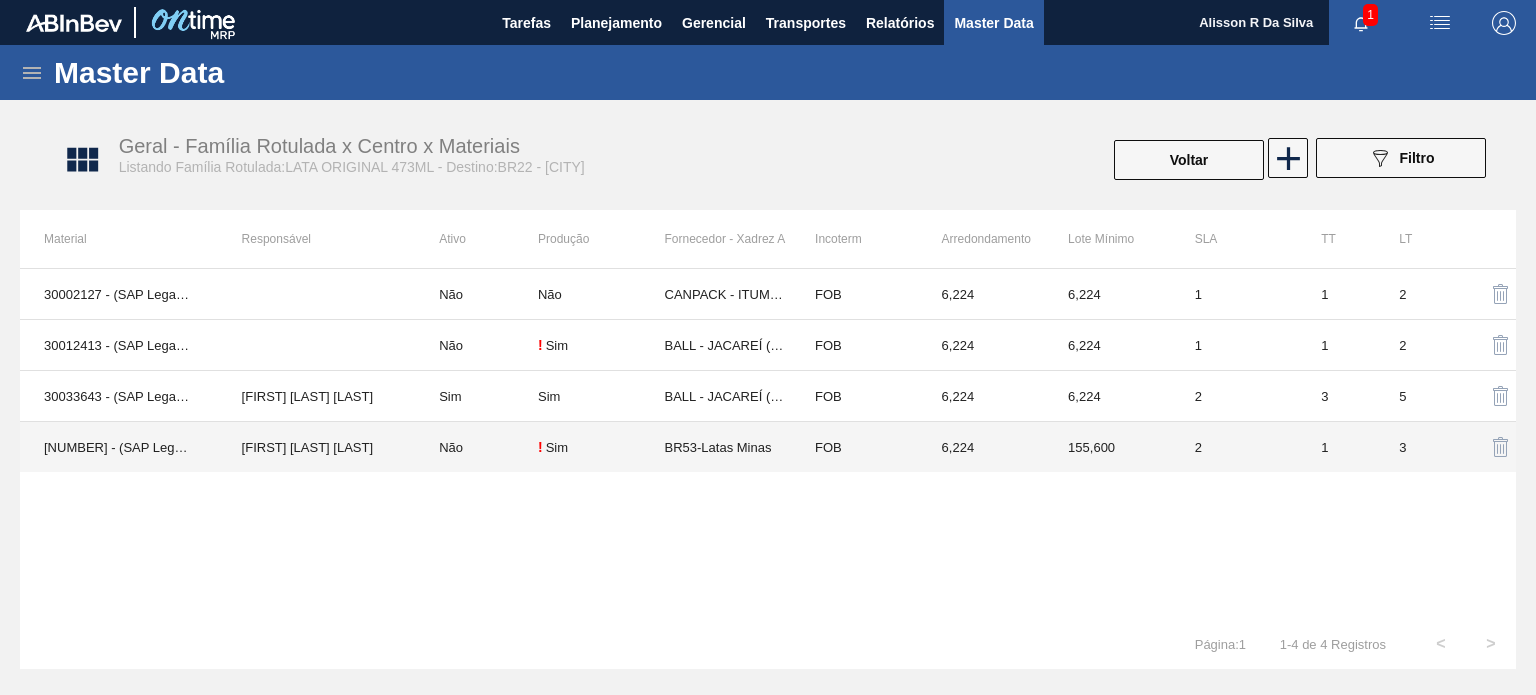 click on "[FIRST] [LAST] [LAST]" at bounding box center [317, 447] 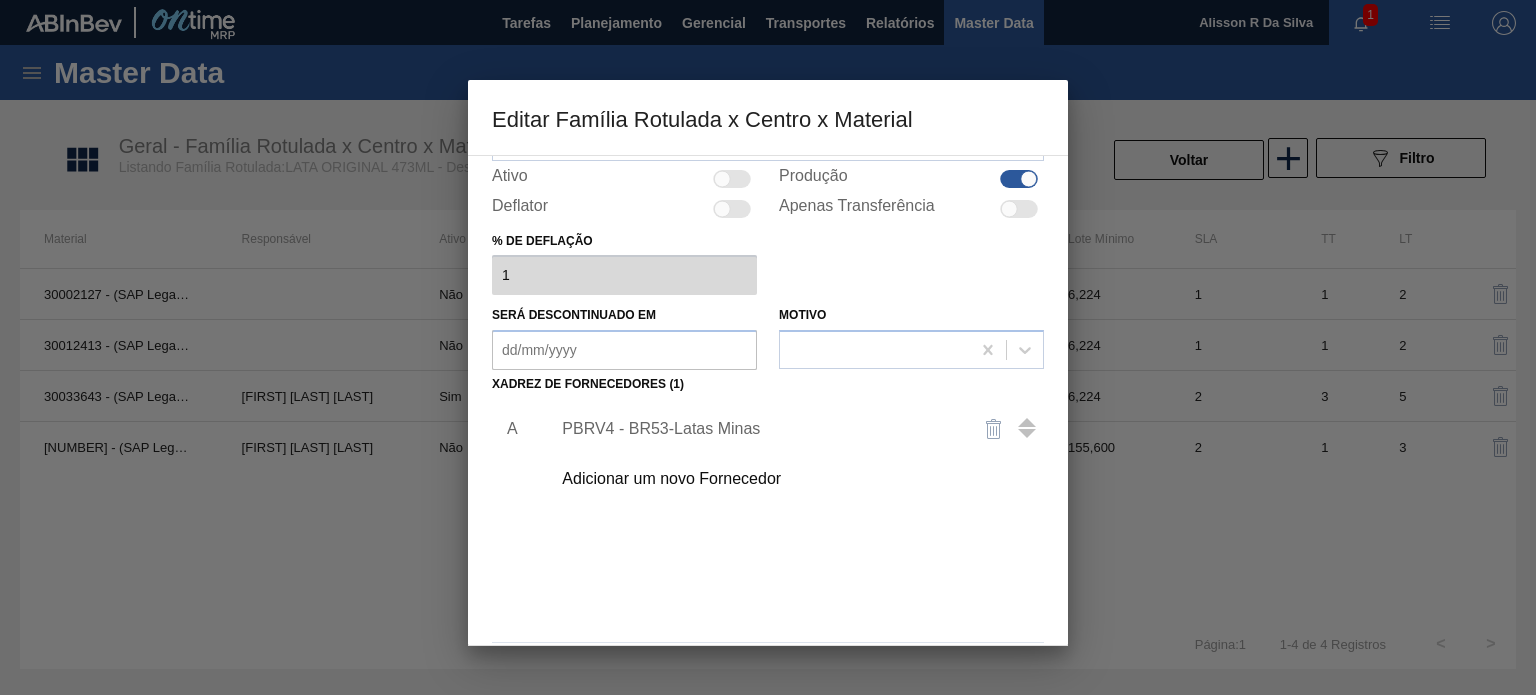 scroll, scrollTop: 204, scrollLeft: 0, axis: vertical 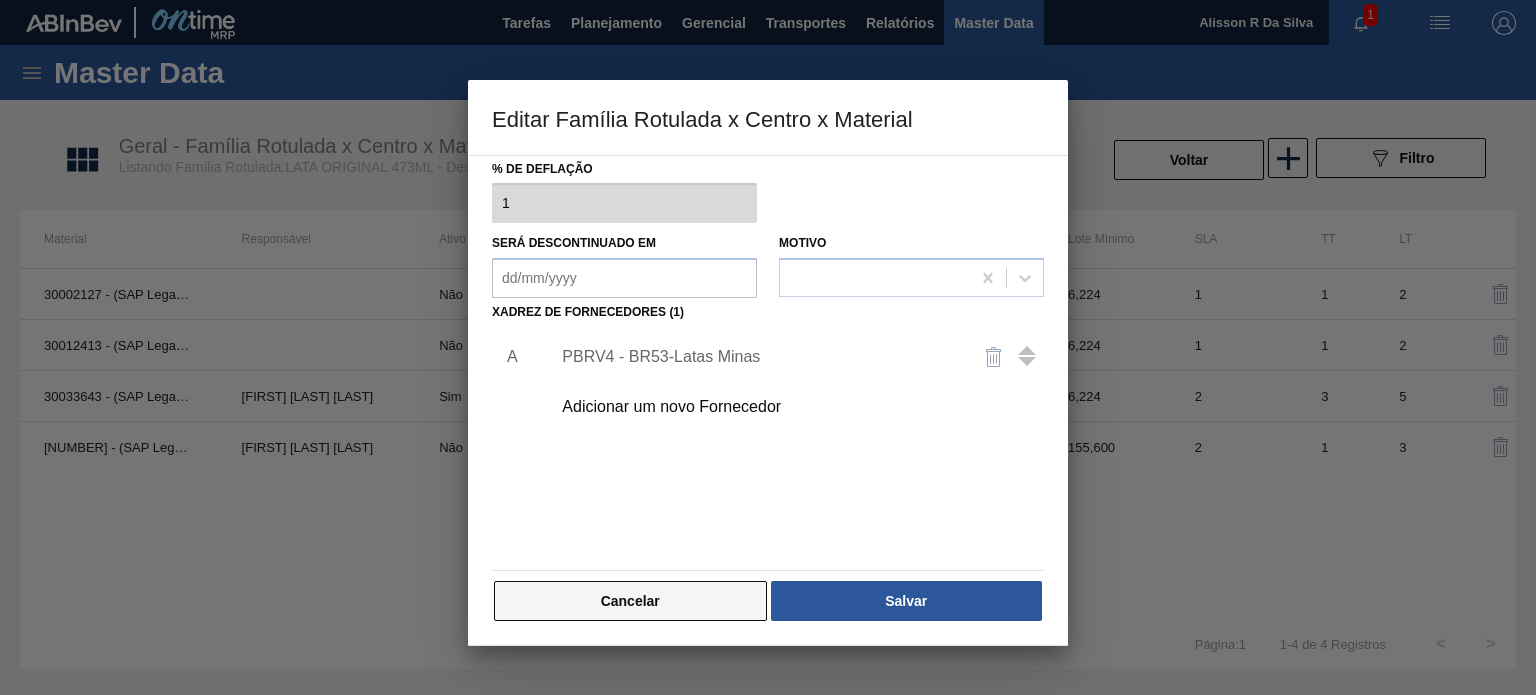 click on "Cancelar" at bounding box center [630, 601] 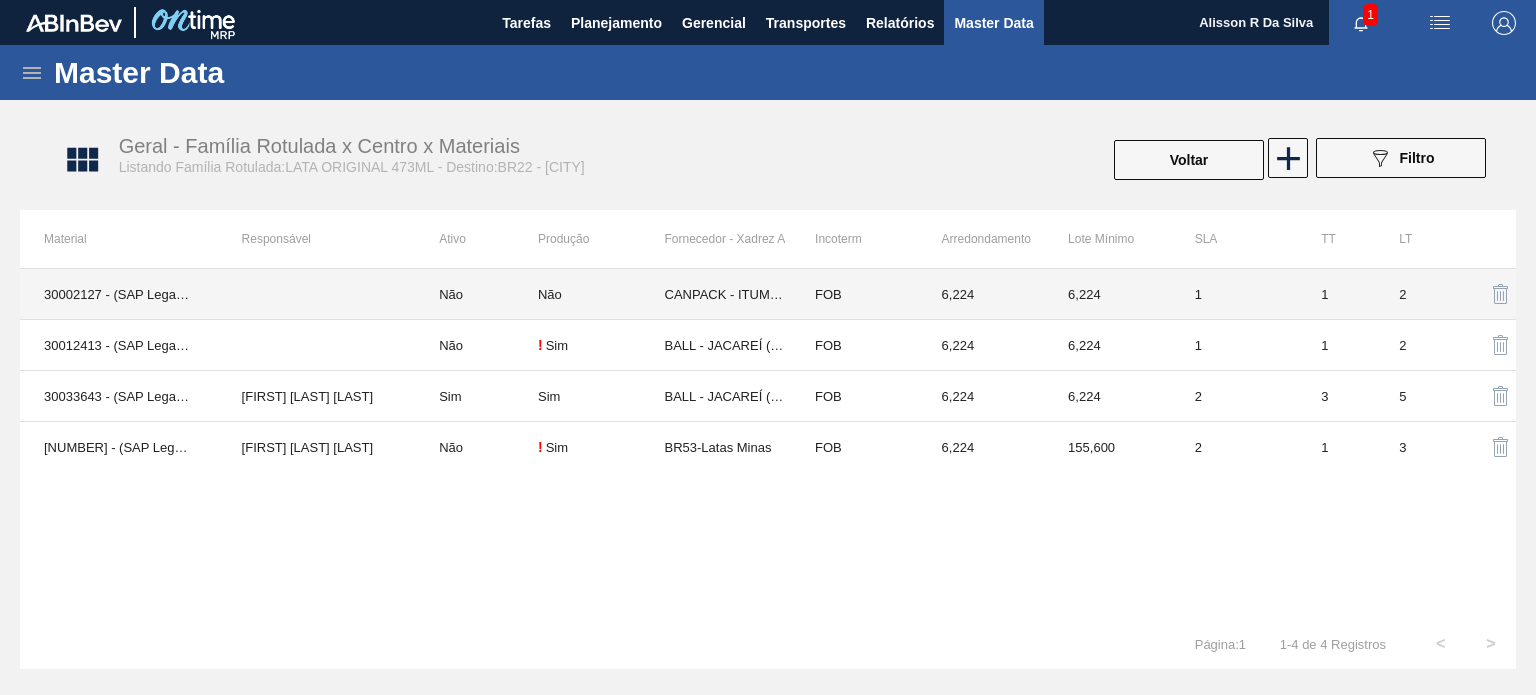 click on "30002127 - (SAP Legado: 50774192) - LATA AL. 473ML ORIGINAL SLEEK" at bounding box center [119, 294] 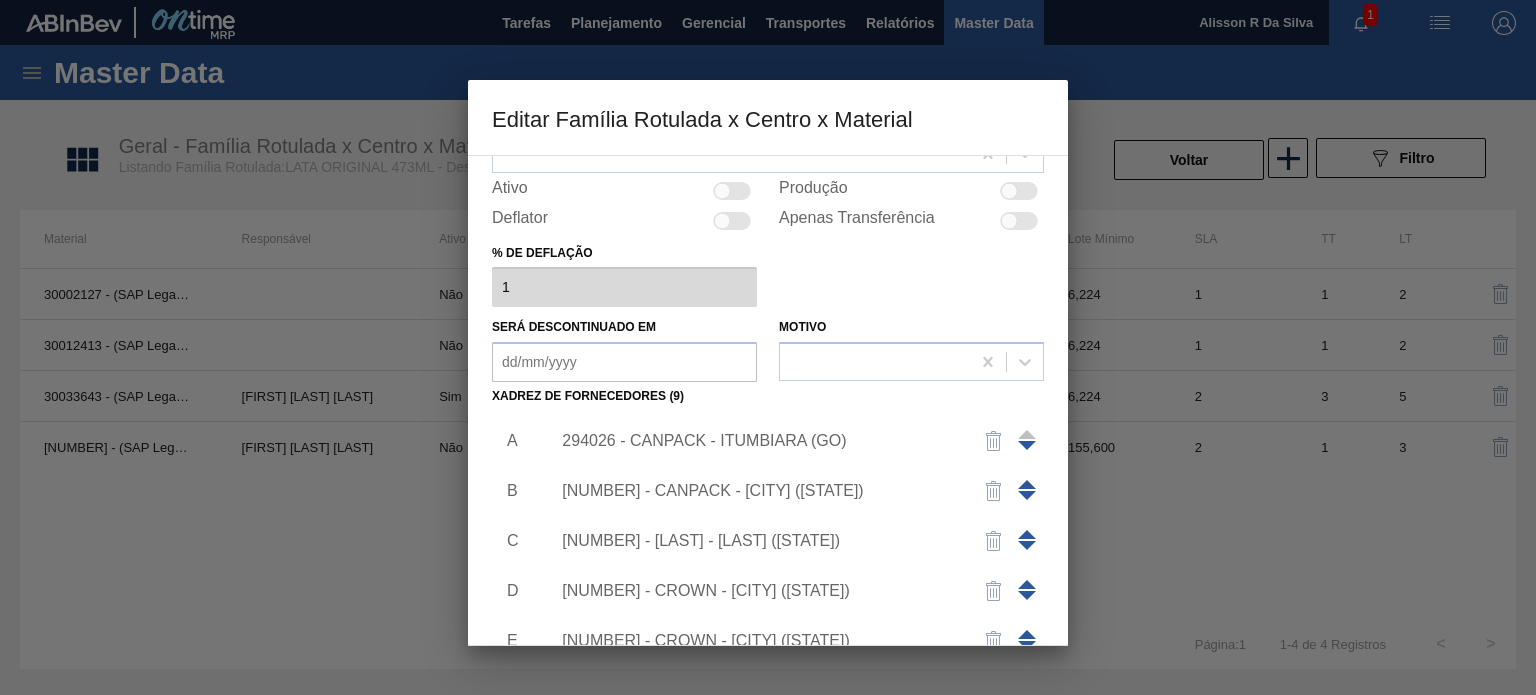 scroll, scrollTop: 204, scrollLeft: 0, axis: vertical 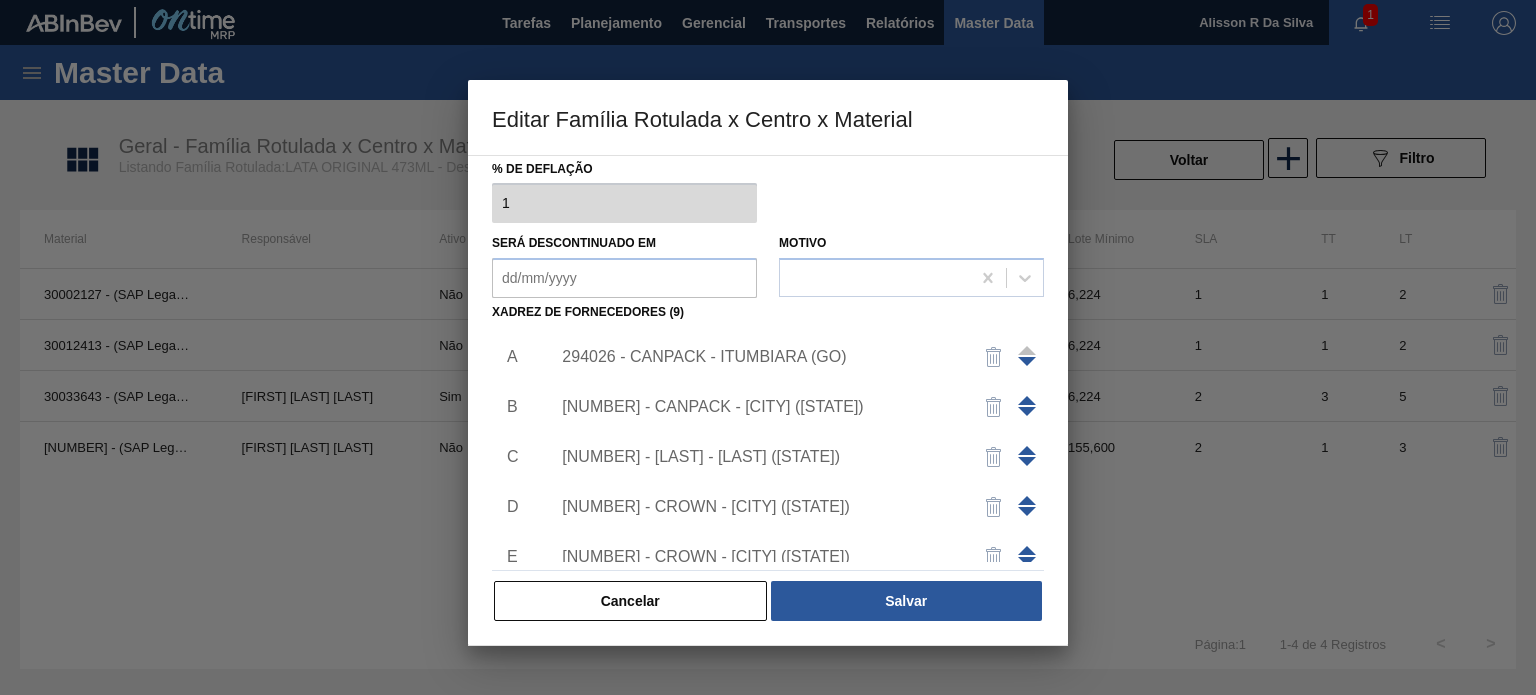 click on "Cancelar" at bounding box center [630, 601] 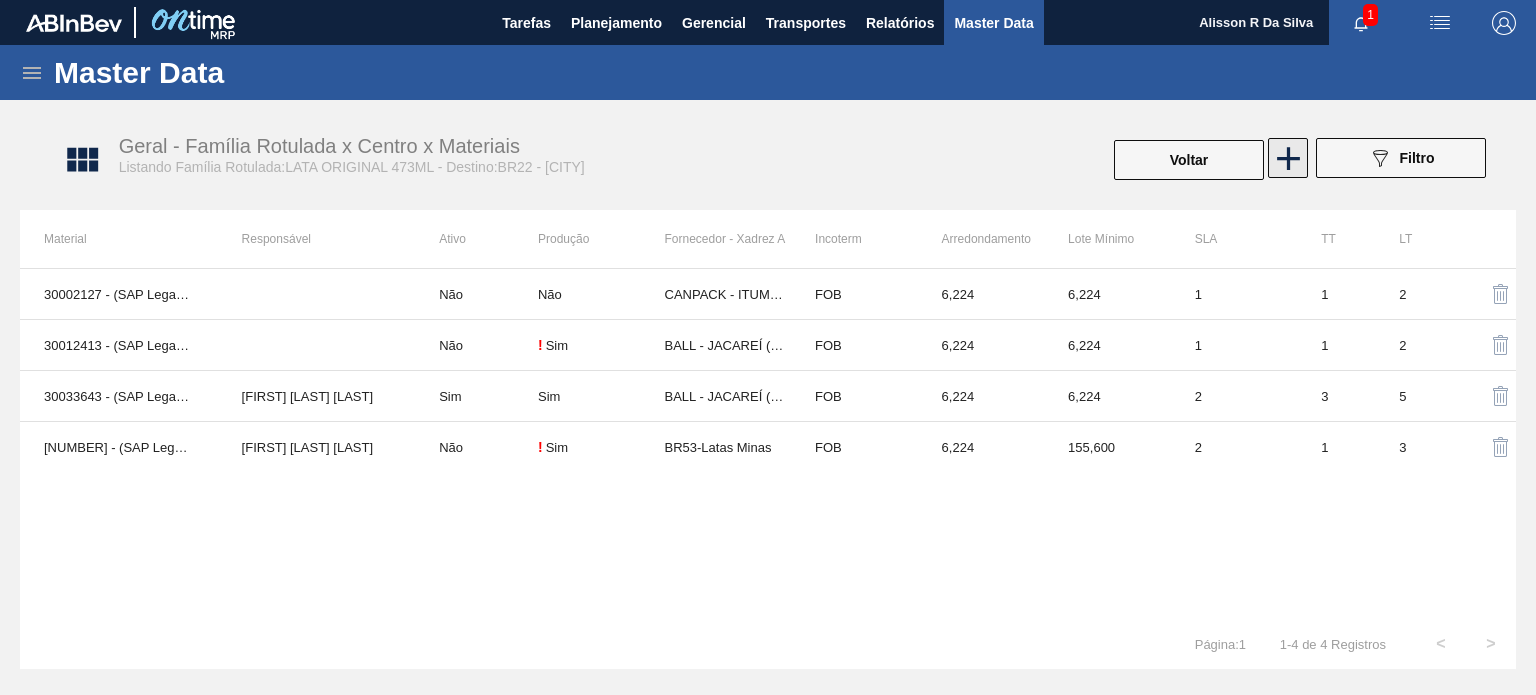 click 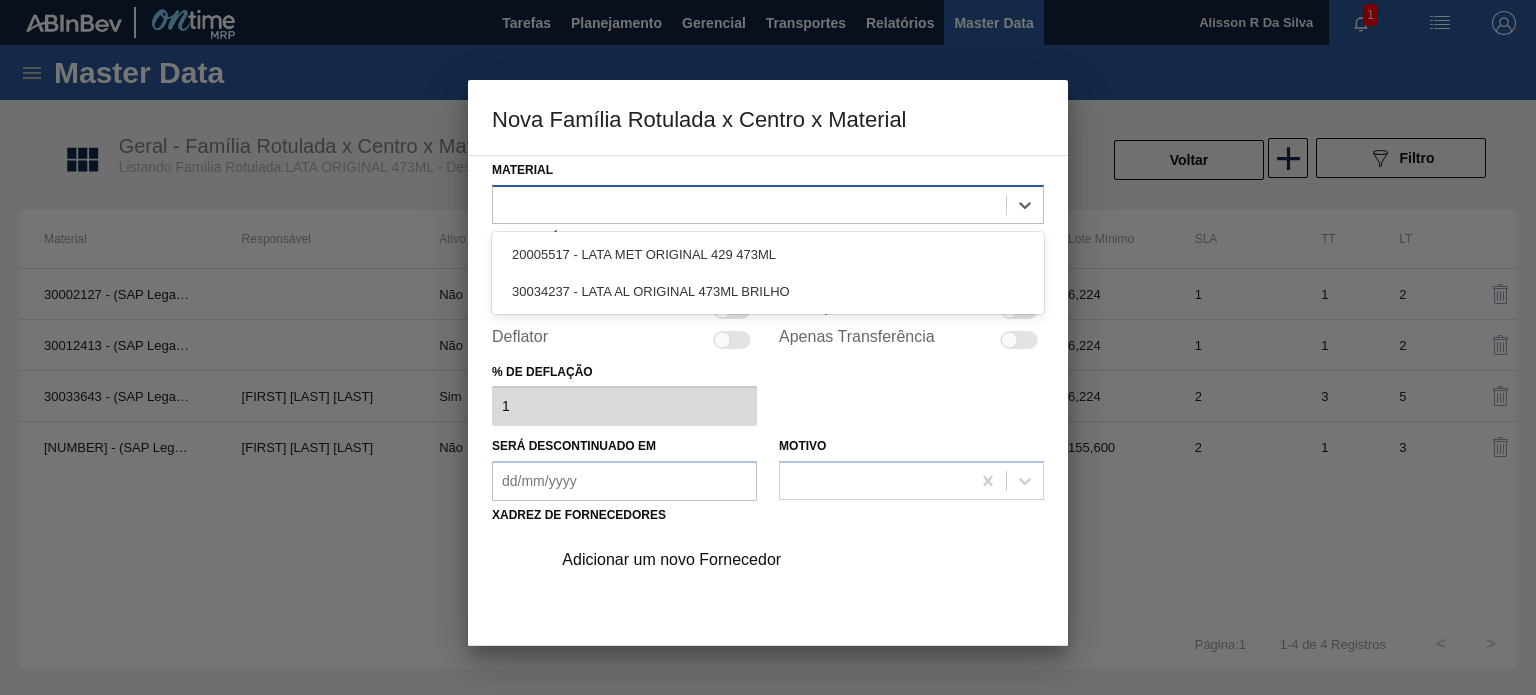 click at bounding box center [749, 204] 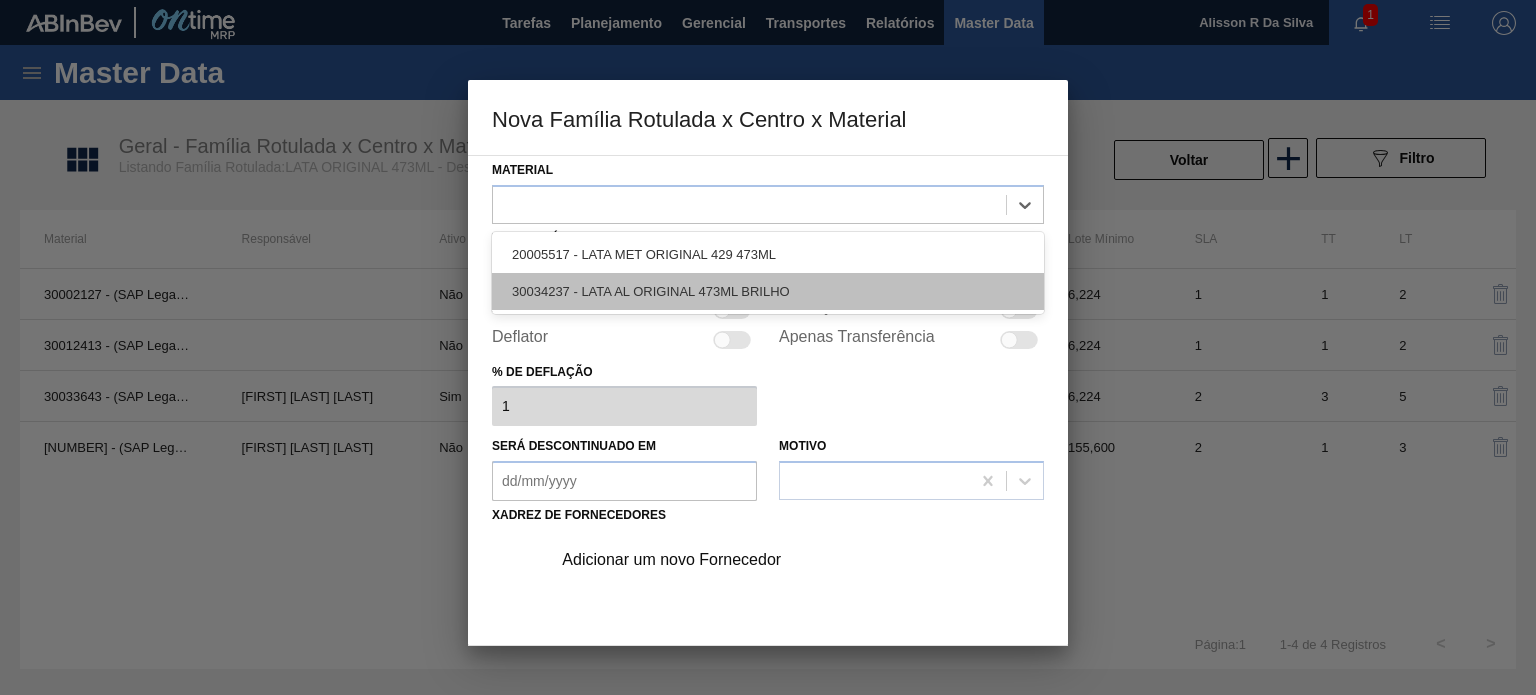 click on "30034237 - LATA AL ORIGINAL 473ML BRILHO" at bounding box center [768, 291] 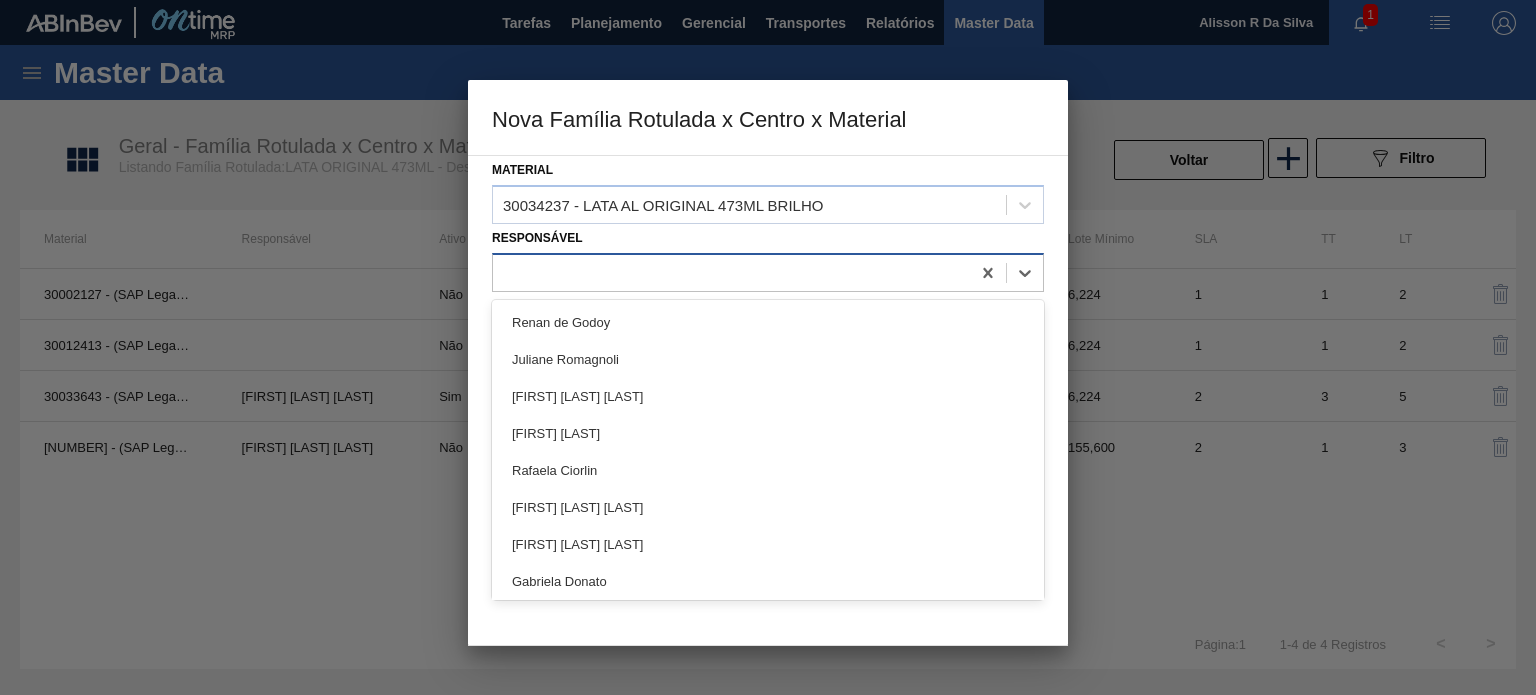 click at bounding box center (731, 272) 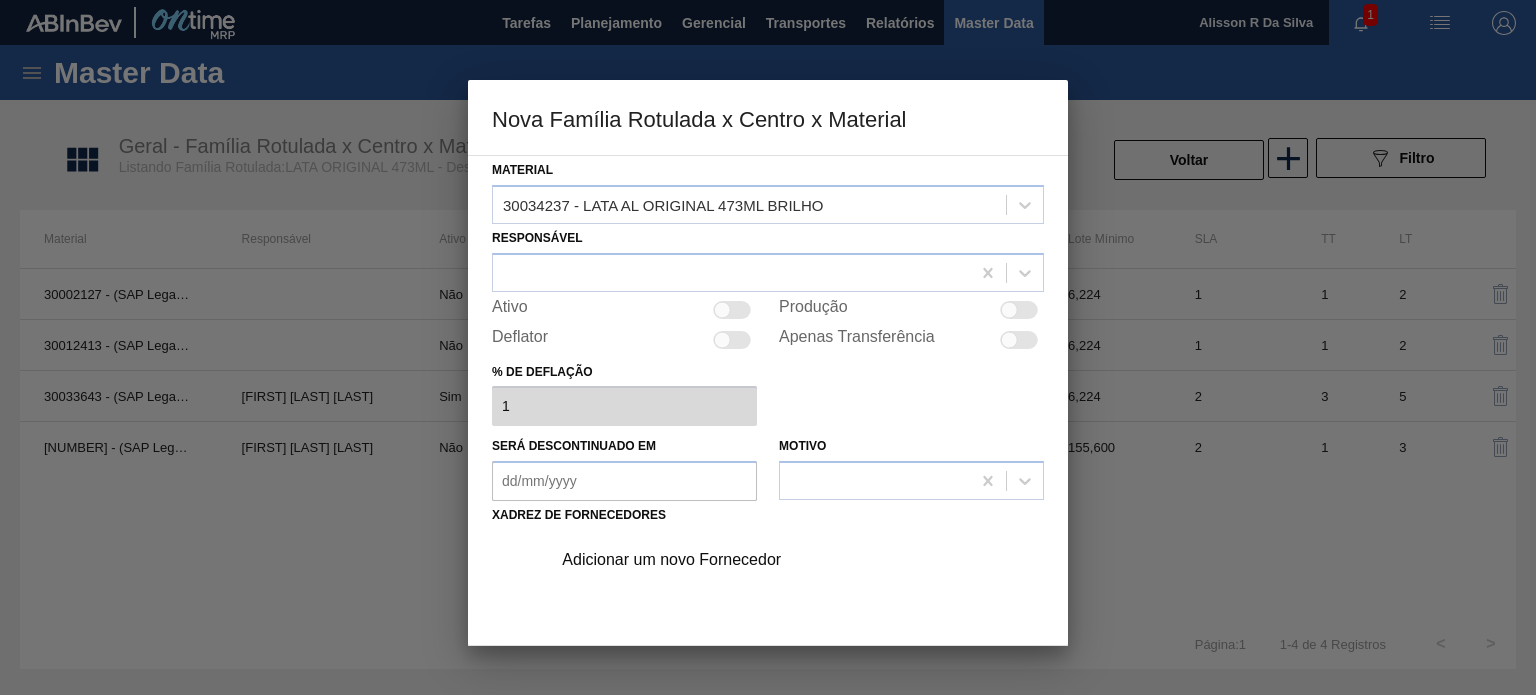 click on "Adicionar um novo Fornecedor" at bounding box center [758, 560] 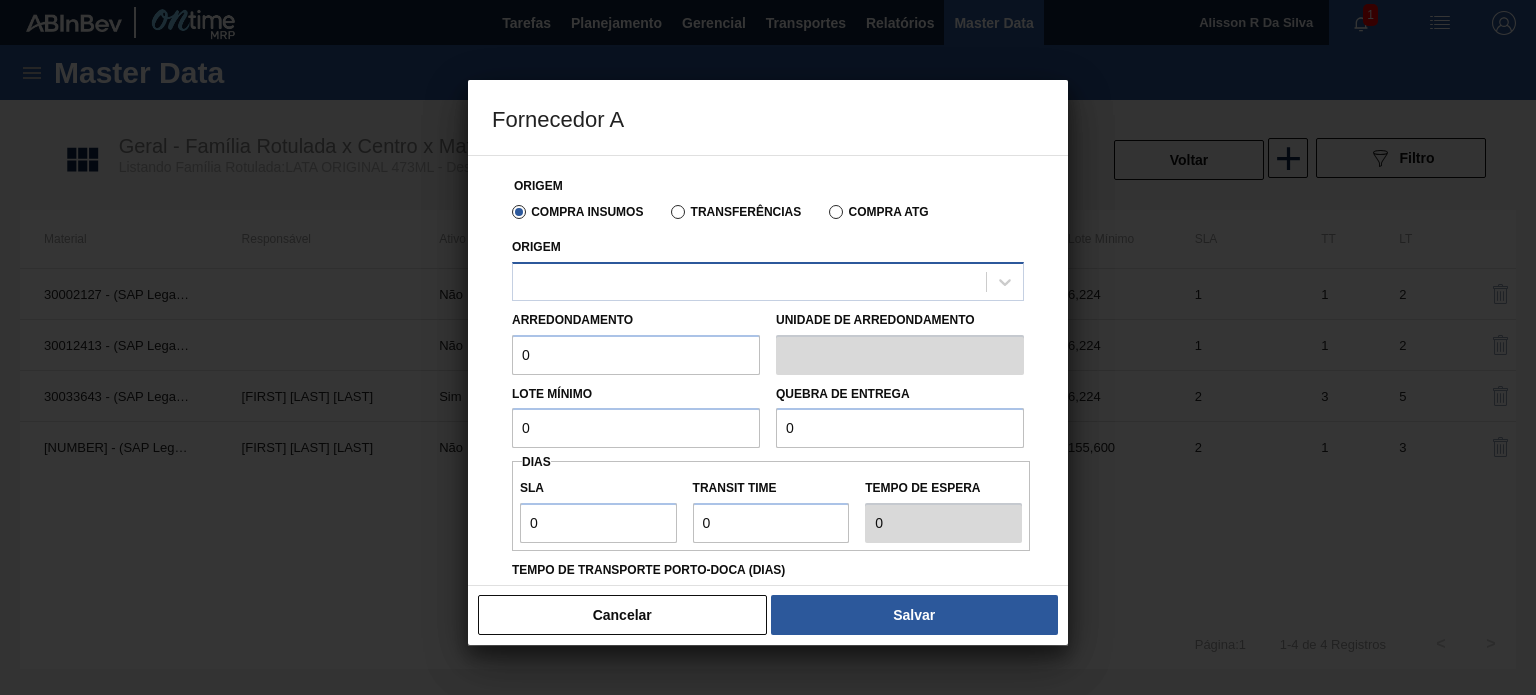 click at bounding box center (749, 281) 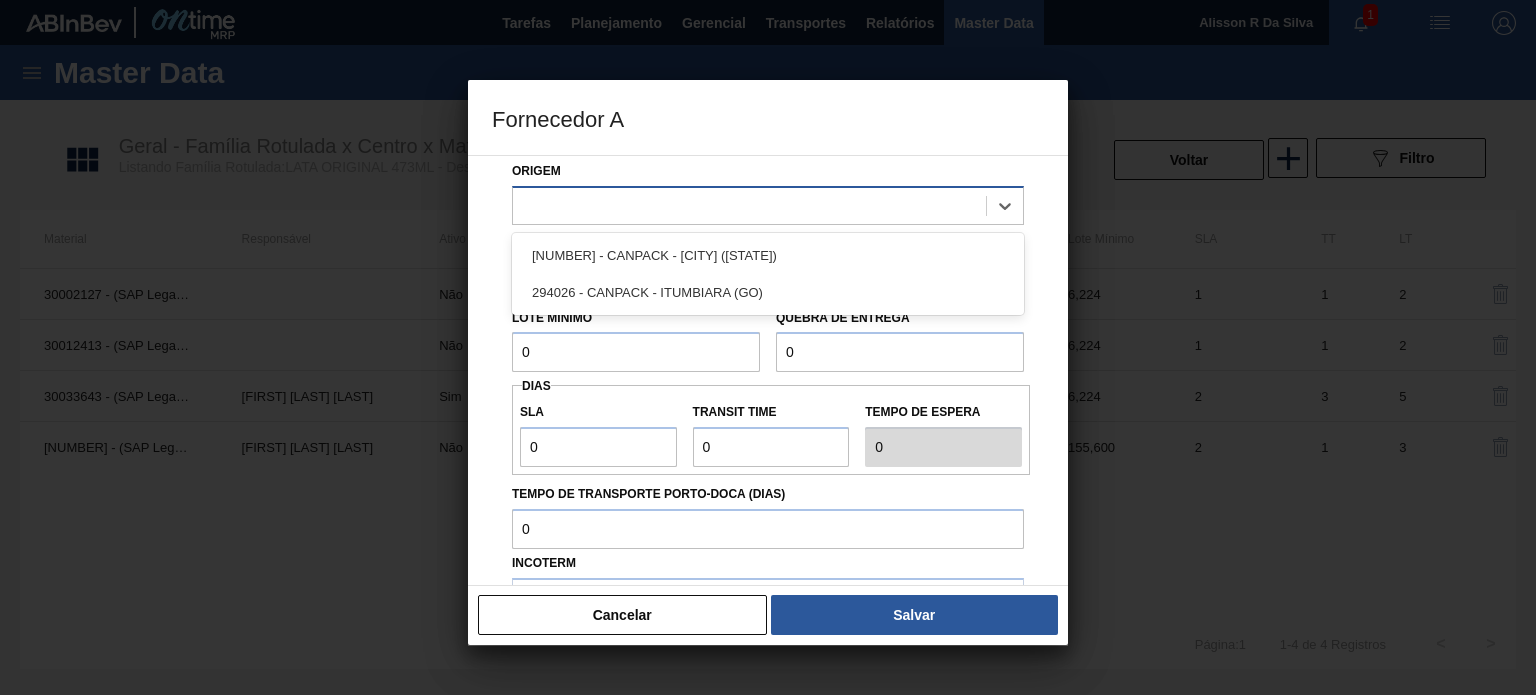scroll, scrollTop: 0, scrollLeft: 0, axis: both 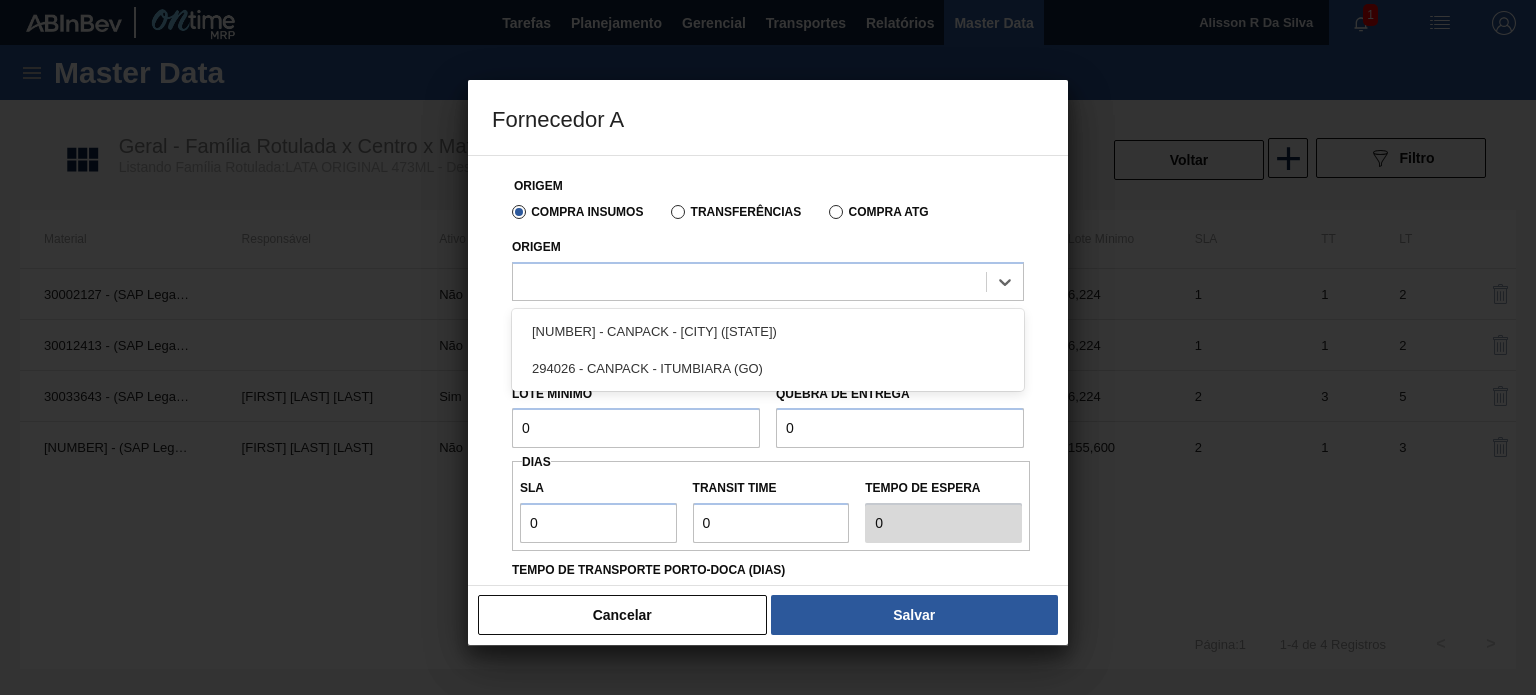 click on "Origem option [NUMBER] - CANPACK - [CITY] ([STATE]) focused, 1 of 2. 2 results available. Use Up and Down to choose options, press Enter to select the currently focused option, press Escape to exit the menu, press Tab to select the option and exit the menu. [NUMBER] - CANPACK - [CITY] ([STATE]) [NUMBER] - CANPACK - [CITY] ([STATE])" at bounding box center (768, 267) 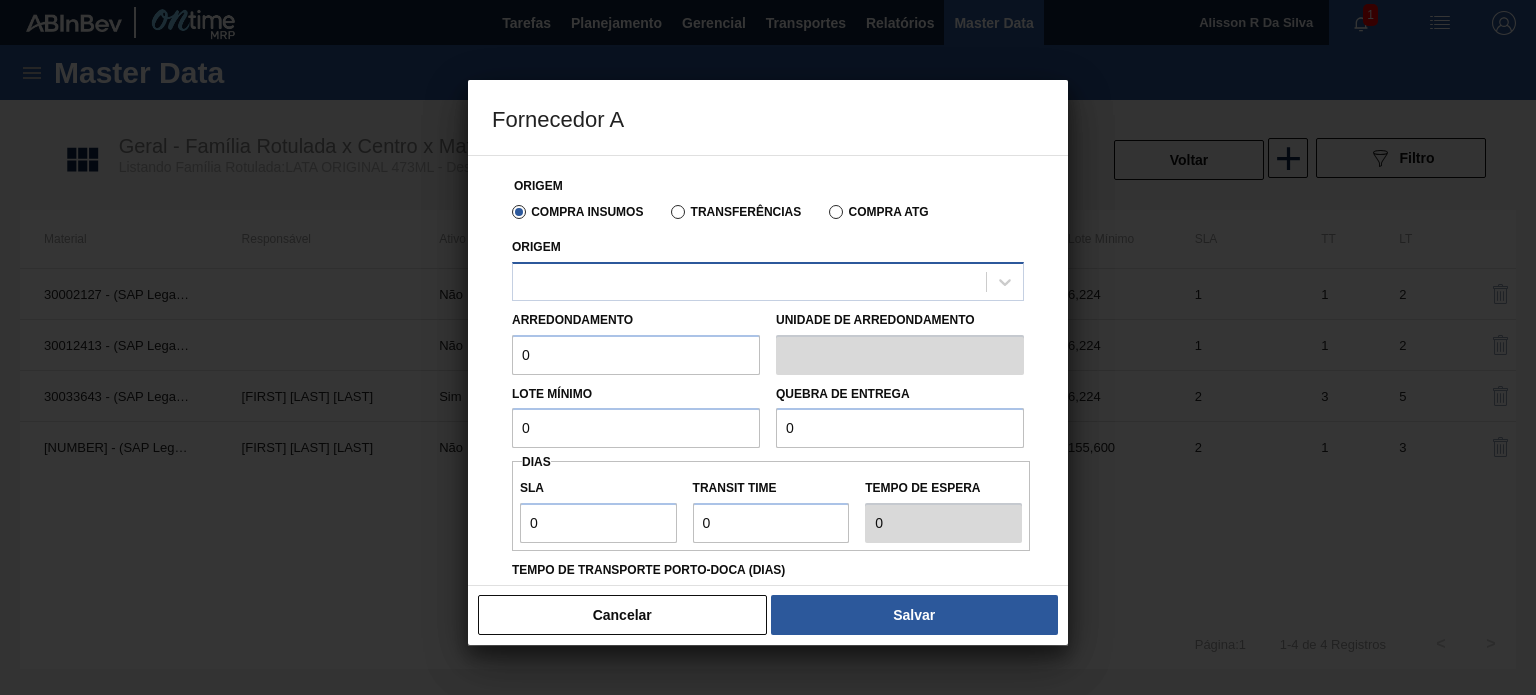 click at bounding box center [749, 281] 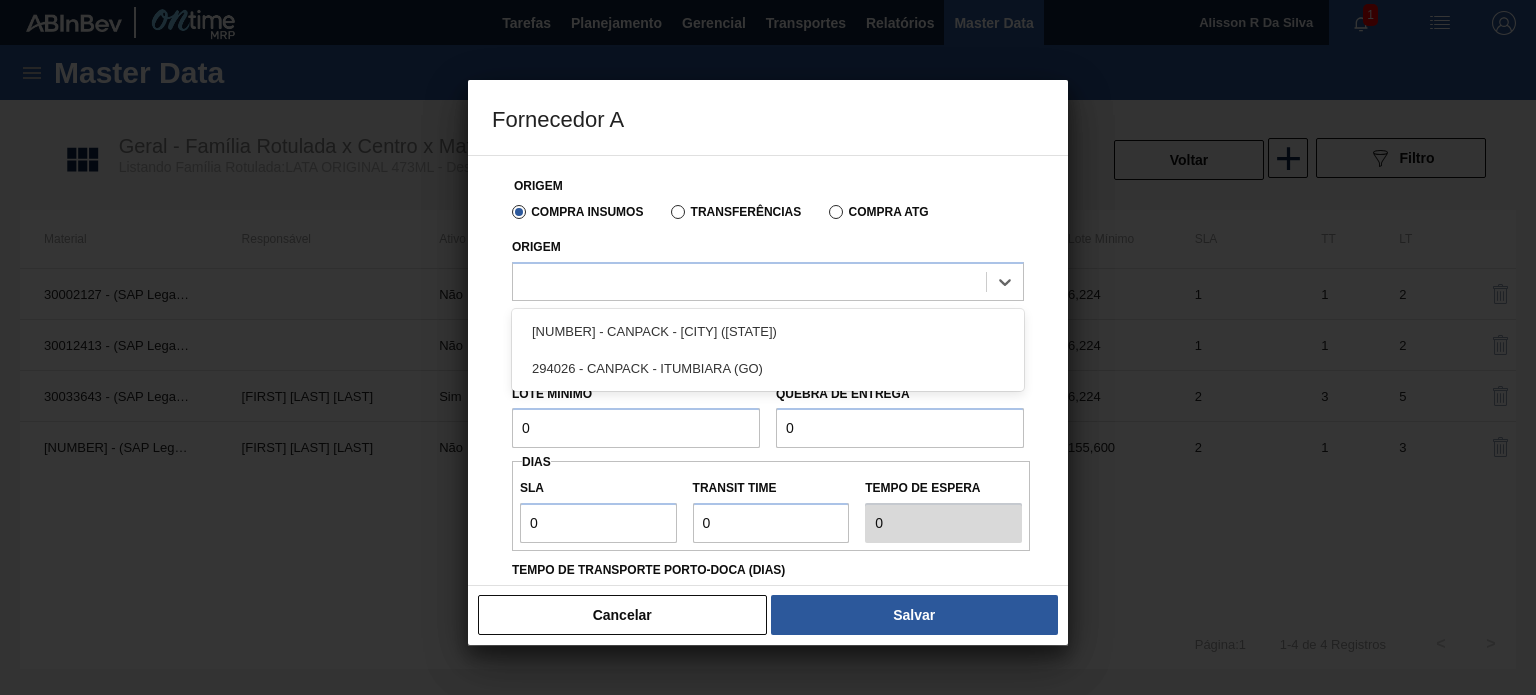 click on "Origem  Compra Insumos Transferências Compra ATG Origem option [NUMBER] - CANPACK - [CITY] ([STATE]) focused, 1 of 2. 2 results available. Use Up and Down to choose options, press Enter to select the currently focused option, press Escape to exit the menu, press Tab to select the option and exit the menu. [NUMBER] - CANPACK - [CITY] ([STATE]) [NUMBER] - CANPACK - [CITY] ([STATE]) Arredondamento 0 Unidade de arredondamento Lote Mínimo 0 Quebra de entrega 0   Dias     SLA 0 Transit Time Tempo de espera 0 Tempo de Transporte Porto-Doca (dias) Incoterm CIF" at bounding box center (768, 474) 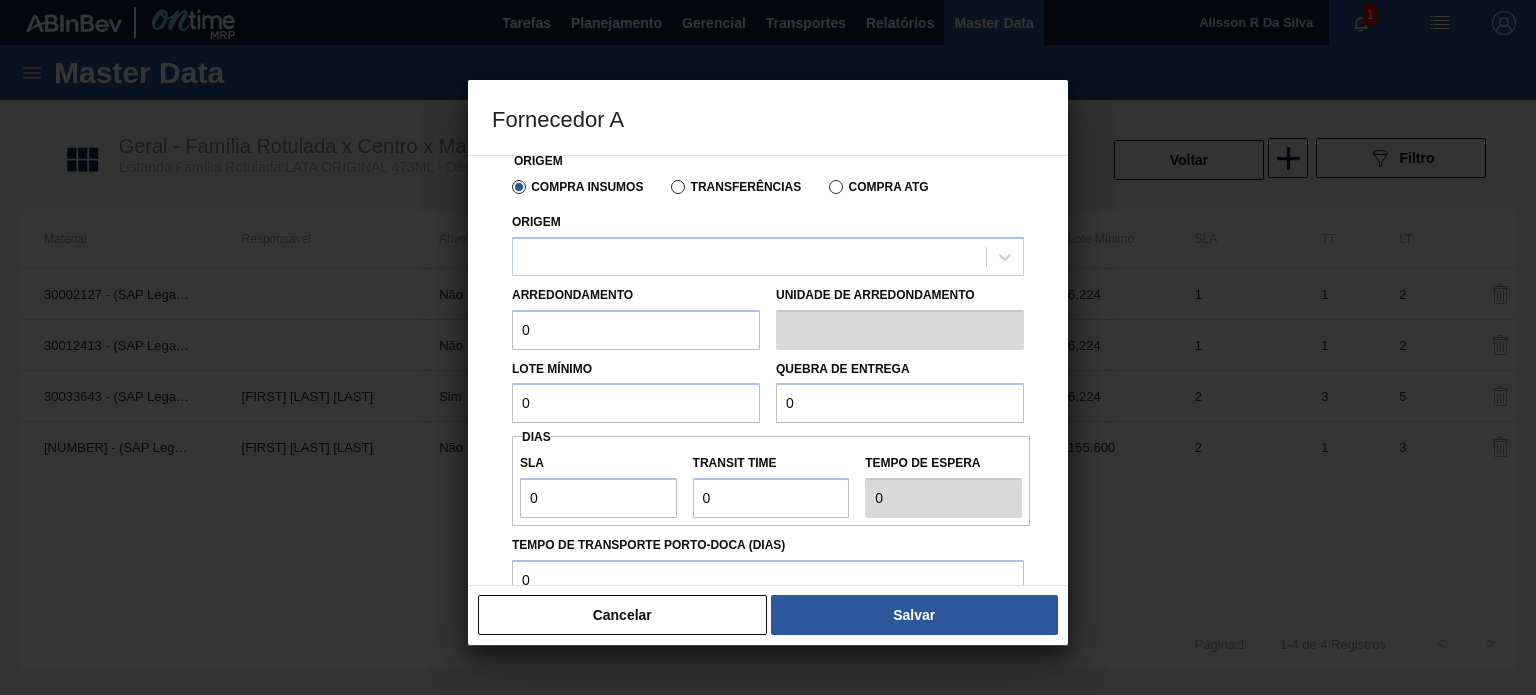 scroll, scrollTop: 0, scrollLeft: 0, axis: both 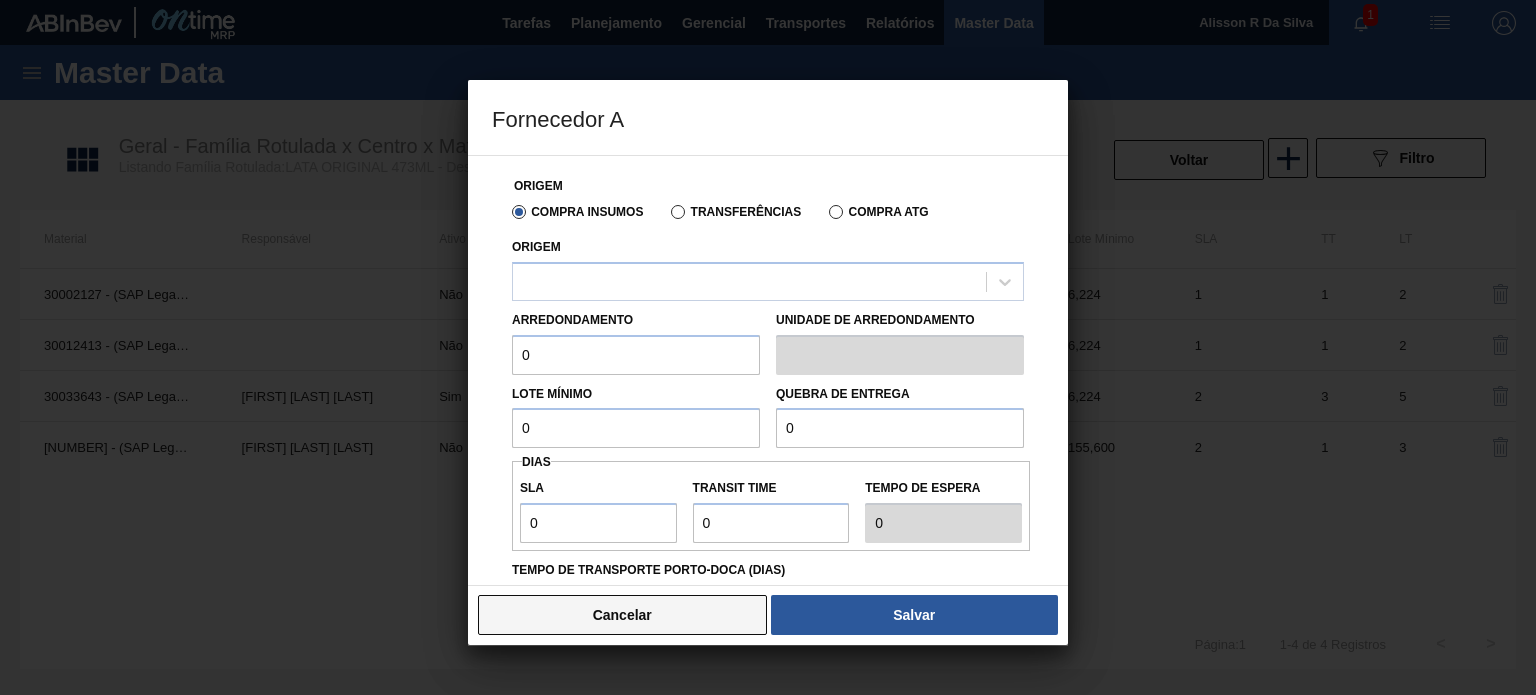 click on "Cancelar" at bounding box center [622, 615] 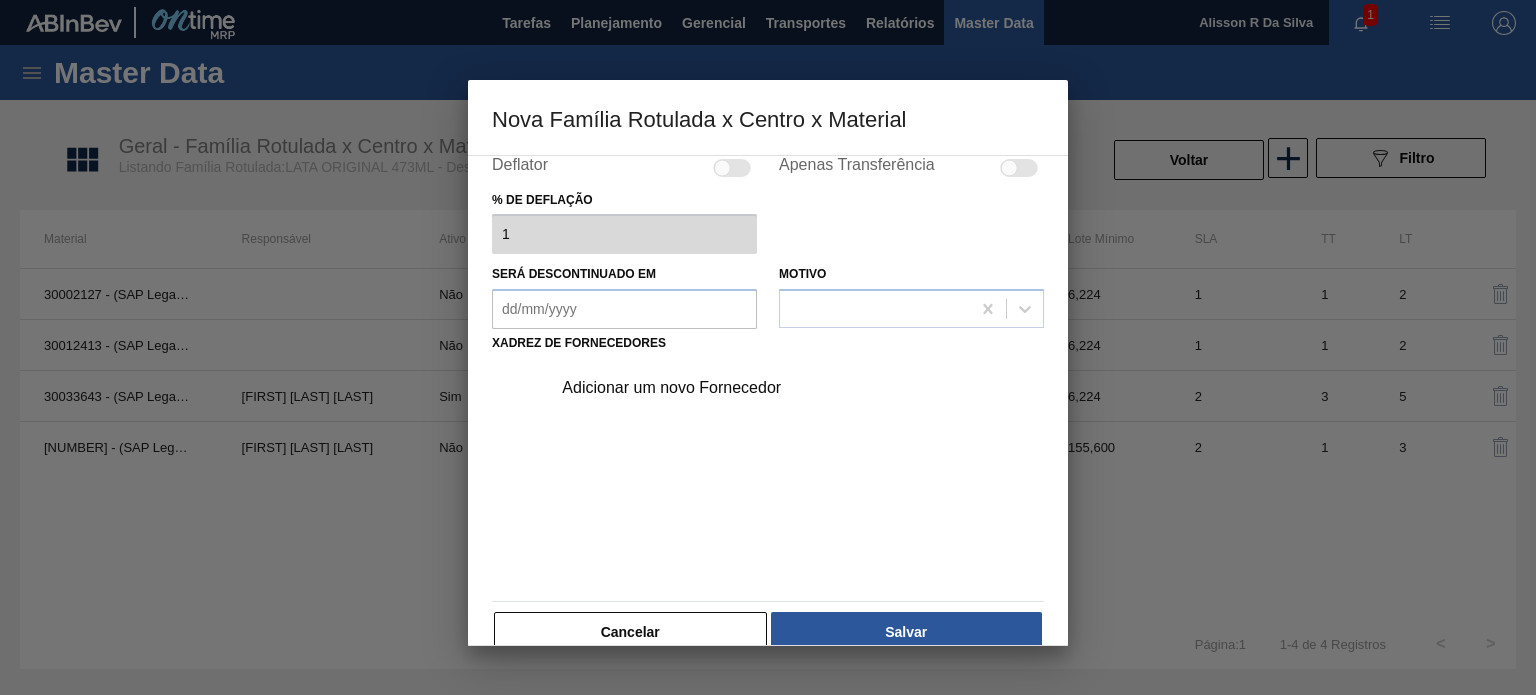 scroll, scrollTop: 203, scrollLeft: 0, axis: vertical 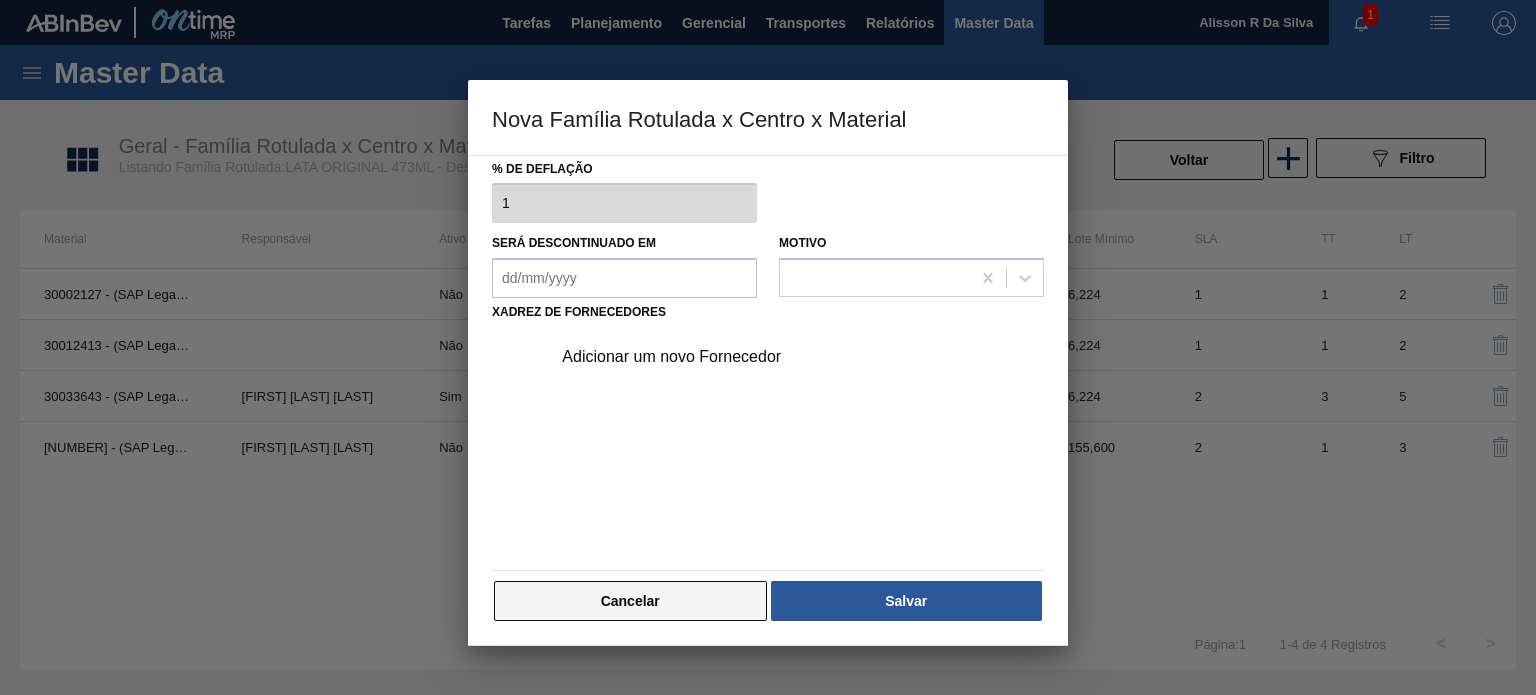 click on "Cancelar" at bounding box center (630, 601) 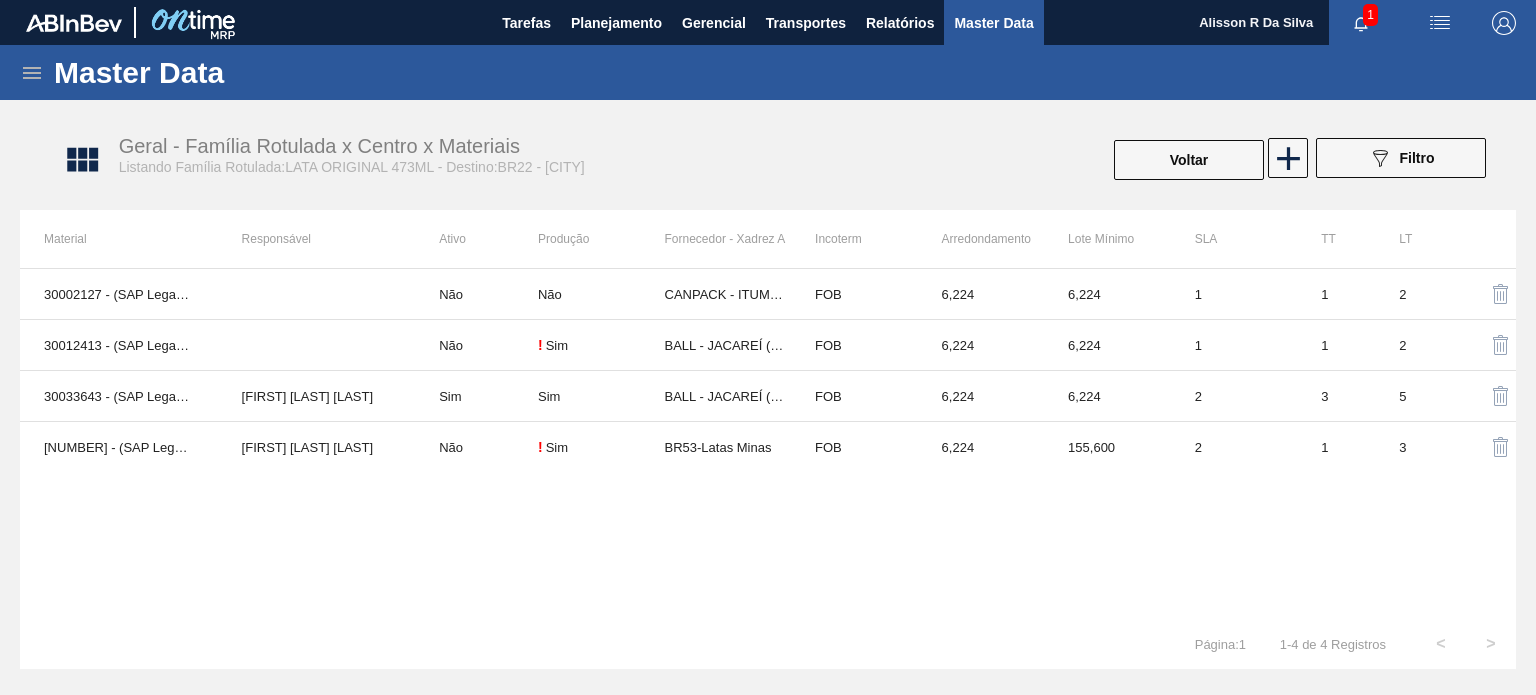 click on "[NUMBER] - (SAP Legado: [NUMBER]) - LATA AL. 473ML ORIGINAL SLEEK Não Não CANPACK - [CITY] ([STATE]) FOB [PRICE] [PRICE] 1 1 2 [NUMBER] - (SAP Legado: [NUMBER]) - LATA AL. 473ML ORIG SLK 429 Não ! Sim BALL - [CITY] ([STATE]) FOB [PRICE] [PRICE] 1 1 2 [NUMBER] - (SAP Legado: [NUMBER]) - LATA AL 473ML ORIG SLK NIV24 [FIRST] [LAST] [LAST] Sim Sim BALL - [CITY] ([STATE]) FOB [PRICE] [PRICE] 2 3 5 [NUMBER] - (SAP Legado: [NUMBER]) - LATA MET. ORIGINAL 473ML [FIRST] [LAST] [LAST] Não ! Sim BR53-Latas Minas FOB [PRICE] [PRICE] 2 1 3" at bounding box center [768, 443] 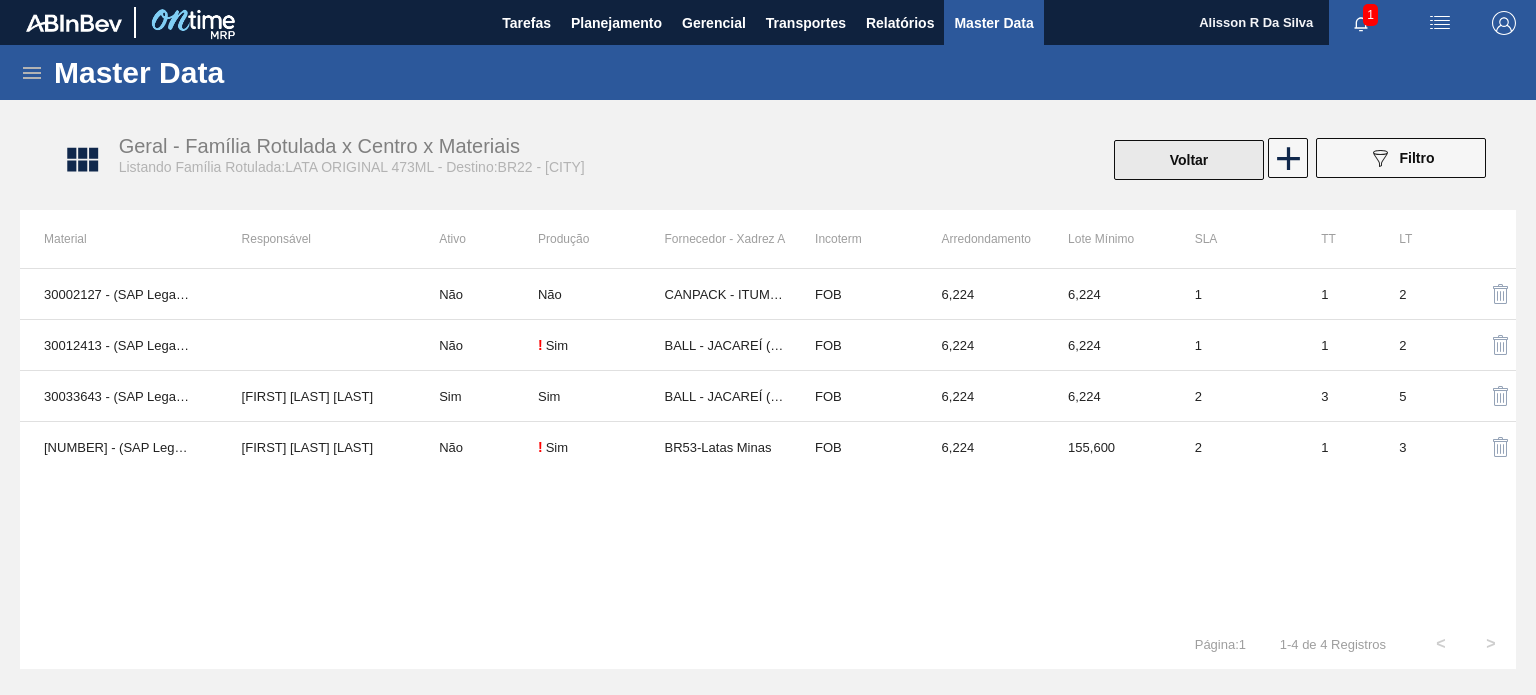 click on "Voltar" at bounding box center (1189, 160) 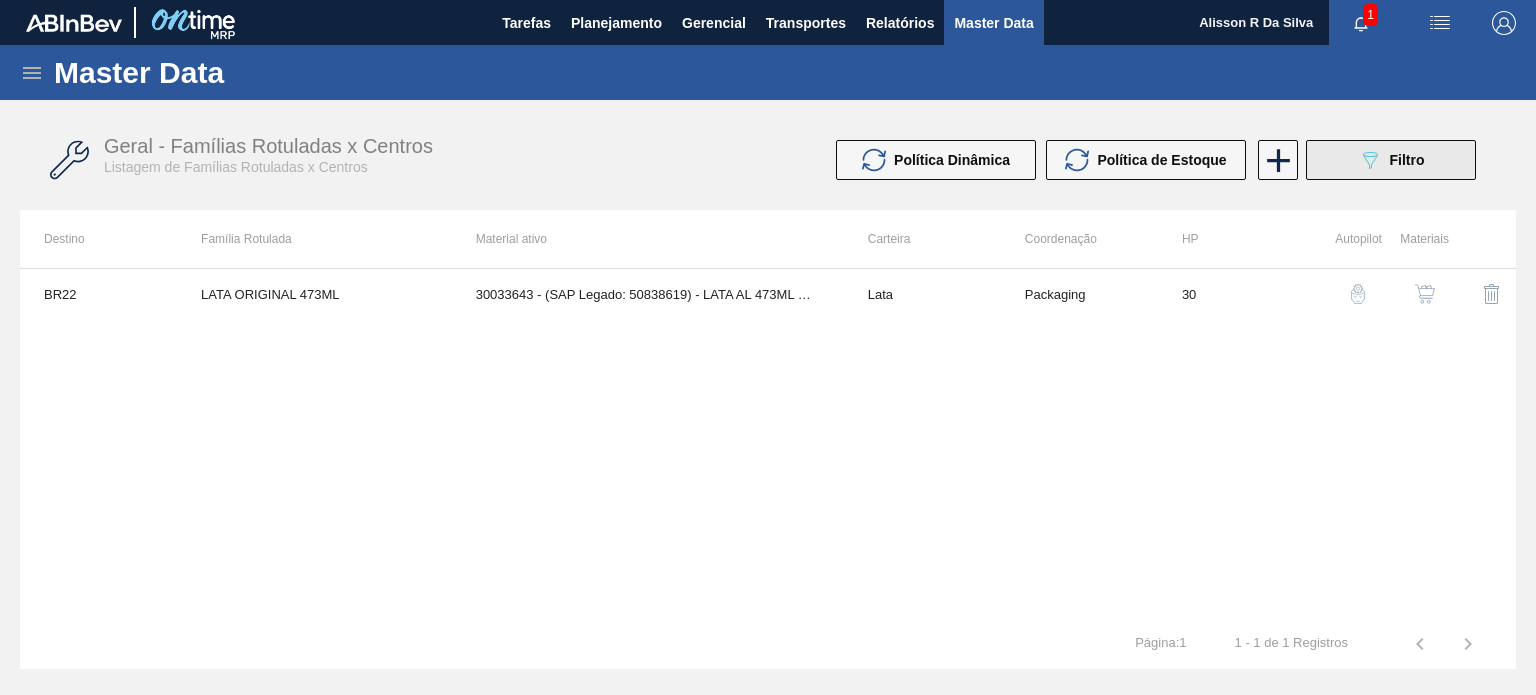 click on "089F7B8B-B2A5-4AFE-B5C0-19BA573D28AC Filtro" at bounding box center [1391, 160] 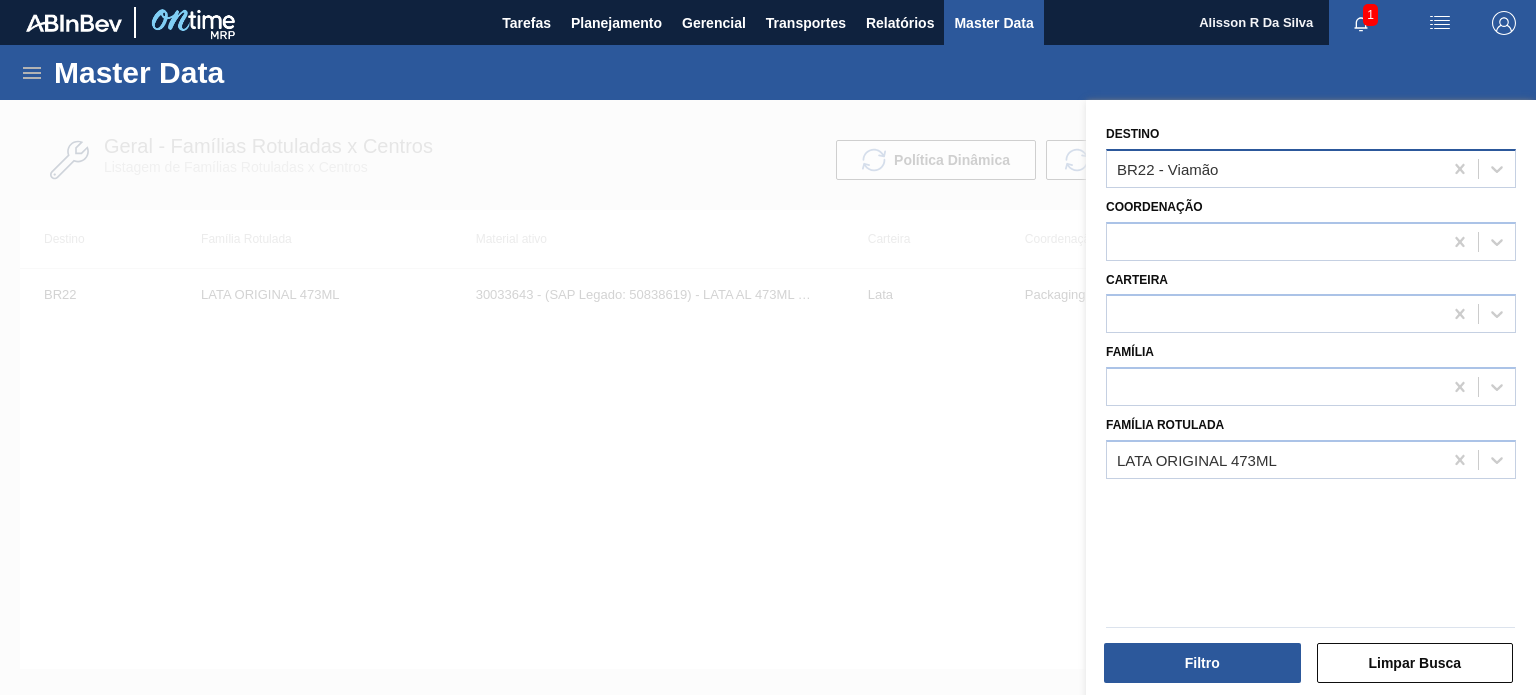 click on "BR22 - Viamão" at bounding box center (1274, 168) 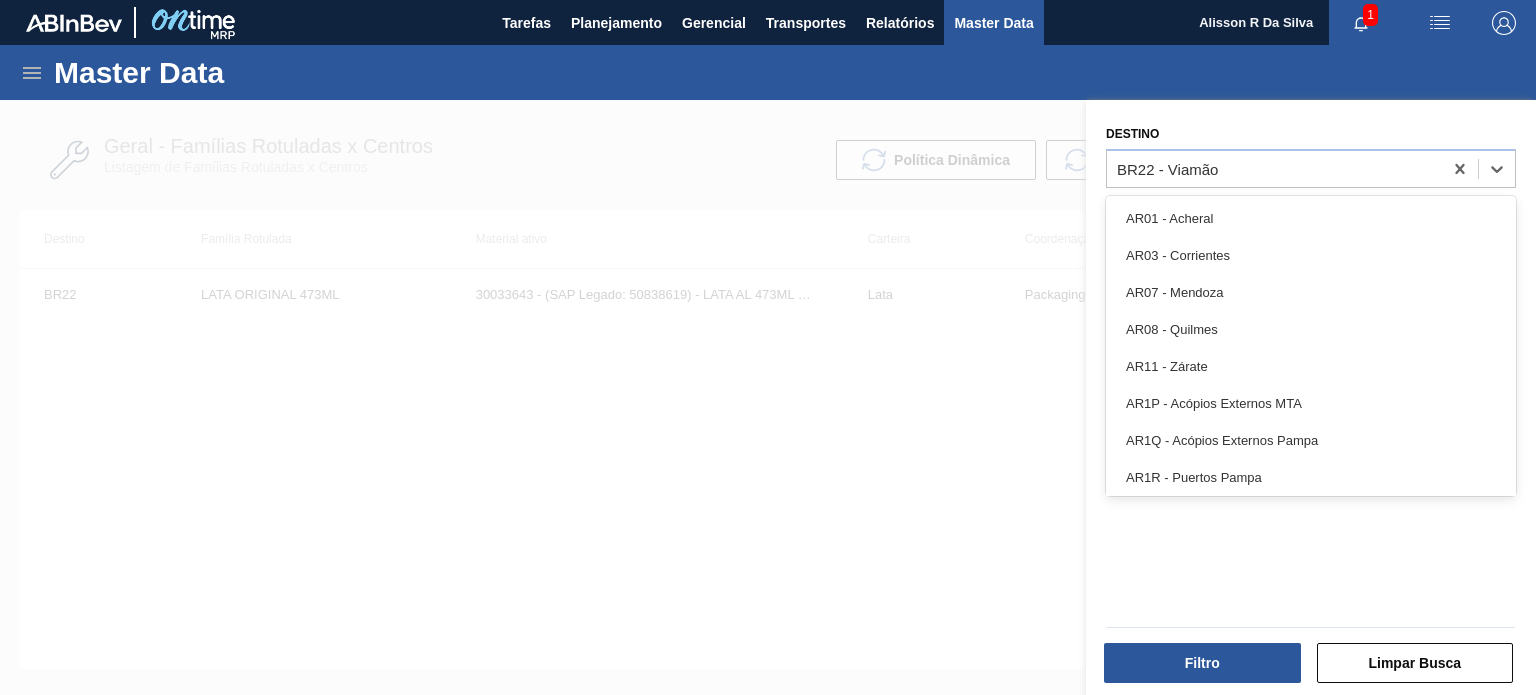 drag, startPoint x: 957, startPoint y: 360, endPoint x: 958, endPoint y: 374, distance: 14.035668 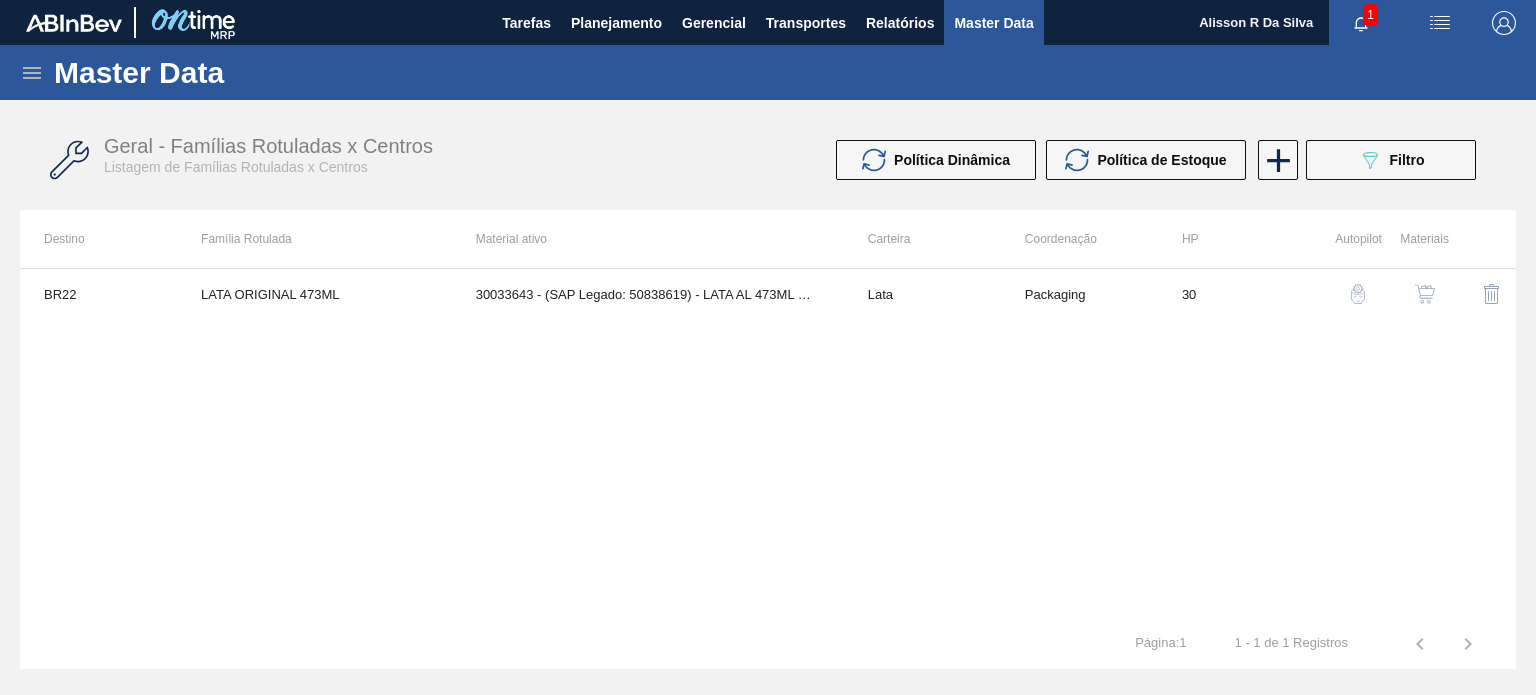 click at bounding box center (1425, 294) 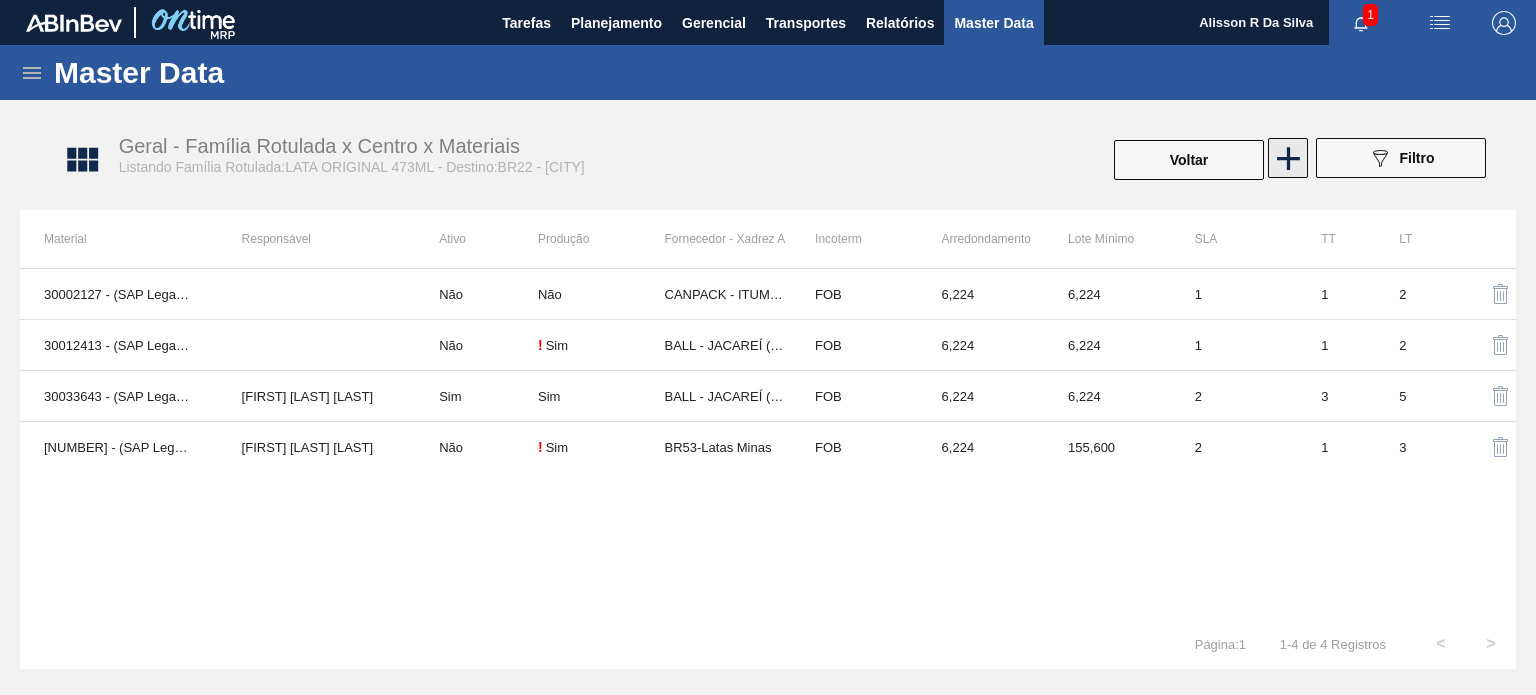 click 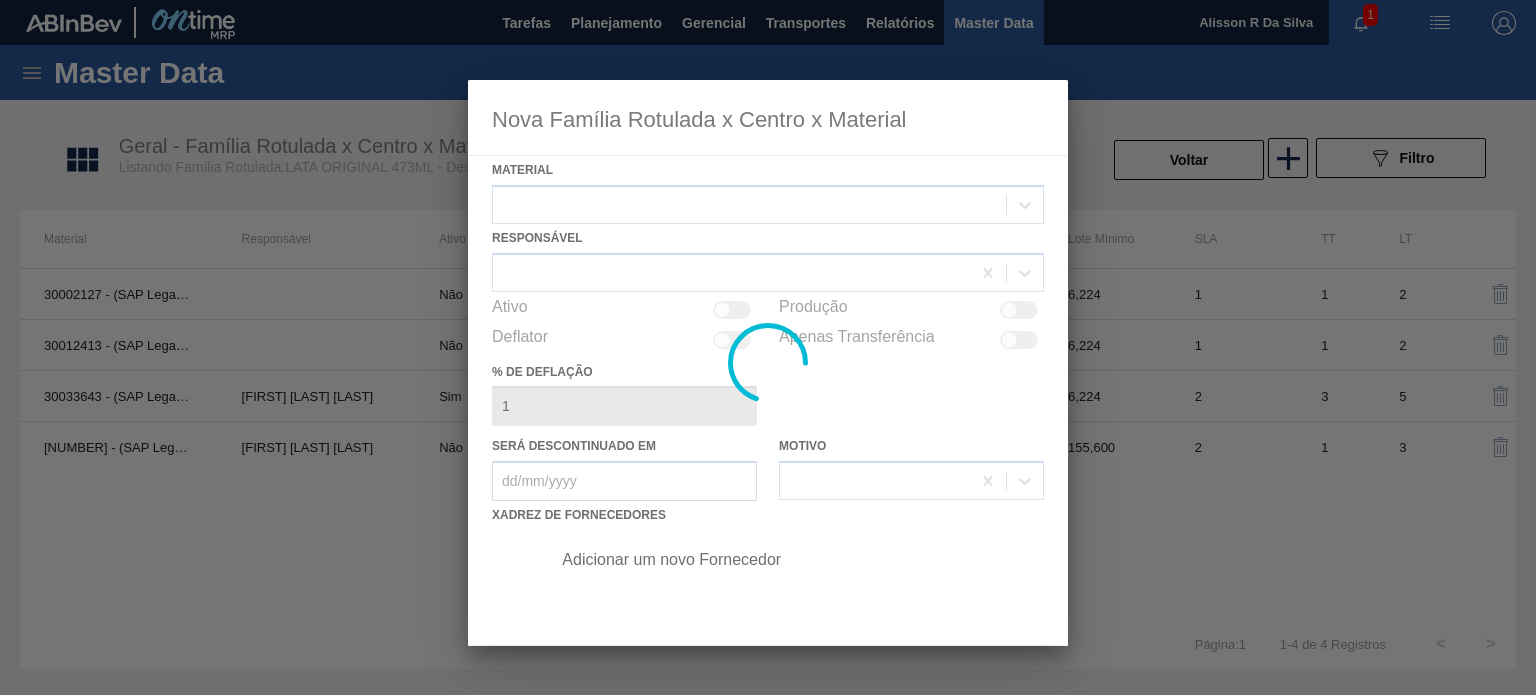 click at bounding box center (768, 363) 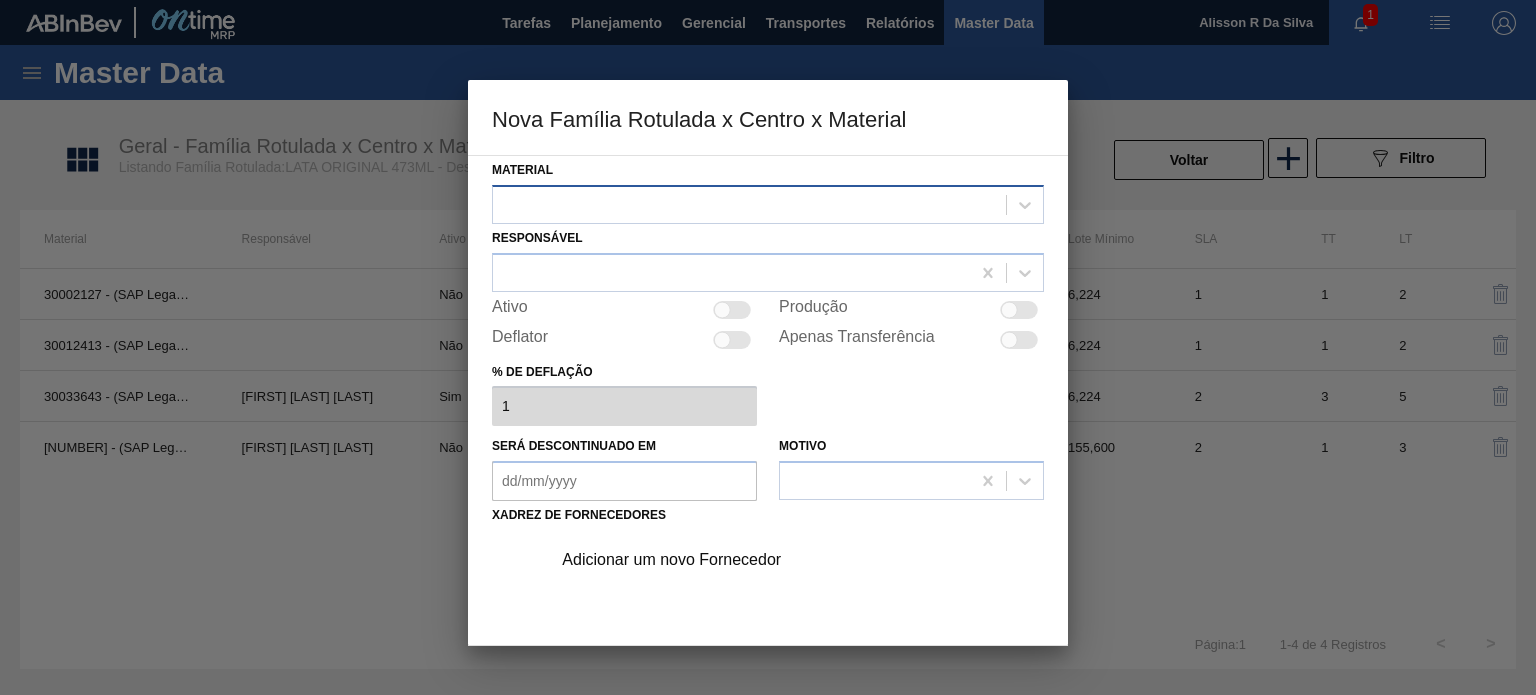 click at bounding box center [749, 204] 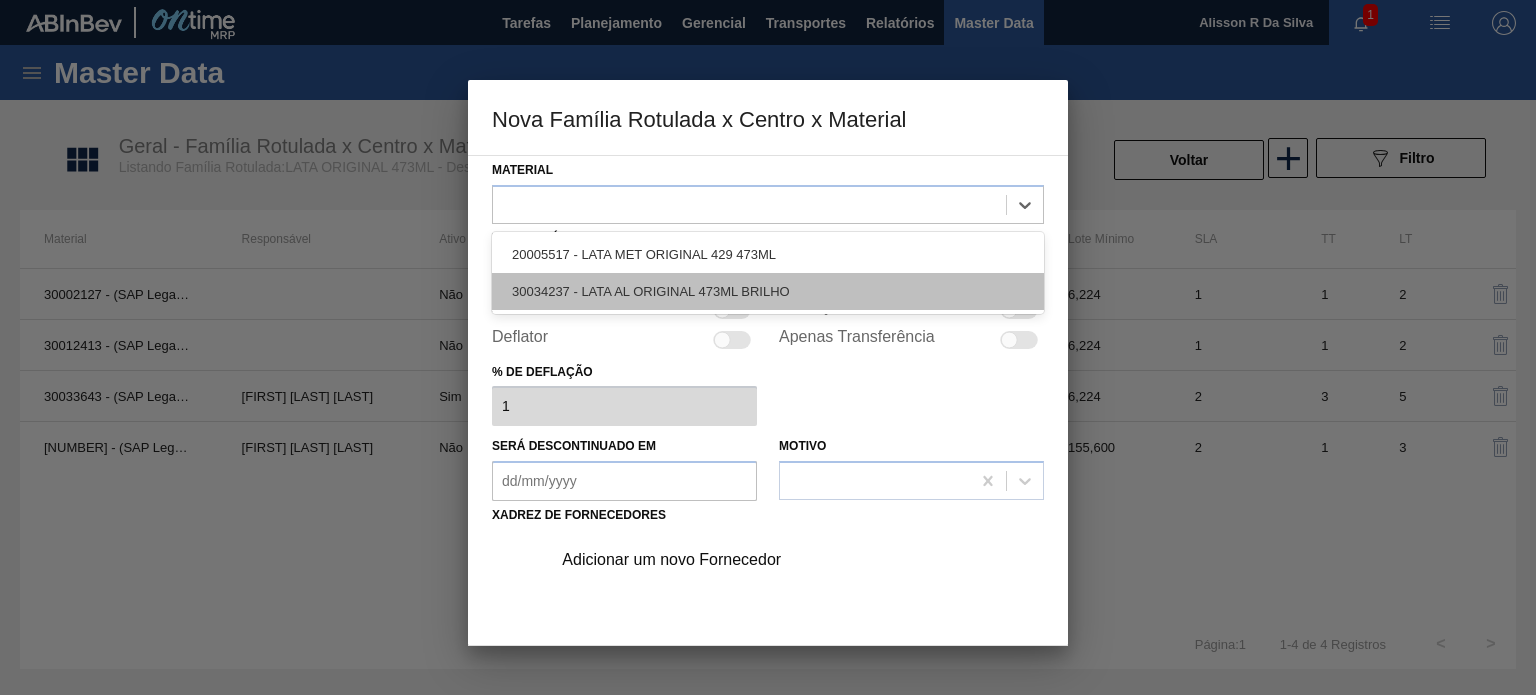click on "30034237 - LATA AL ORIGINAL 473ML BRILHO" at bounding box center [768, 291] 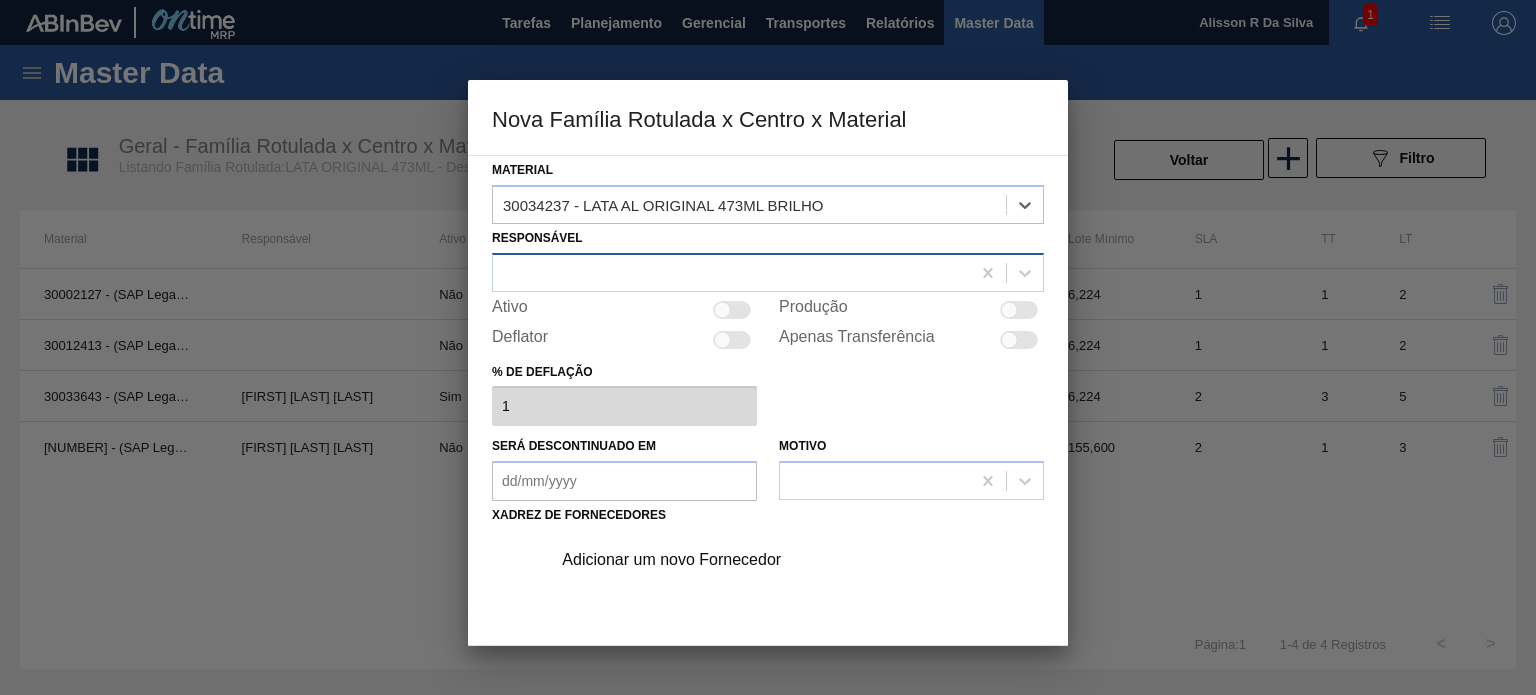 click at bounding box center [731, 272] 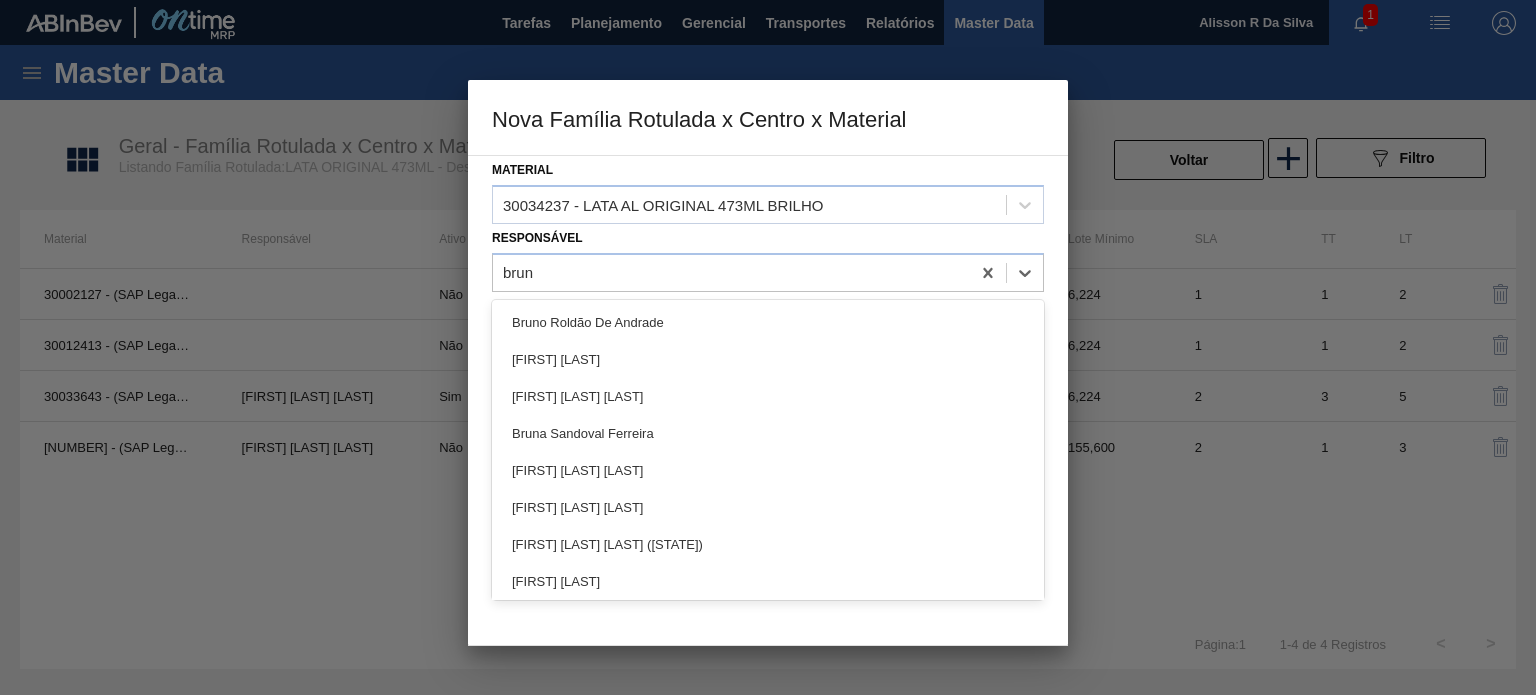 type on "bruno" 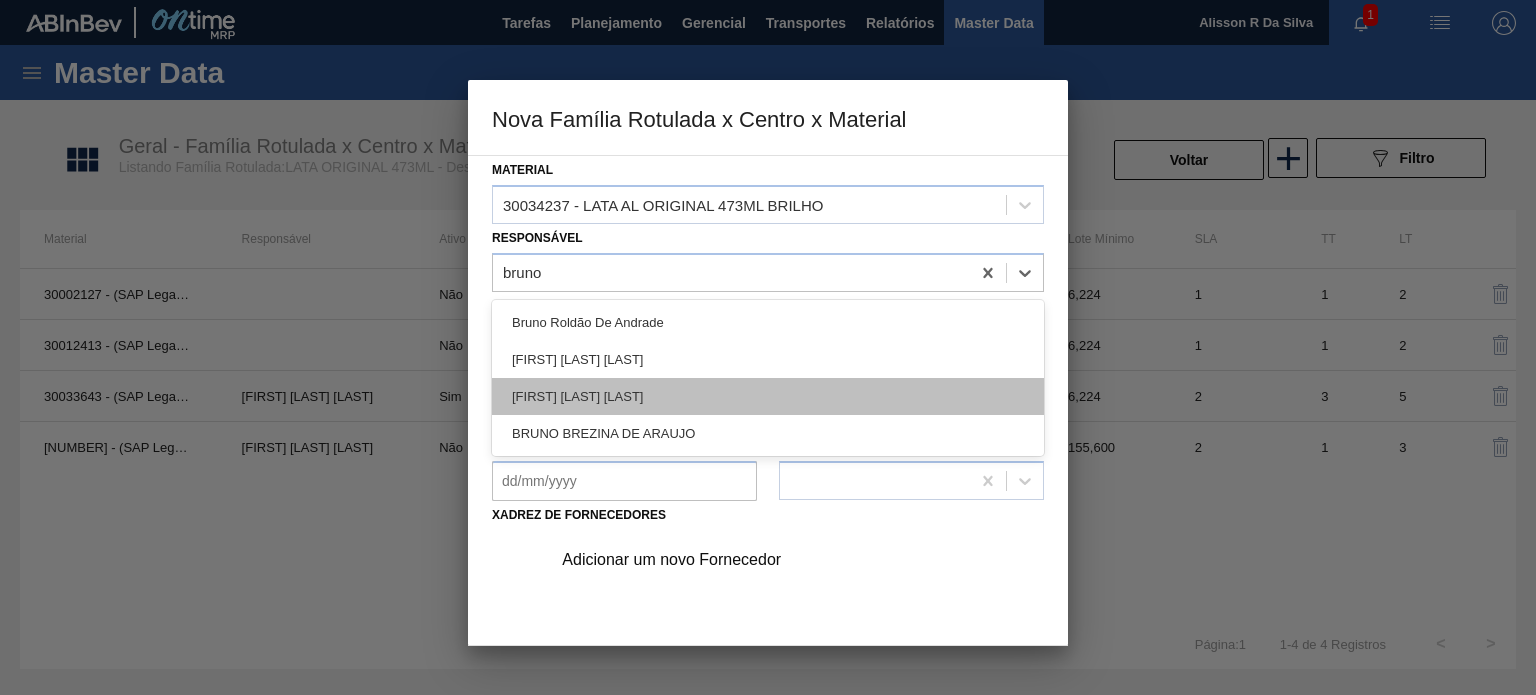 click on "[FIRST] [LAST] [LAST]" at bounding box center (768, 396) 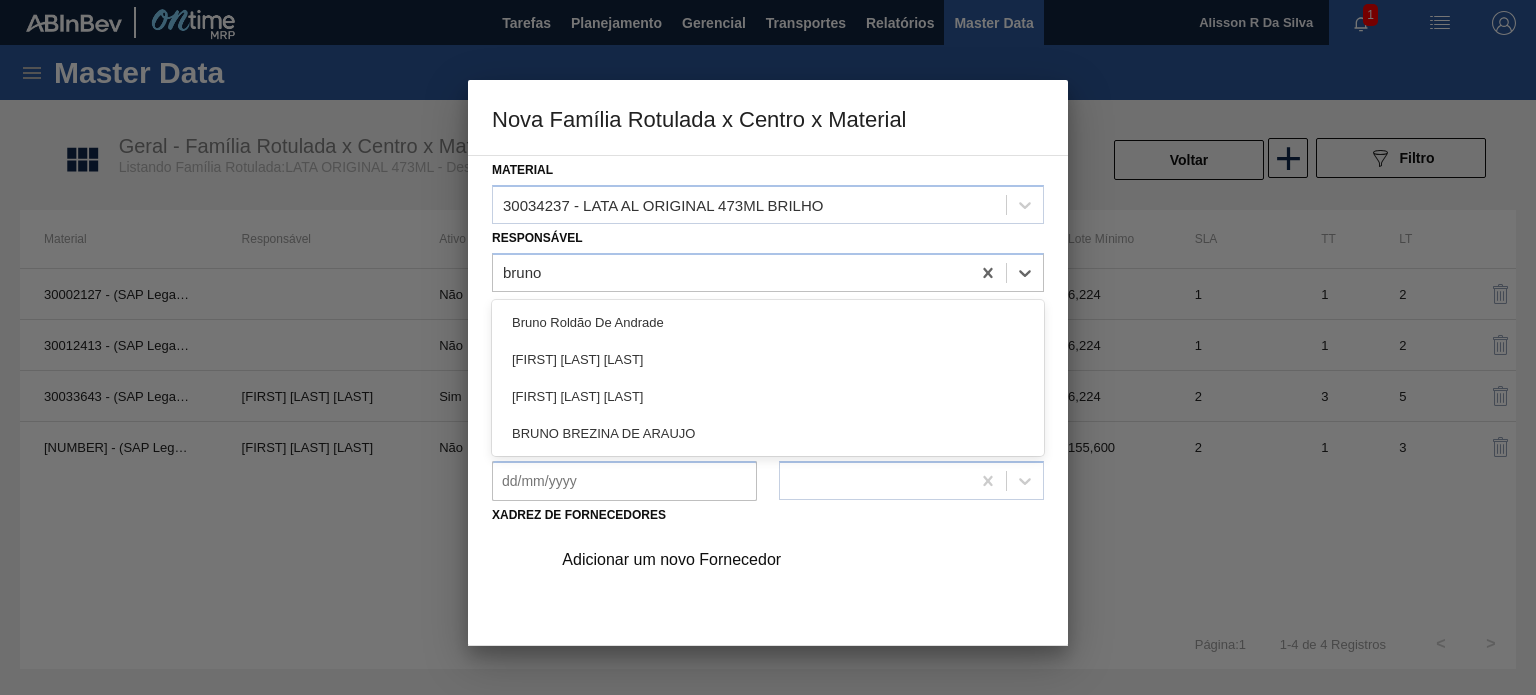type 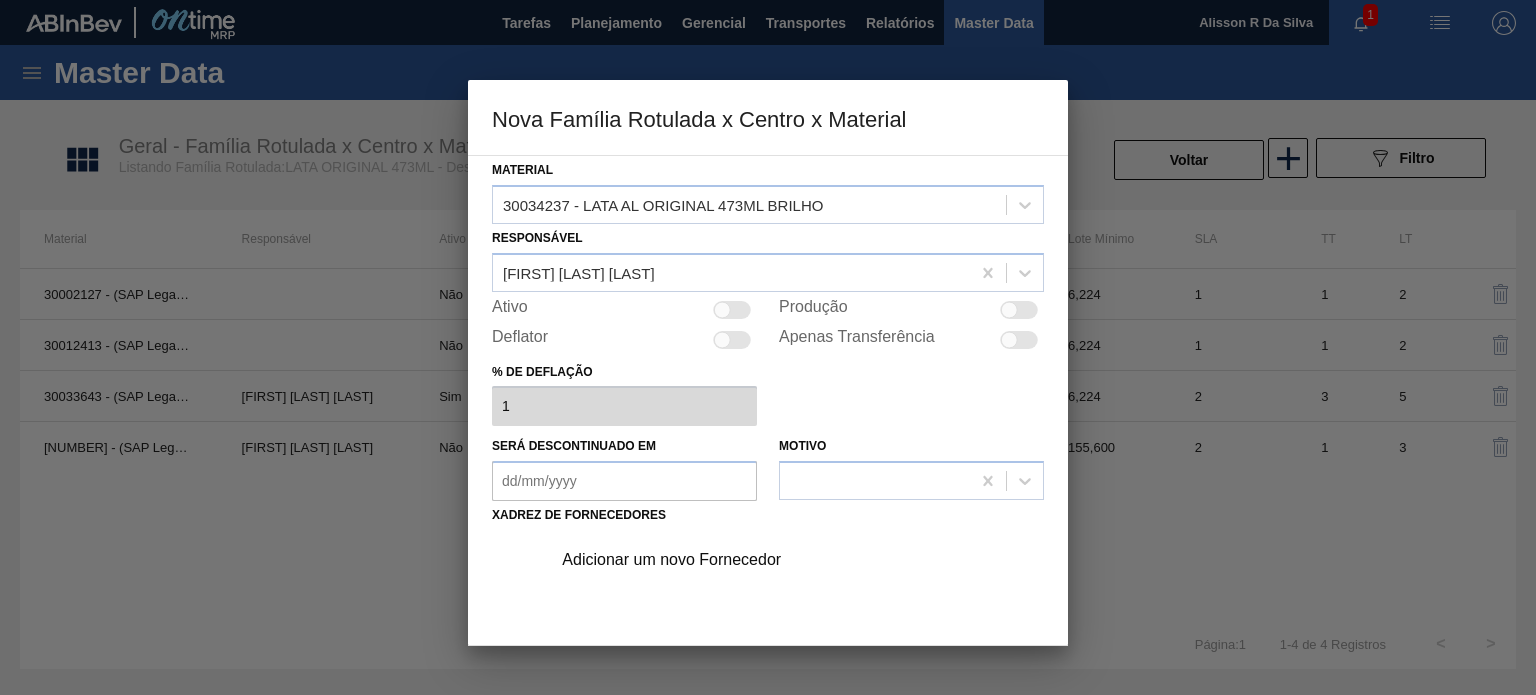 click at bounding box center (1019, 310) 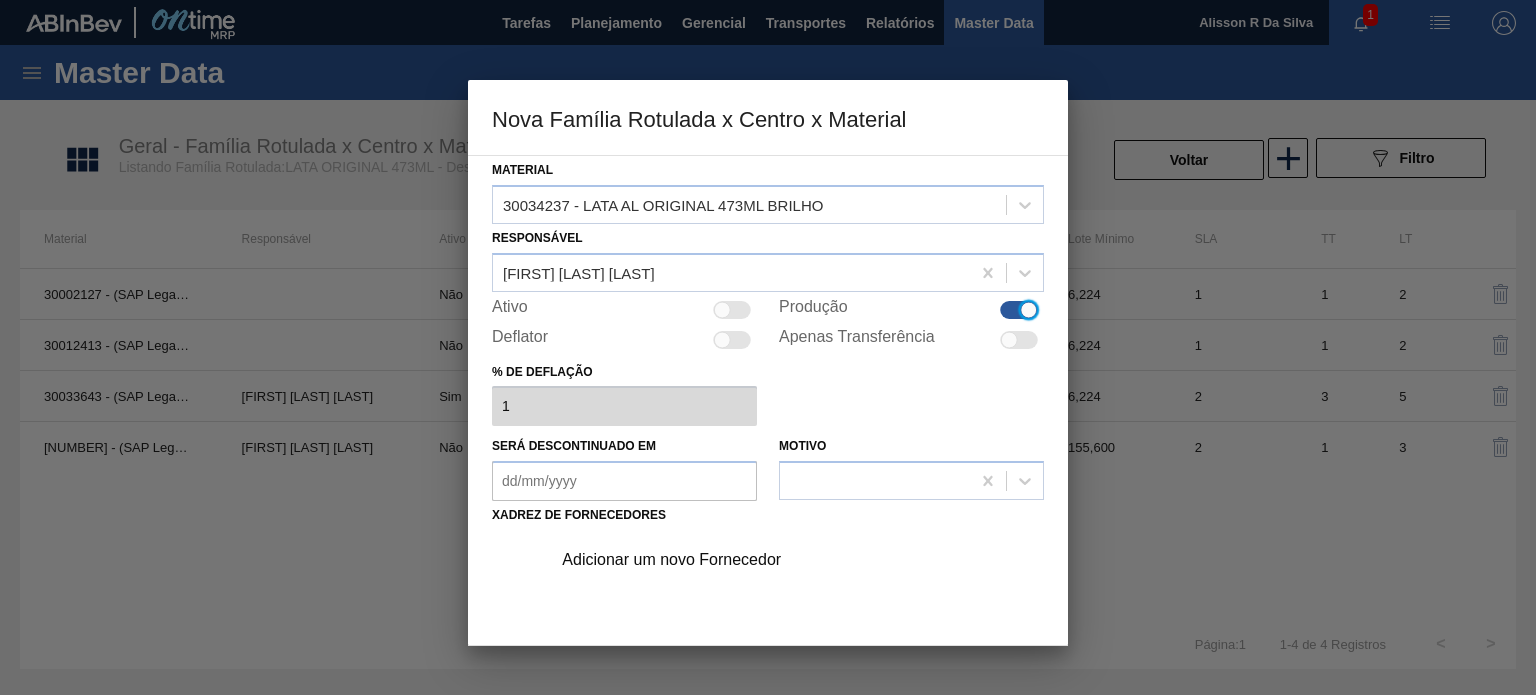 click on "Adicionar um novo Fornecedor" at bounding box center (791, 560) 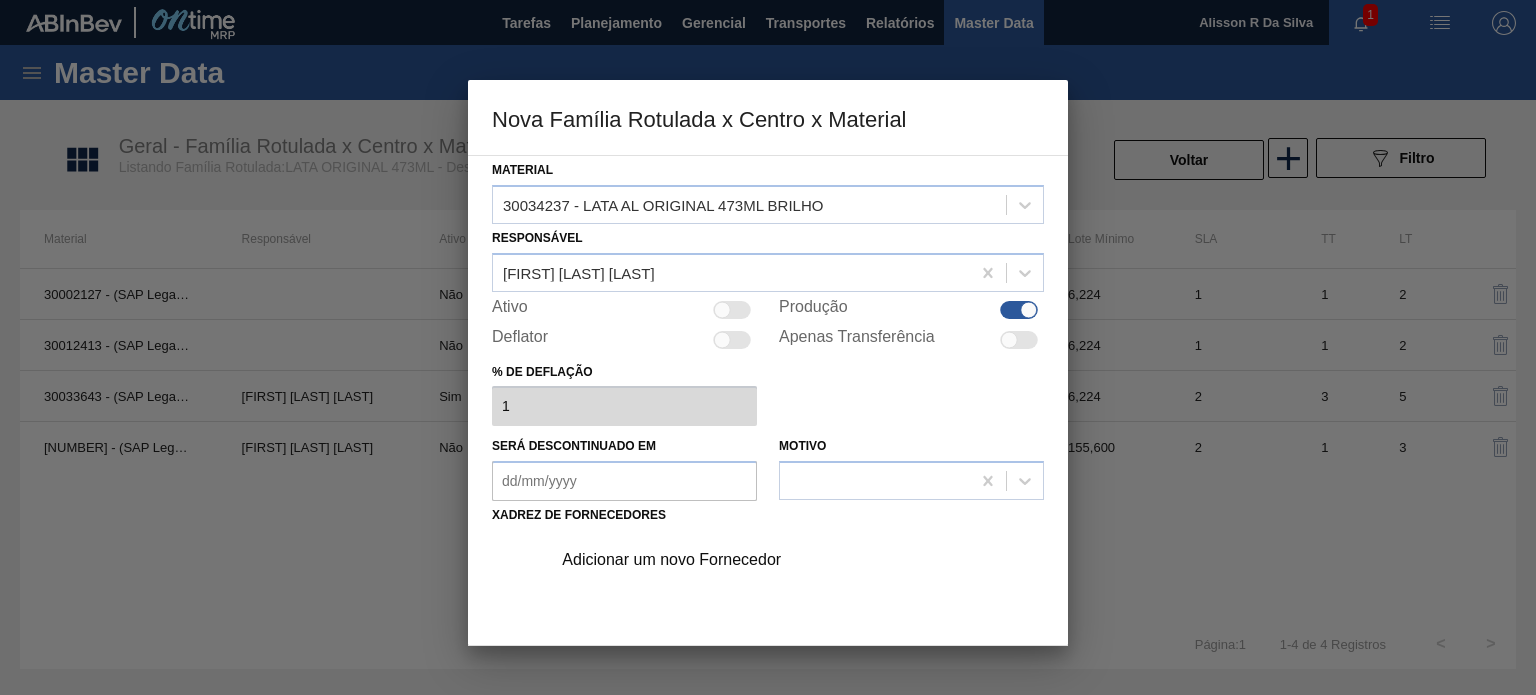 click on "Adicionar um novo Fornecedor" at bounding box center [758, 560] 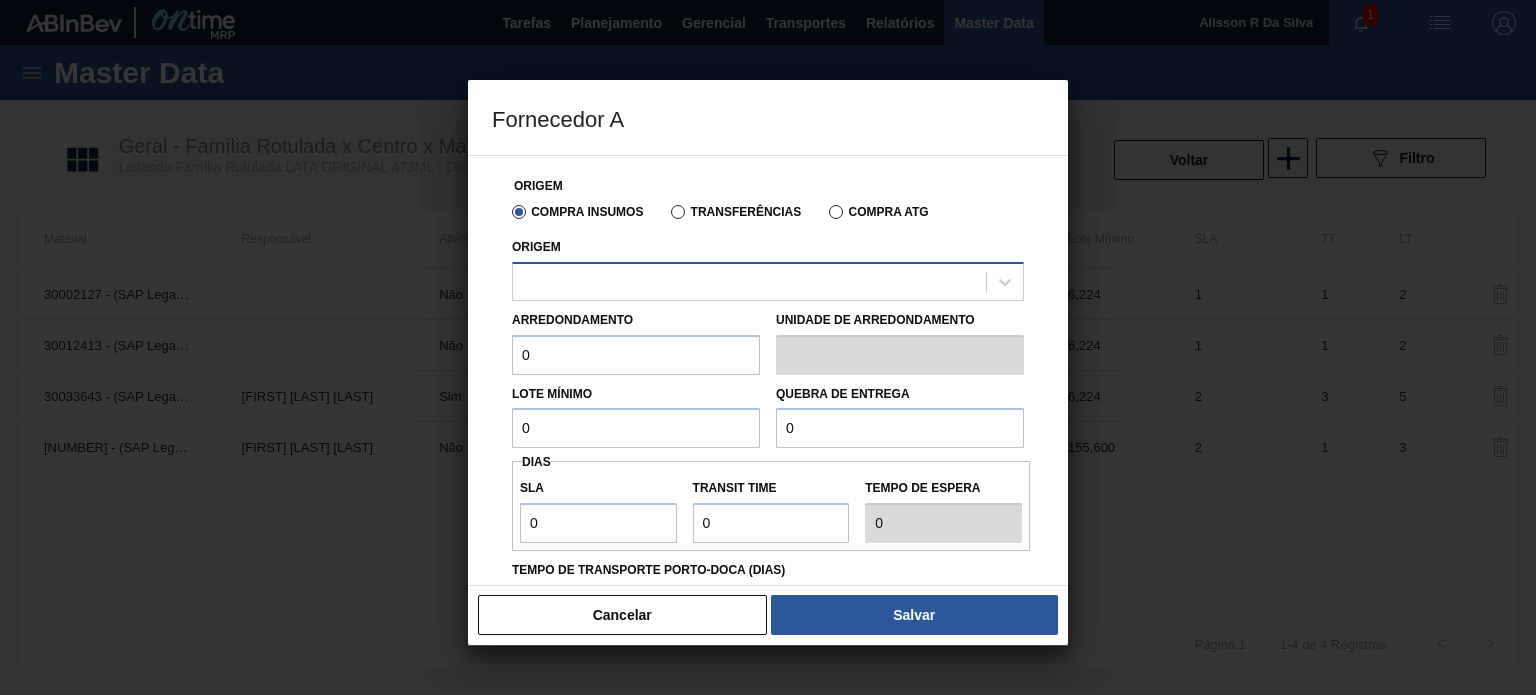 click at bounding box center (768, 281) 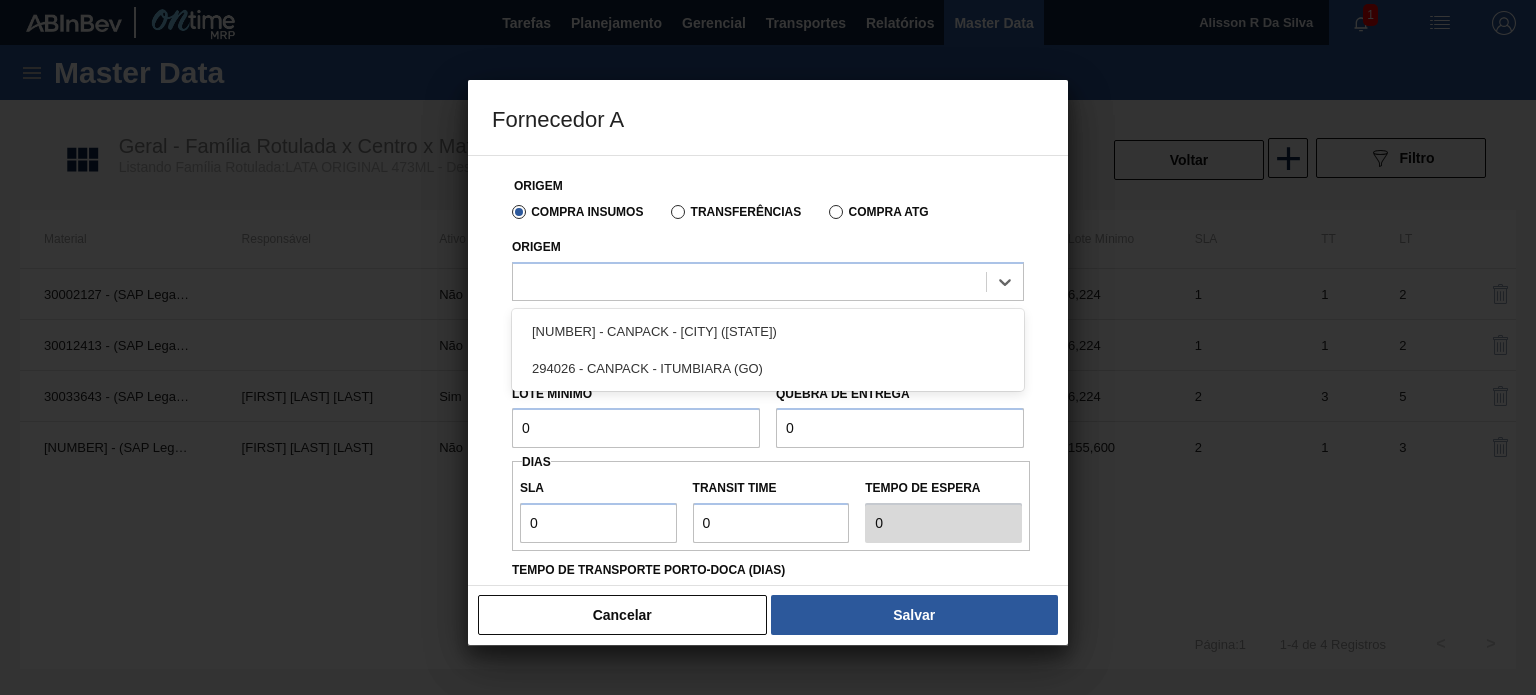click on "294026 - CANPACK - ITUMBIARA (GO)" at bounding box center (768, 368) 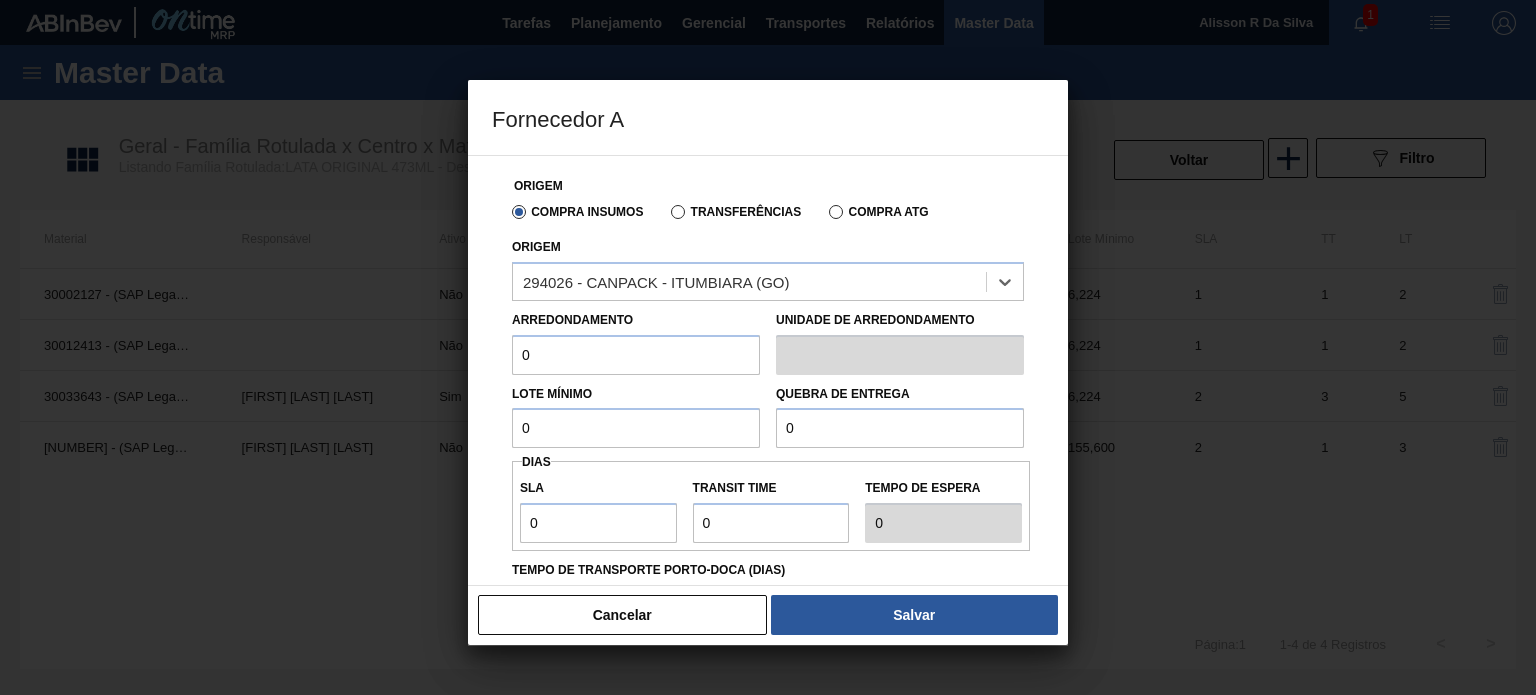 click on "0" at bounding box center (636, 355) 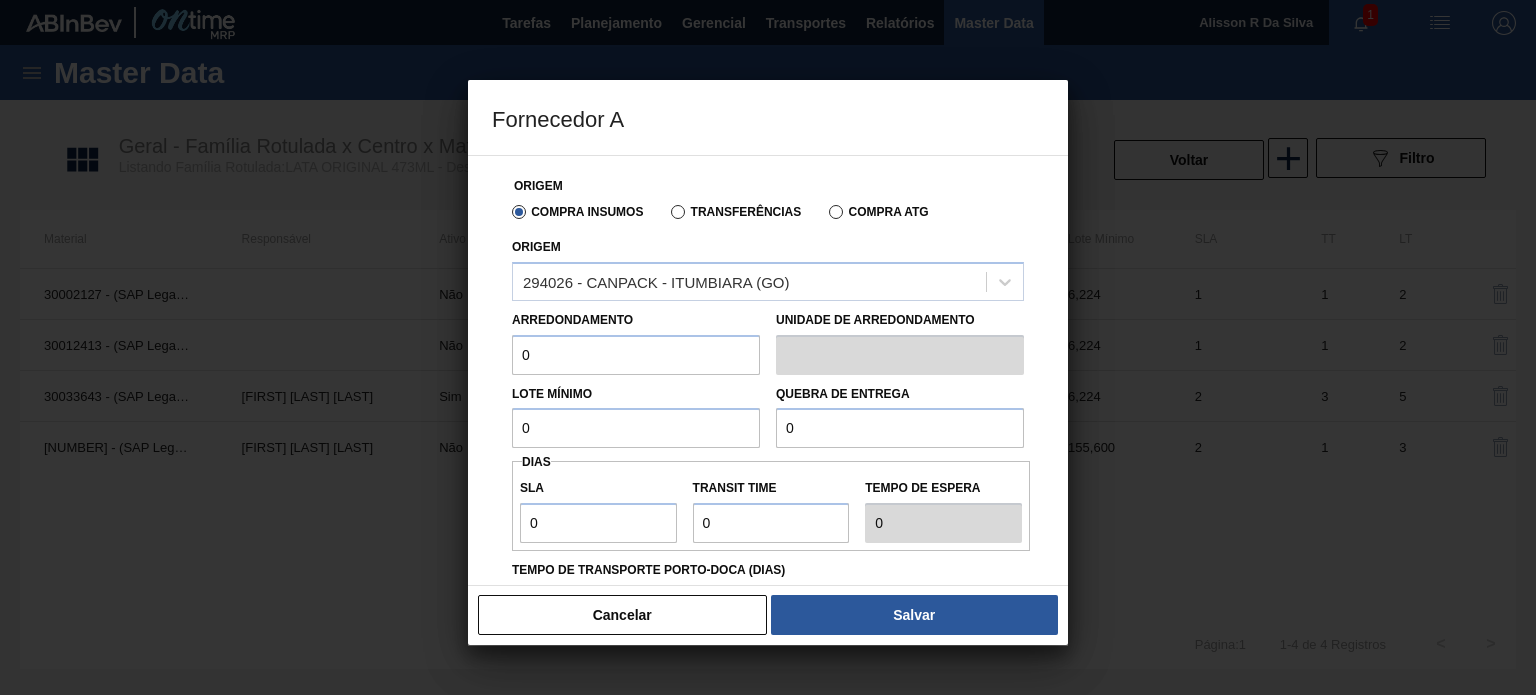 drag, startPoint x: 499, startPoint y: 358, endPoint x: 520, endPoint y: 366, distance: 22.472204 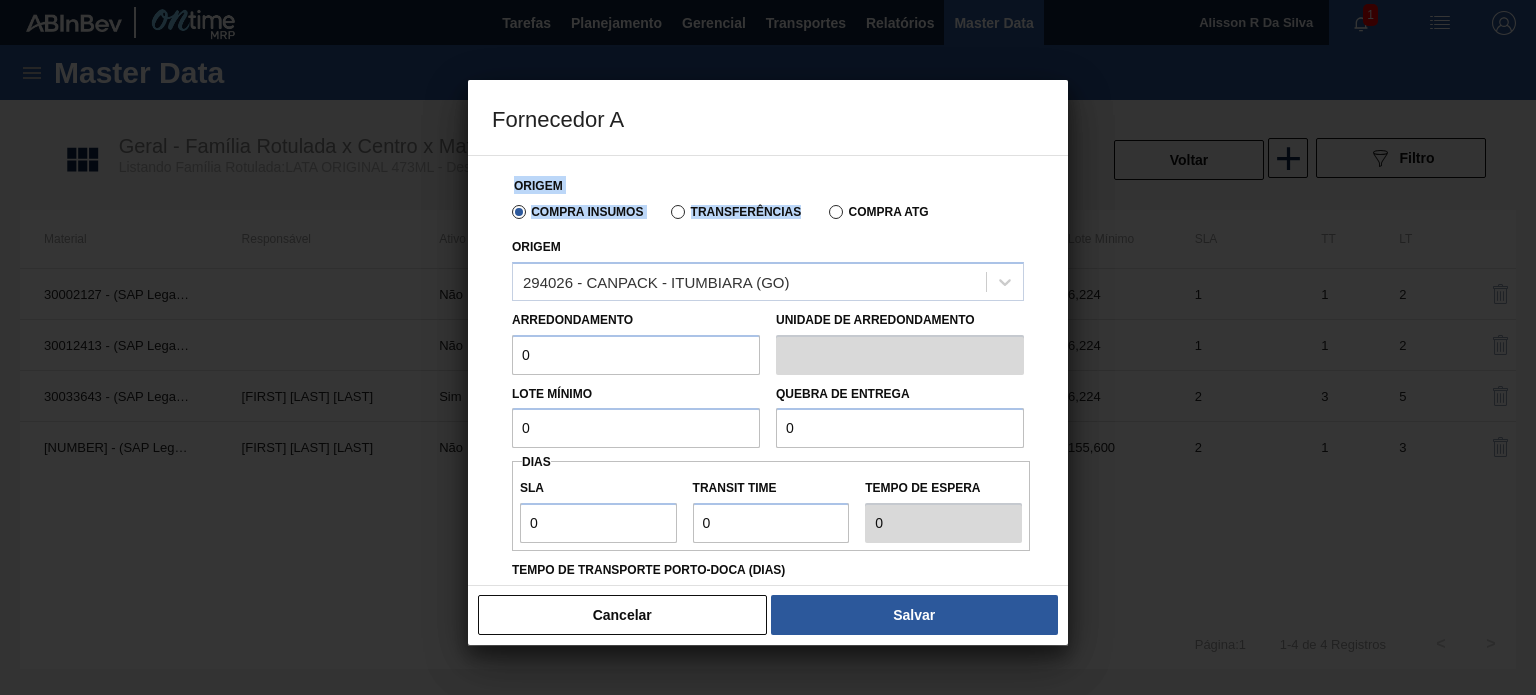 drag, startPoint x: 676, startPoint y: 113, endPoint x: 810, endPoint y: 188, distance: 153.56107 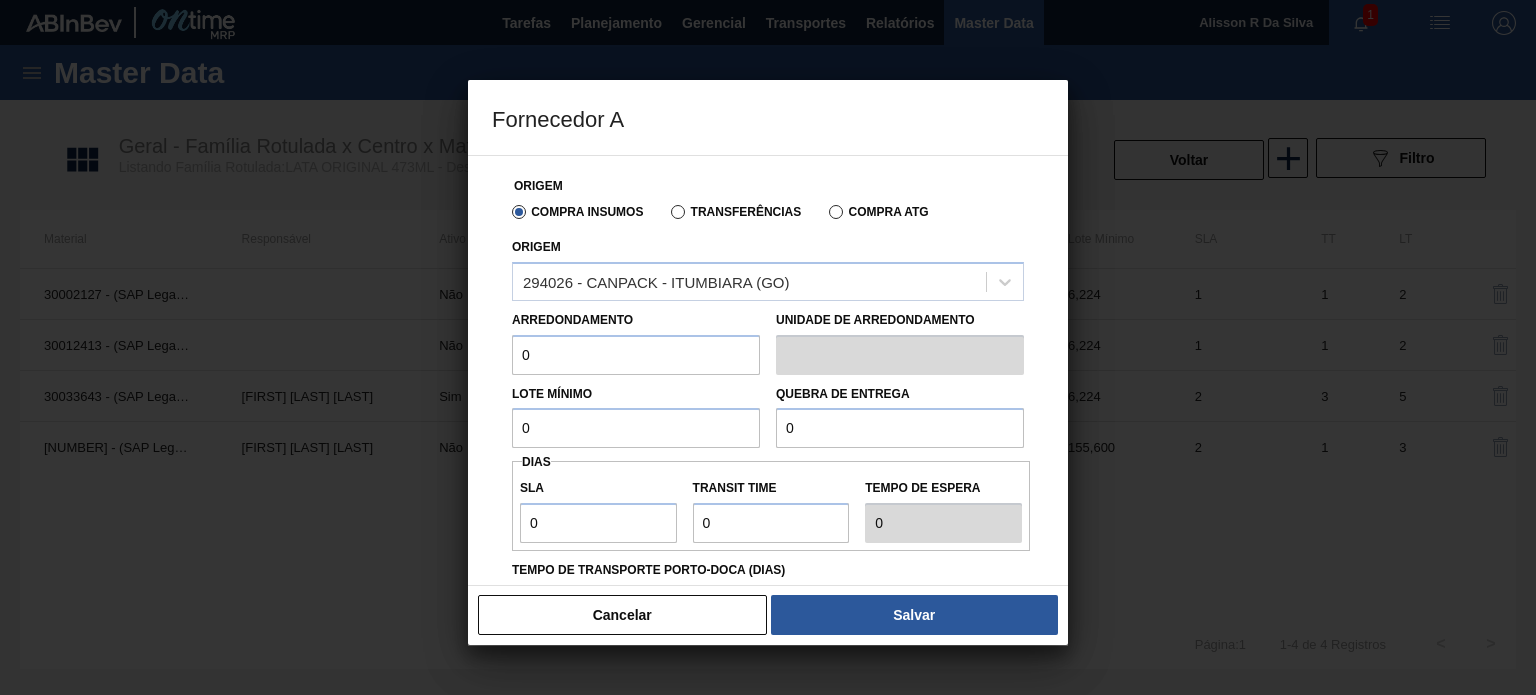 click on "0" at bounding box center (636, 355) 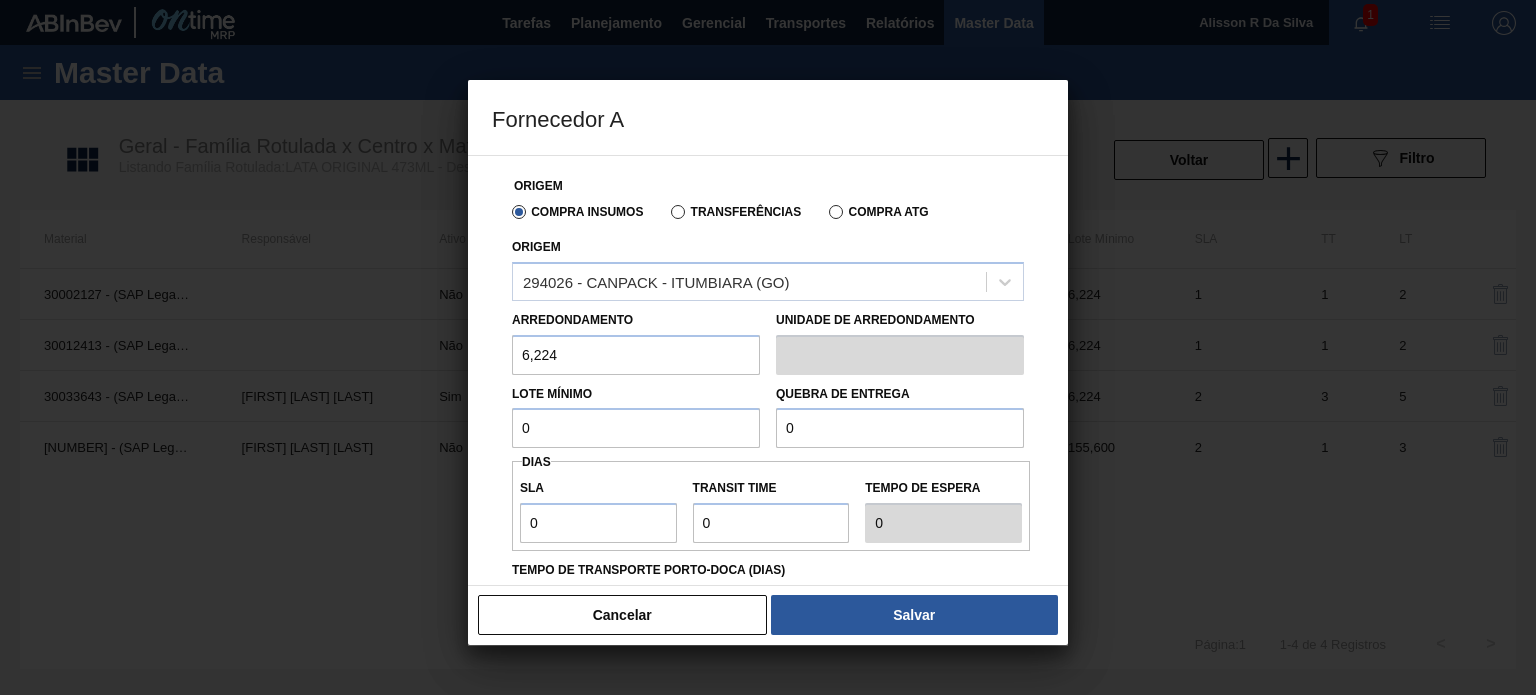 click on "6,224" at bounding box center [636, 355] 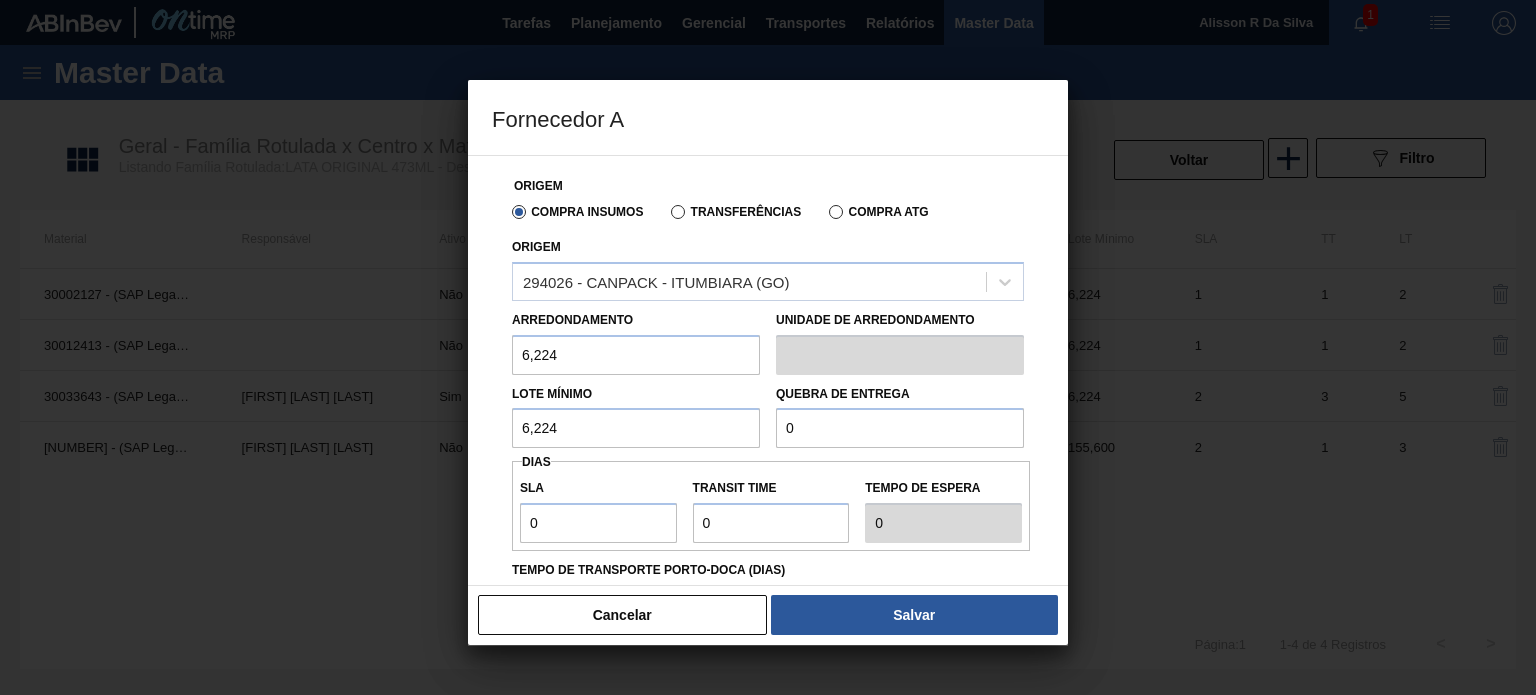 type on "6,224" 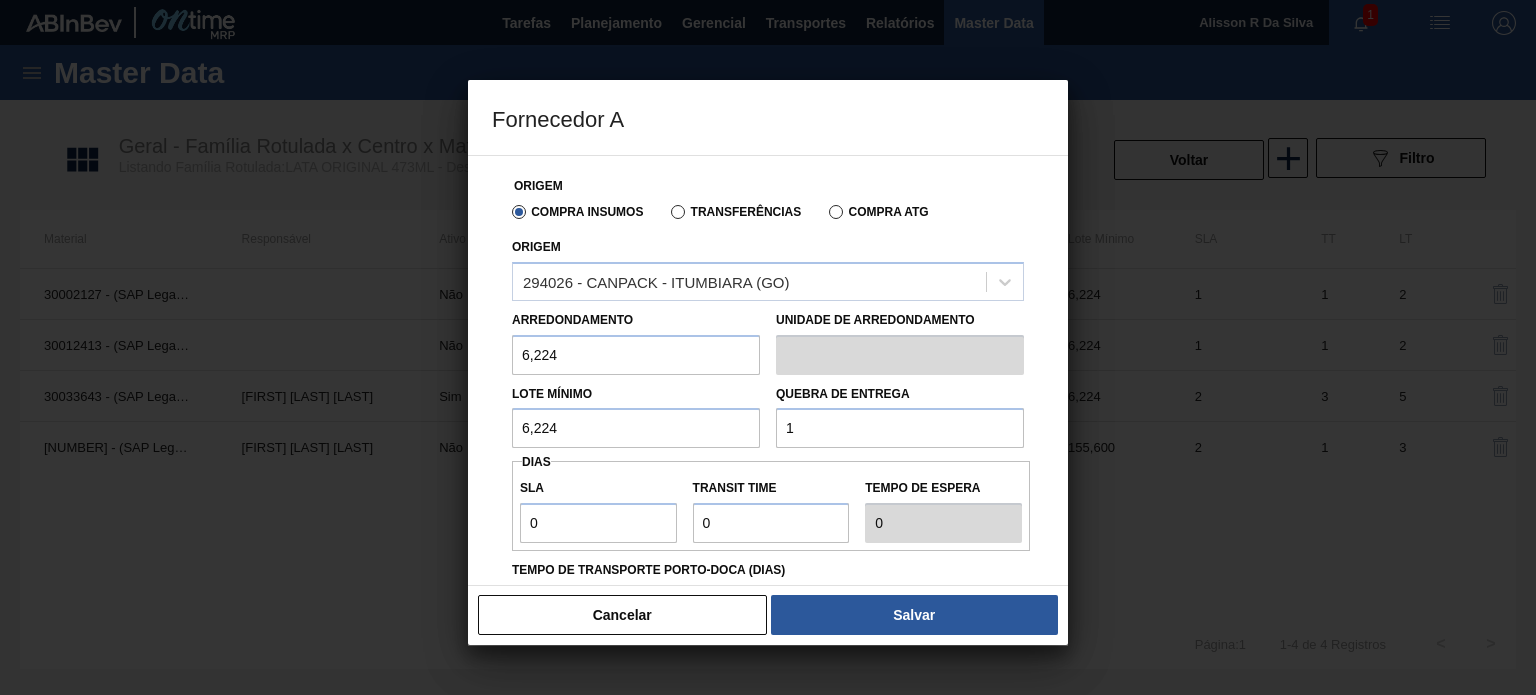 click on "1" at bounding box center [900, 428] 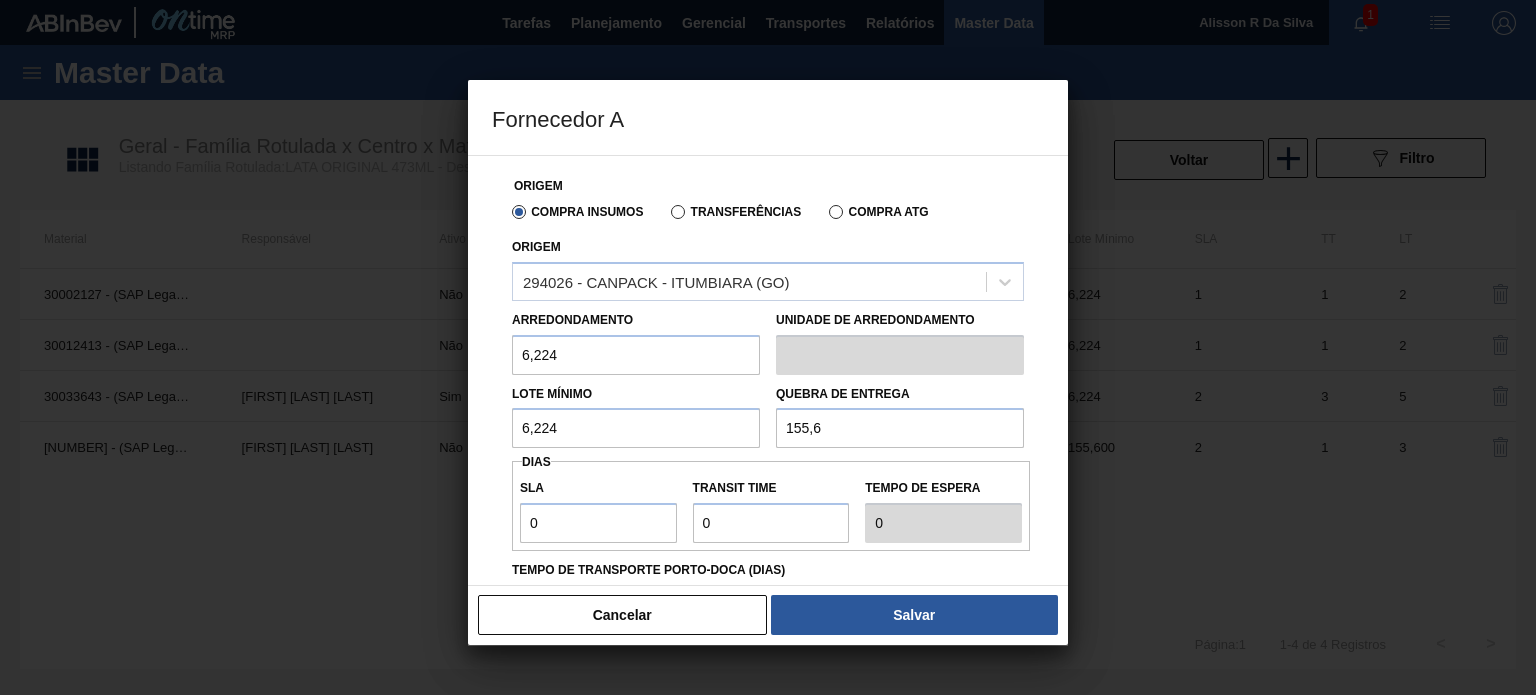 type on "155,6" 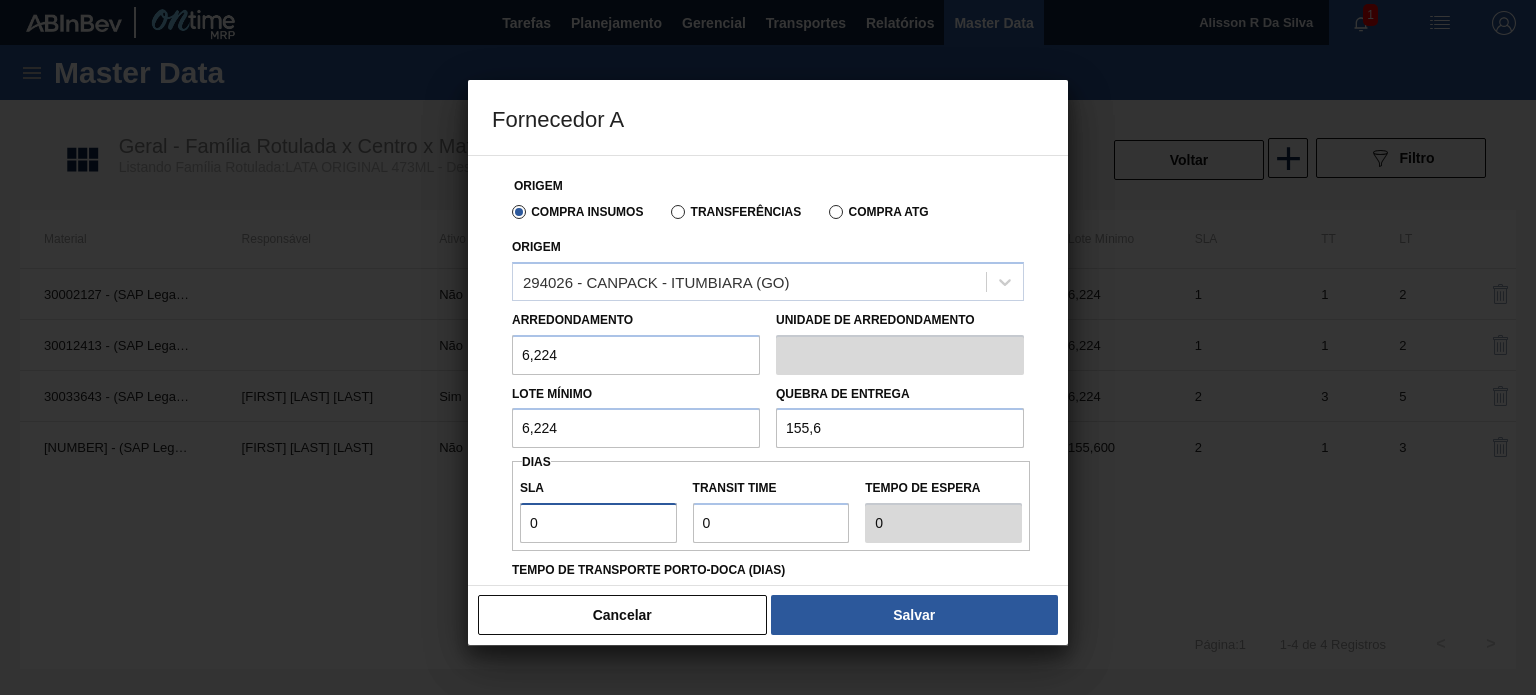 click on "0" at bounding box center [598, 523] 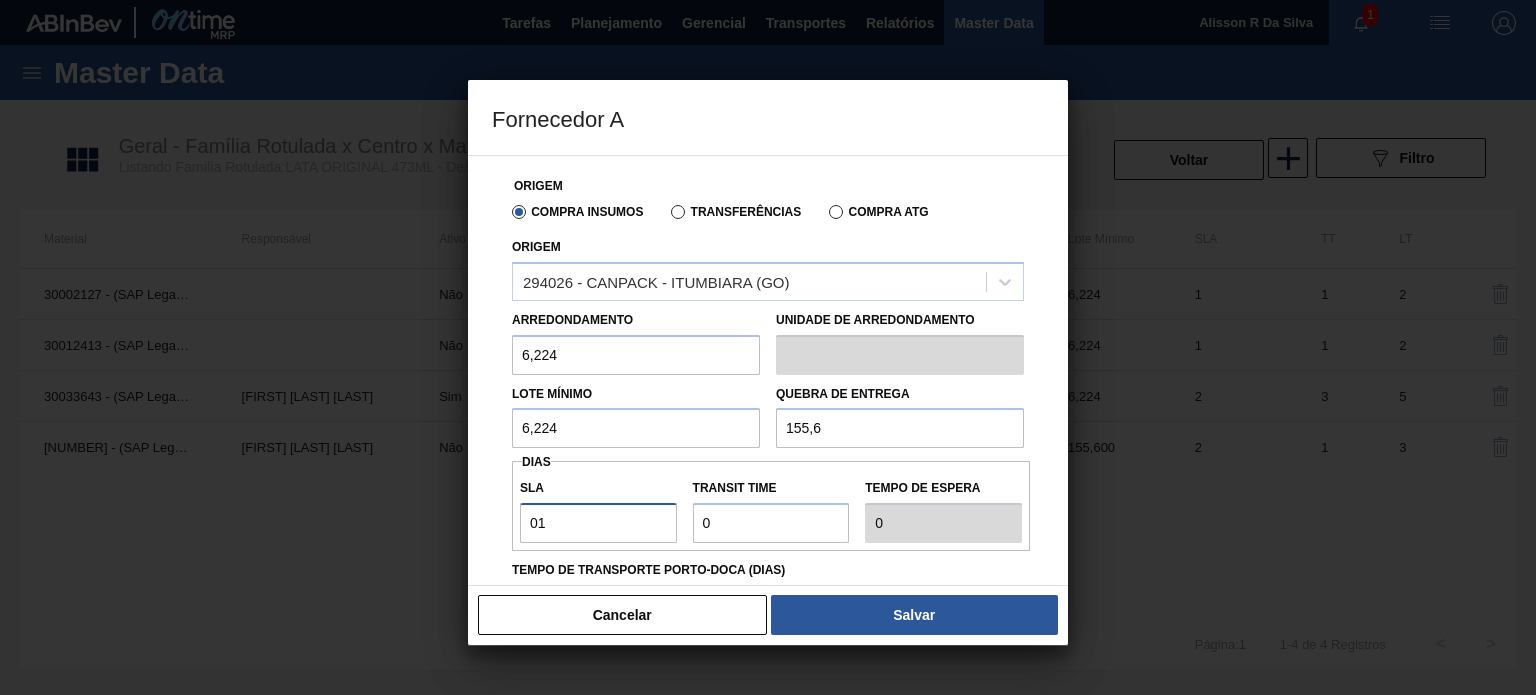 type on "1" 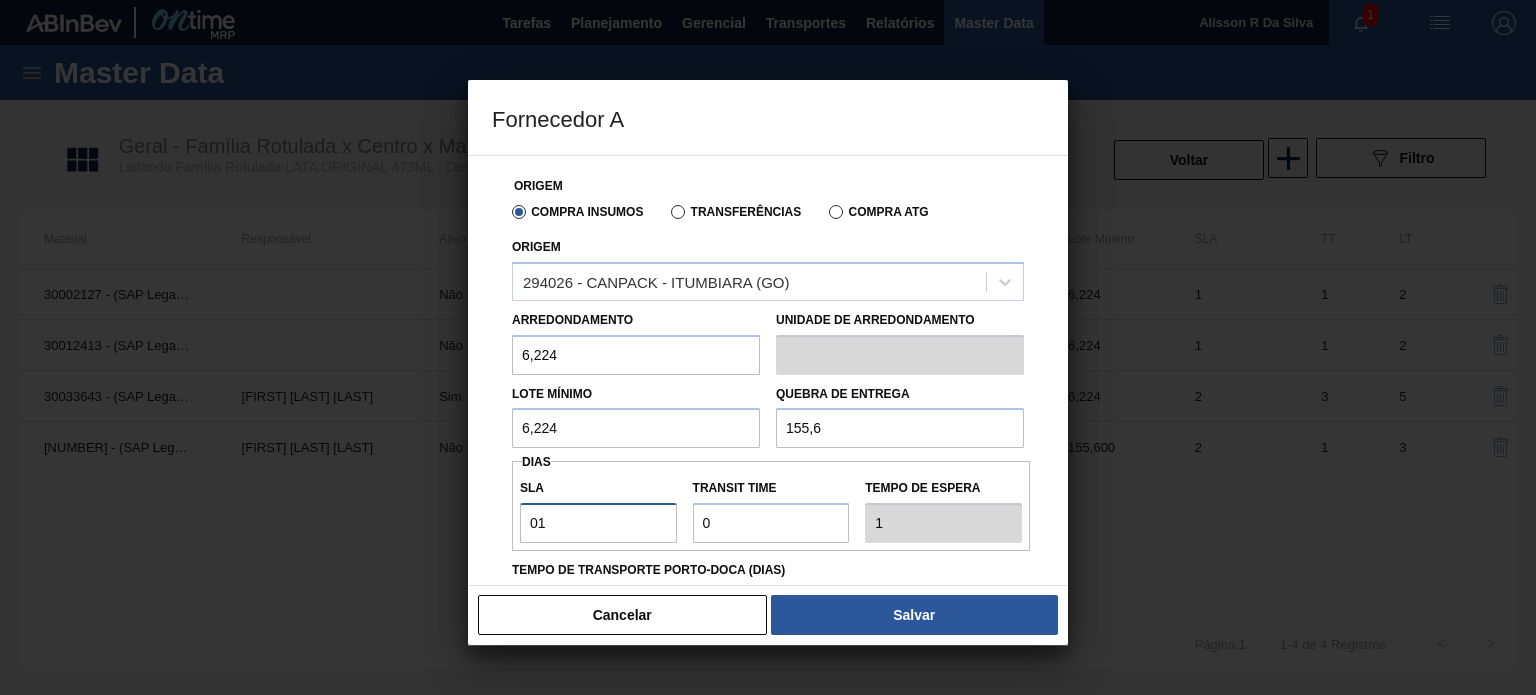 type on "01" 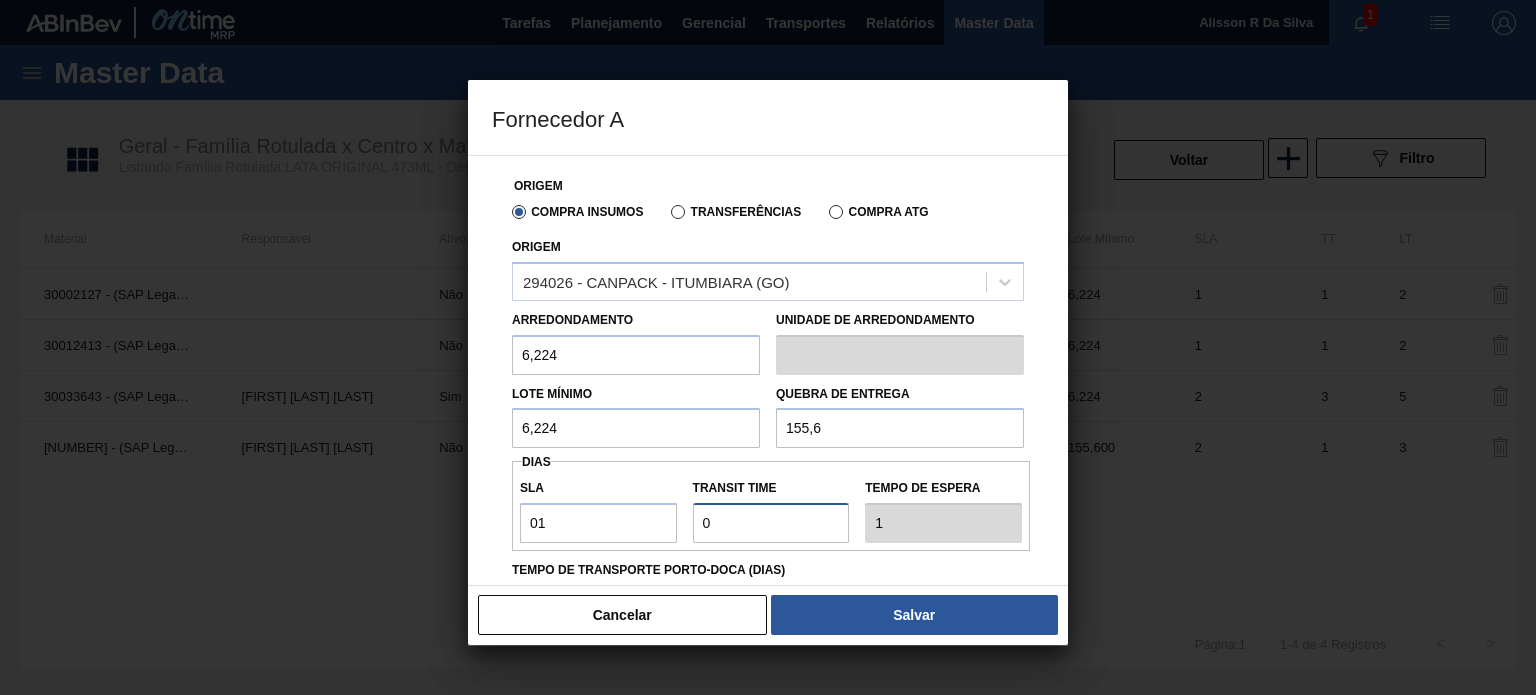 click on "Transit Time" at bounding box center [771, 523] 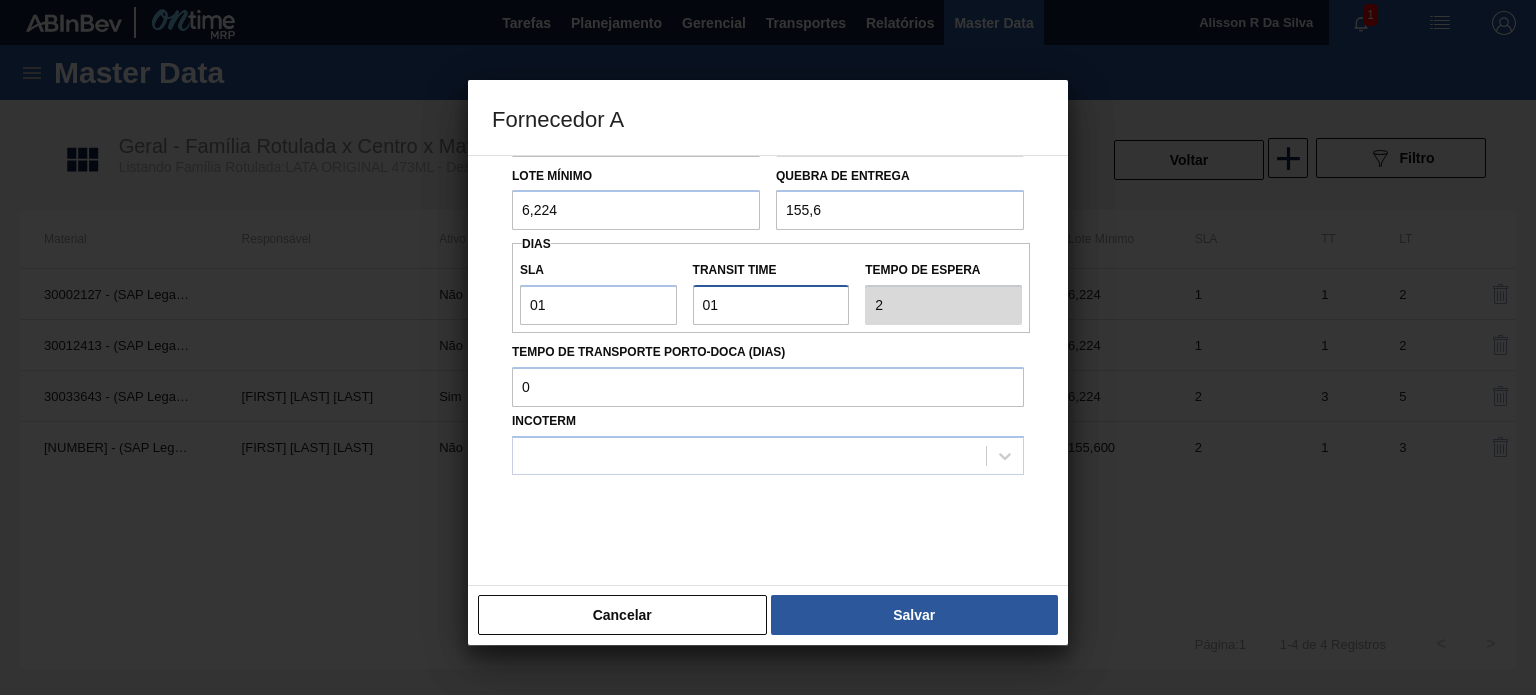 scroll, scrollTop: 230, scrollLeft: 0, axis: vertical 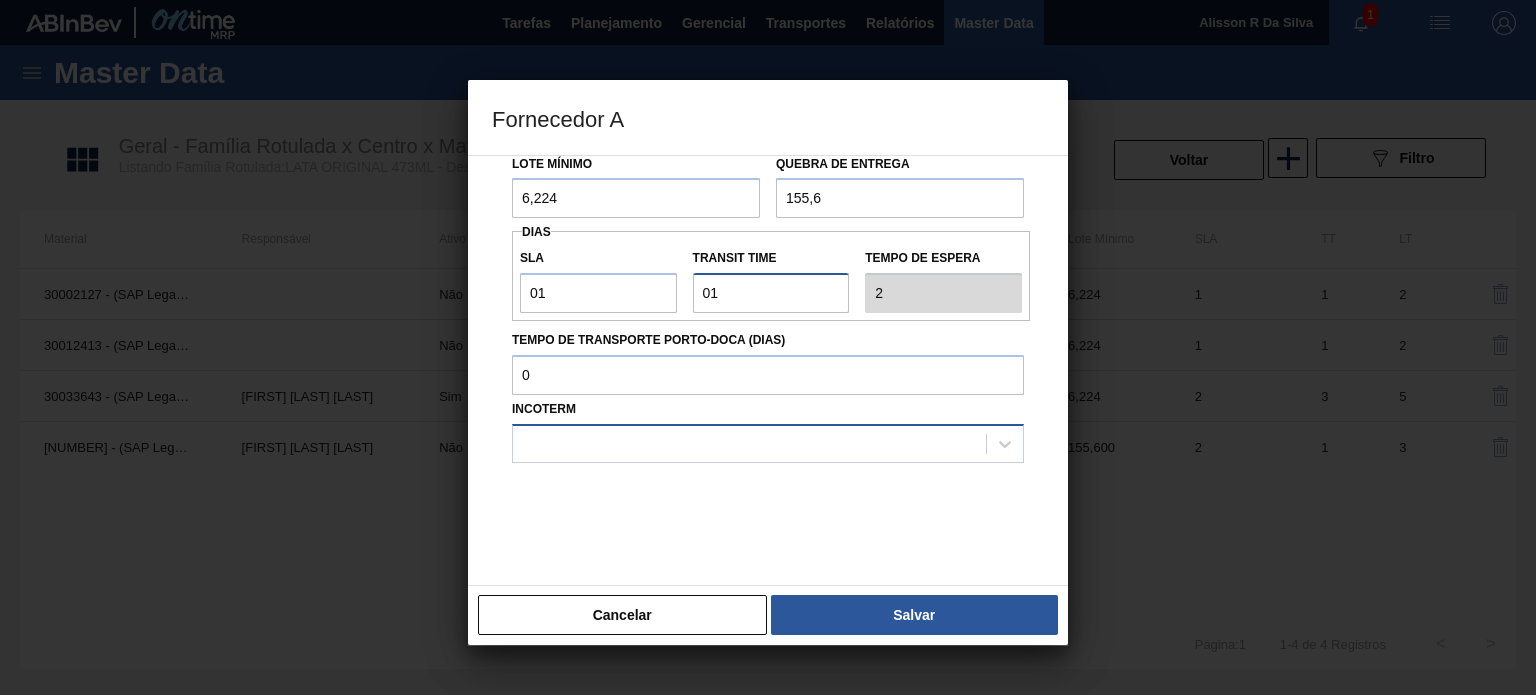 type on "01" 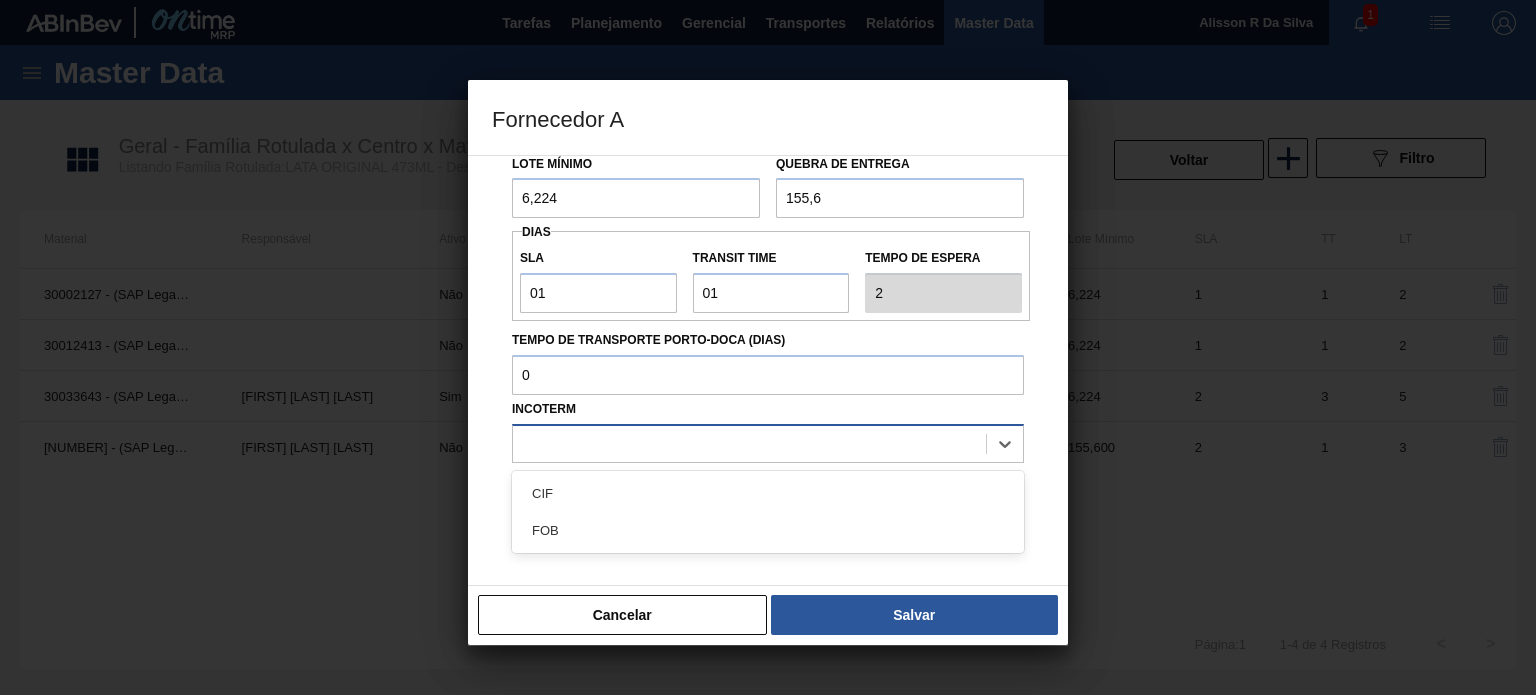 click at bounding box center [749, 443] 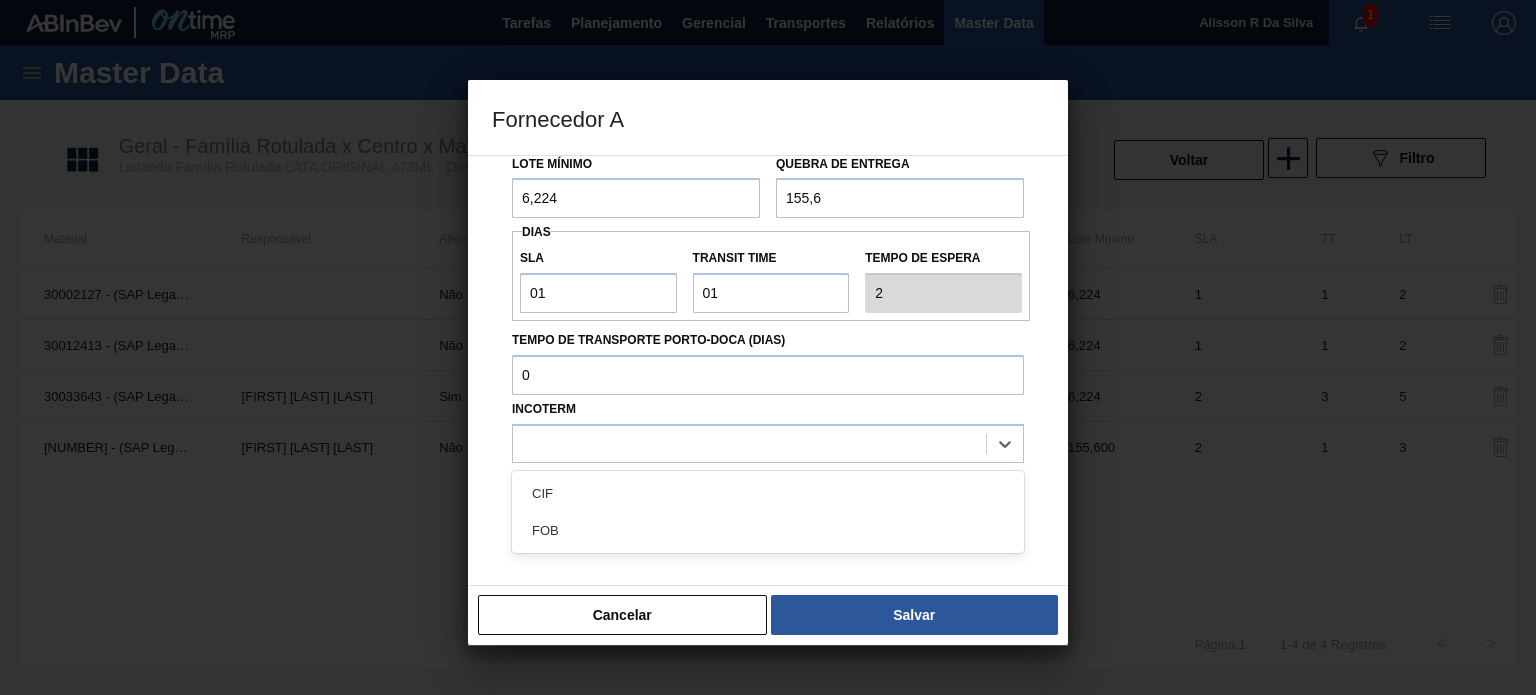 click on "FOB" at bounding box center [768, 530] 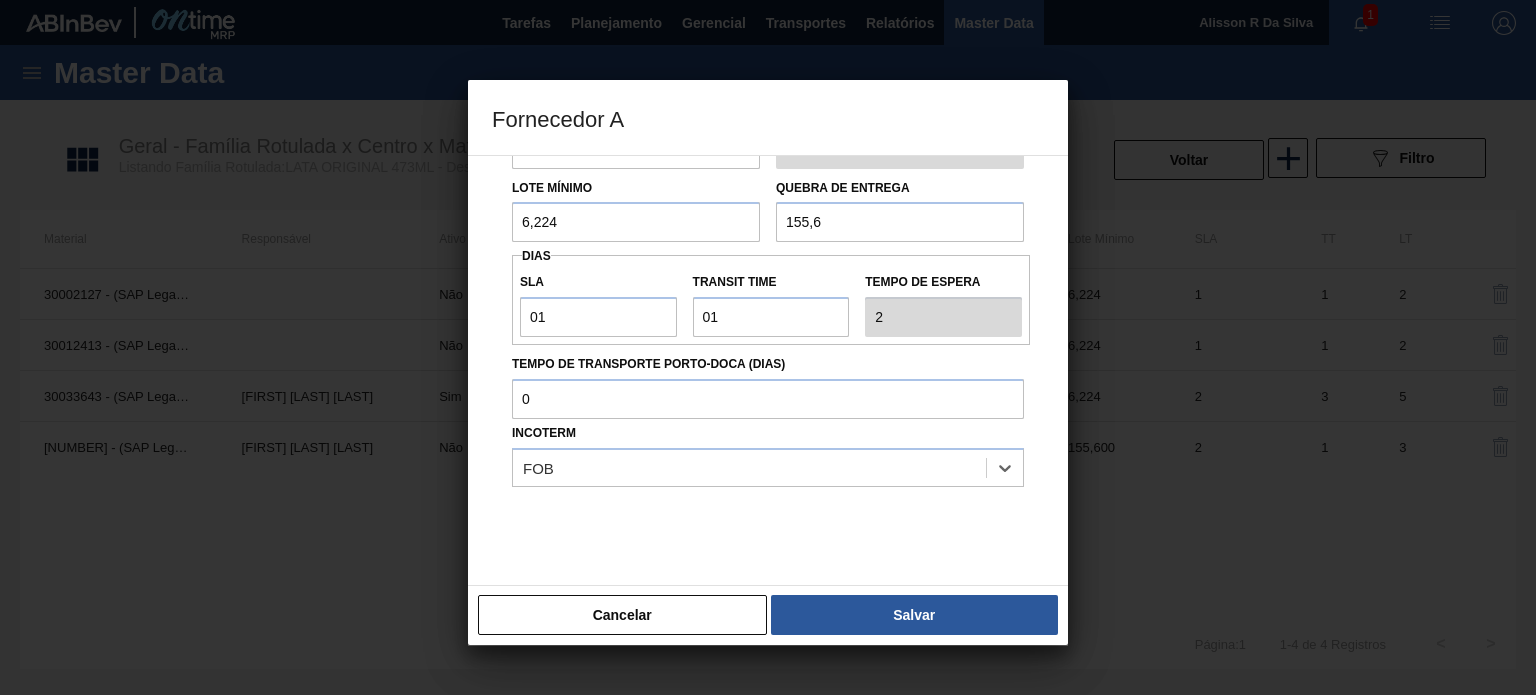 scroll, scrollTop: 230, scrollLeft: 0, axis: vertical 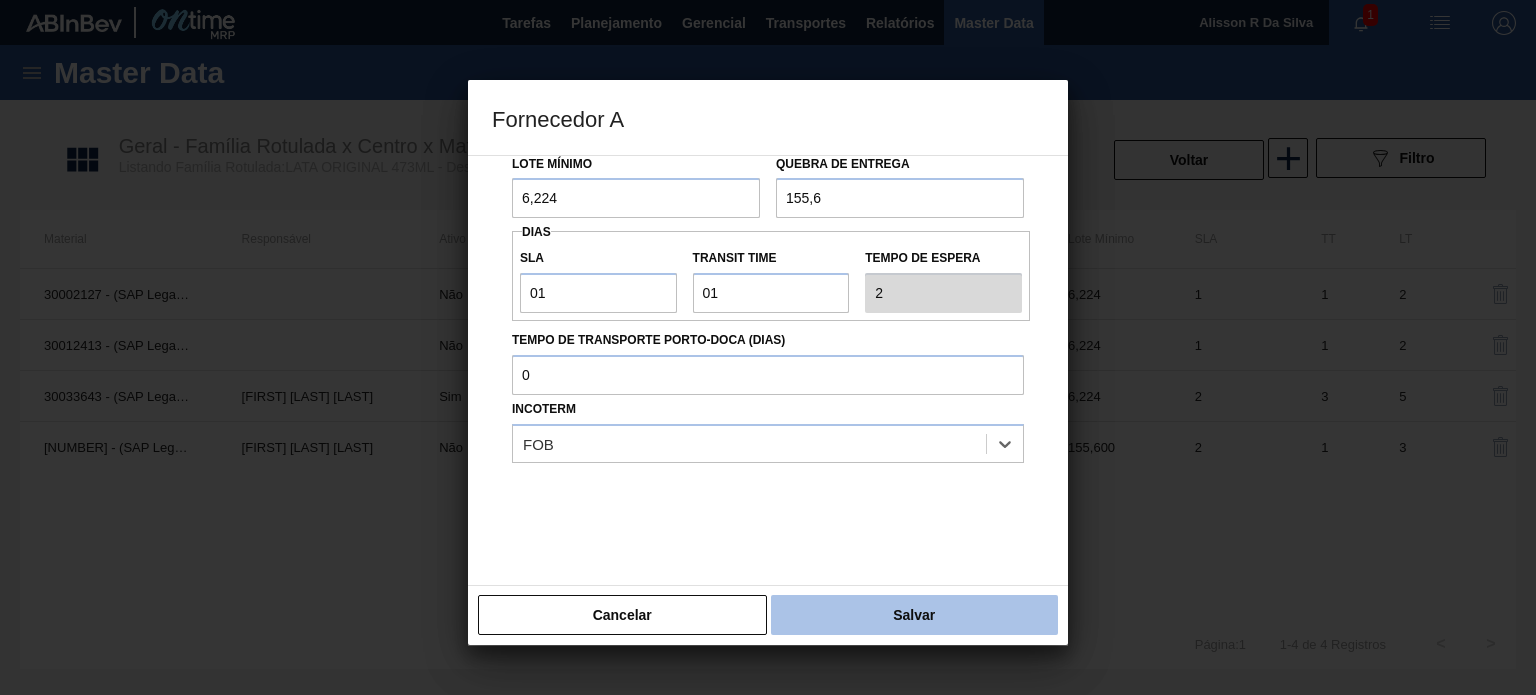 click on "Salvar" at bounding box center [914, 615] 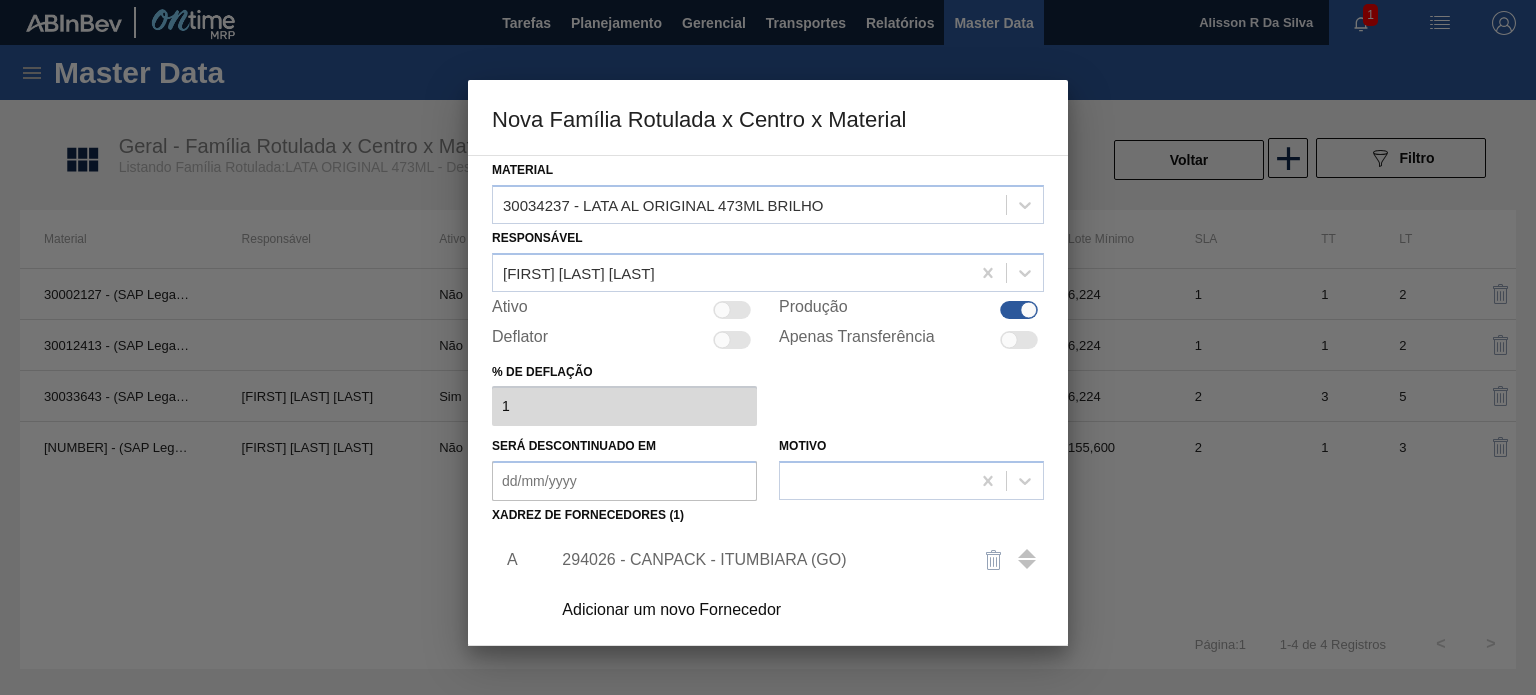 click on "Adicionar um novo Fornecedor" at bounding box center [758, 610] 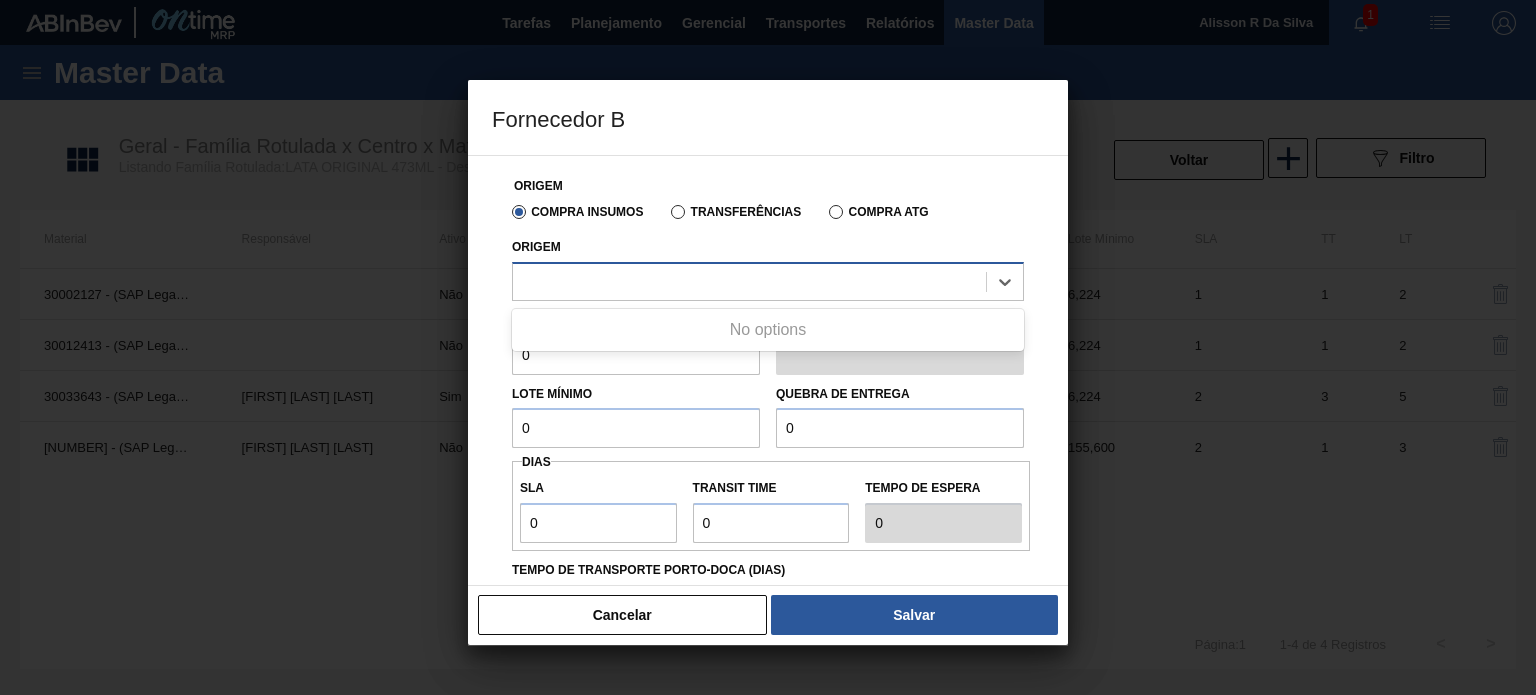 click at bounding box center [768, 281] 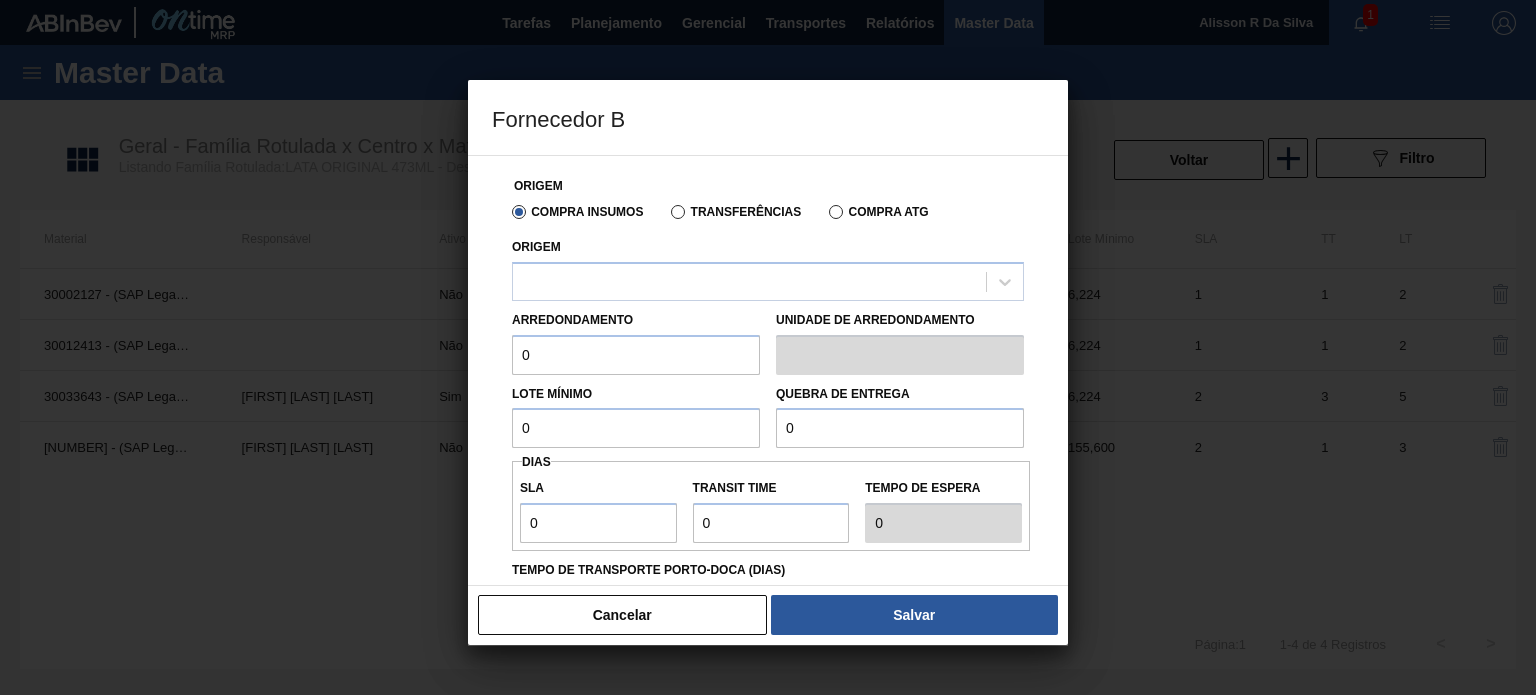 click on "Origem  Compra Insumos Transferências Compra ATG Origem Arredondamento 0 Unidade de arredondamento Lote Mínimo 0 Quebra de entrega 0   Dias     SLA 0 Transit Time Tempo de espera 0 Tempo de Transporte Porto-Doca (dias) Incoterm CIF" at bounding box center [768, 474] 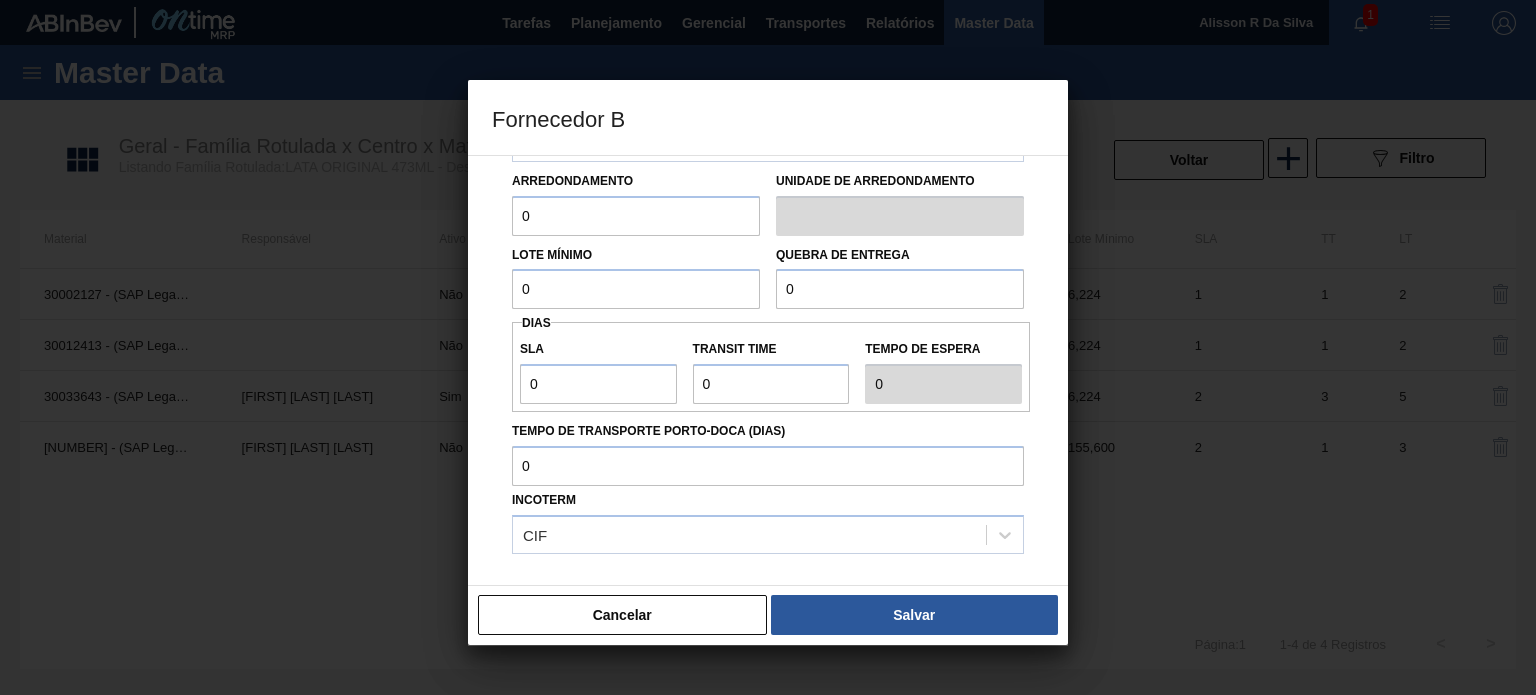 scroll, scrollTop: 230, scrollLeft: 0, axis: vertical 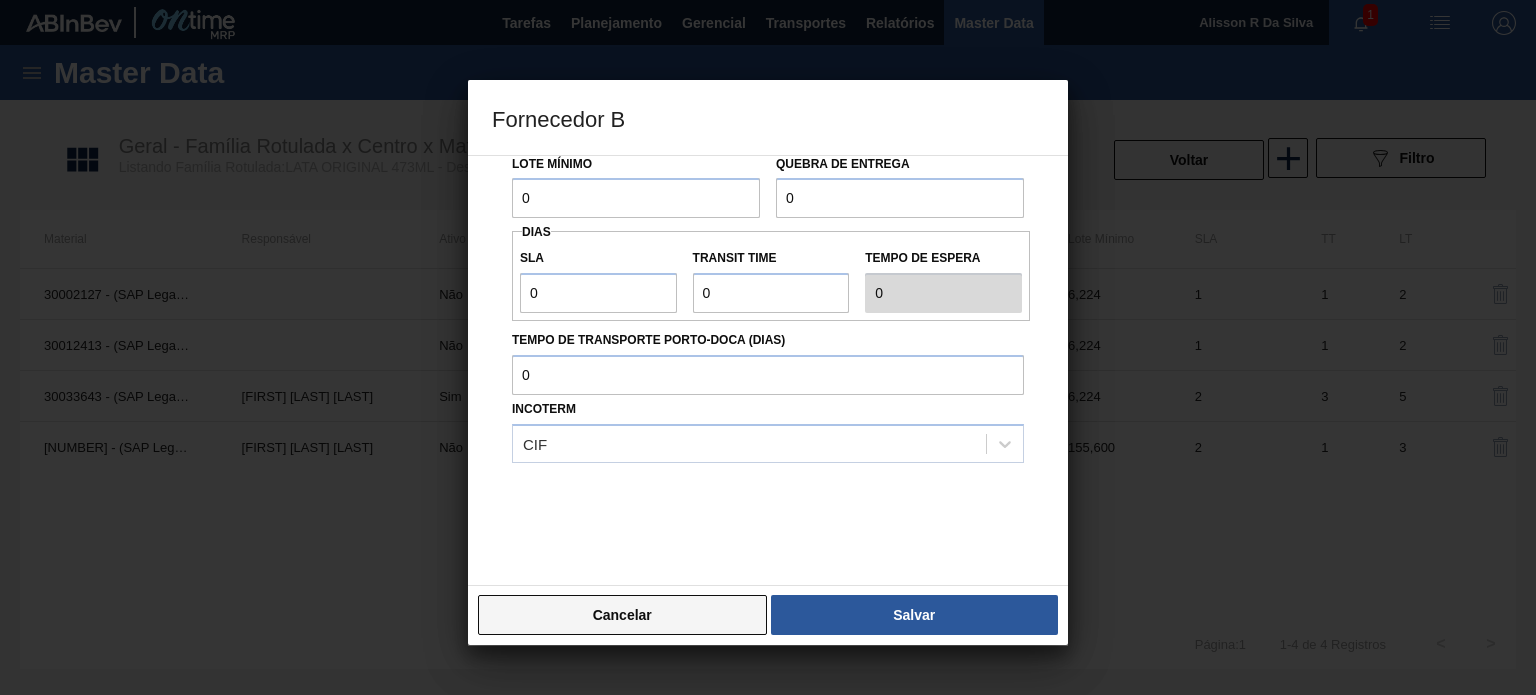 click on "Cancelar" at bounding box center (622, 615) 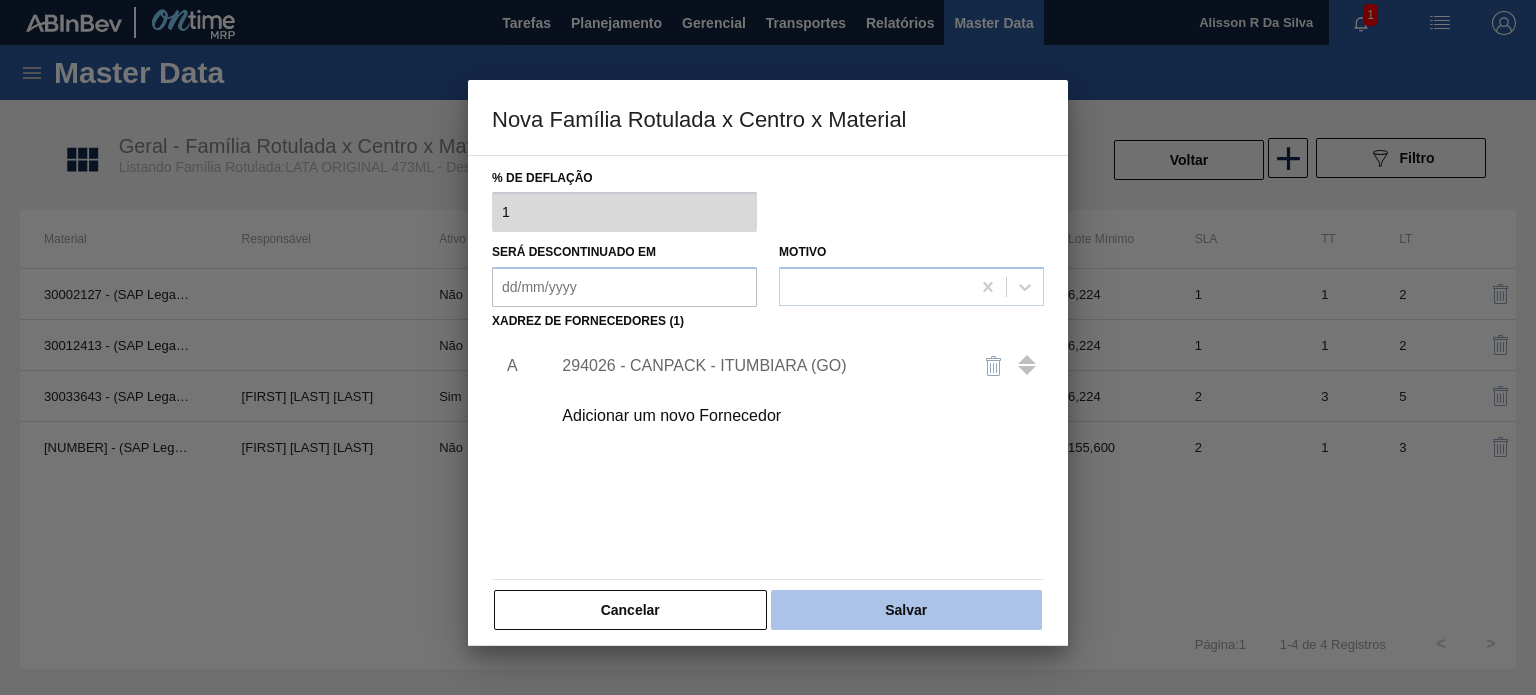 scroll, scrollTop: 203, scrollLeft: 0, axis: vertical 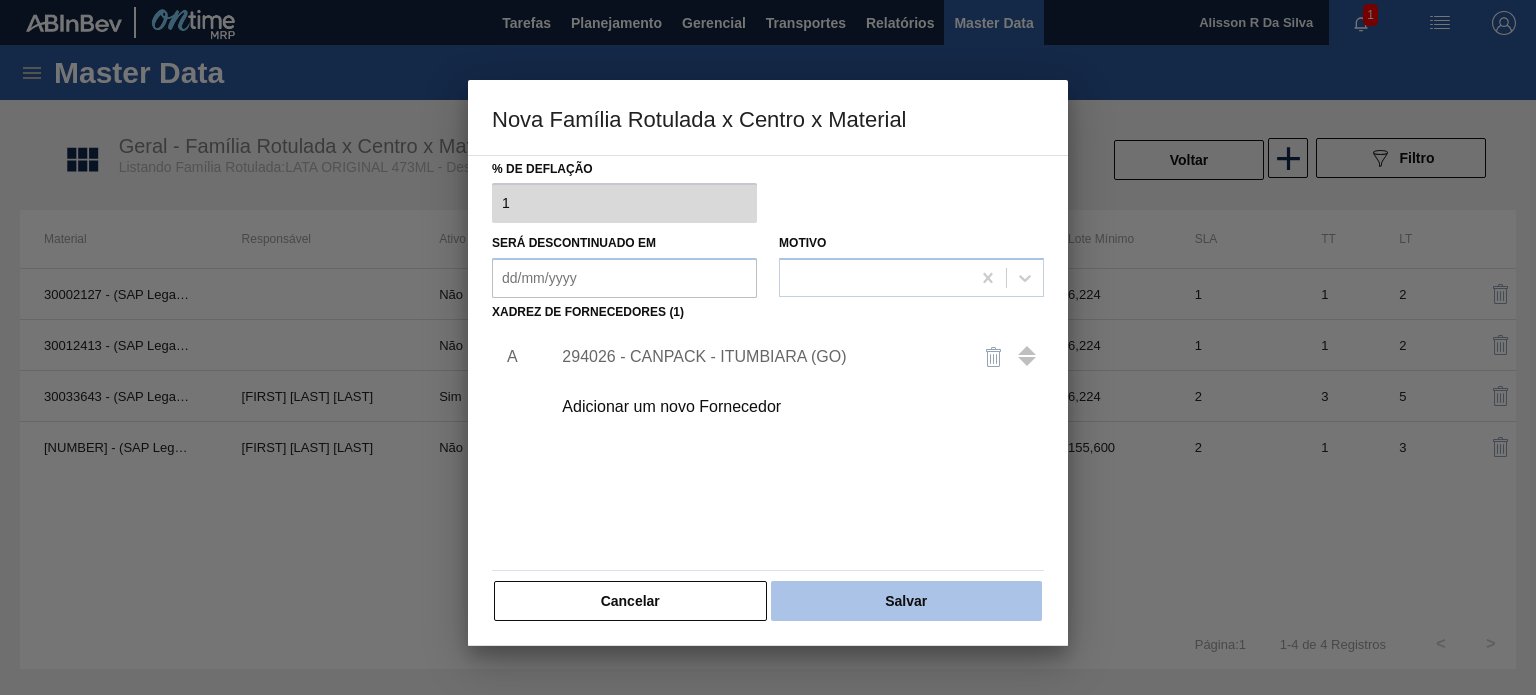 click on "Salvar" at bounding box center (906, 601) 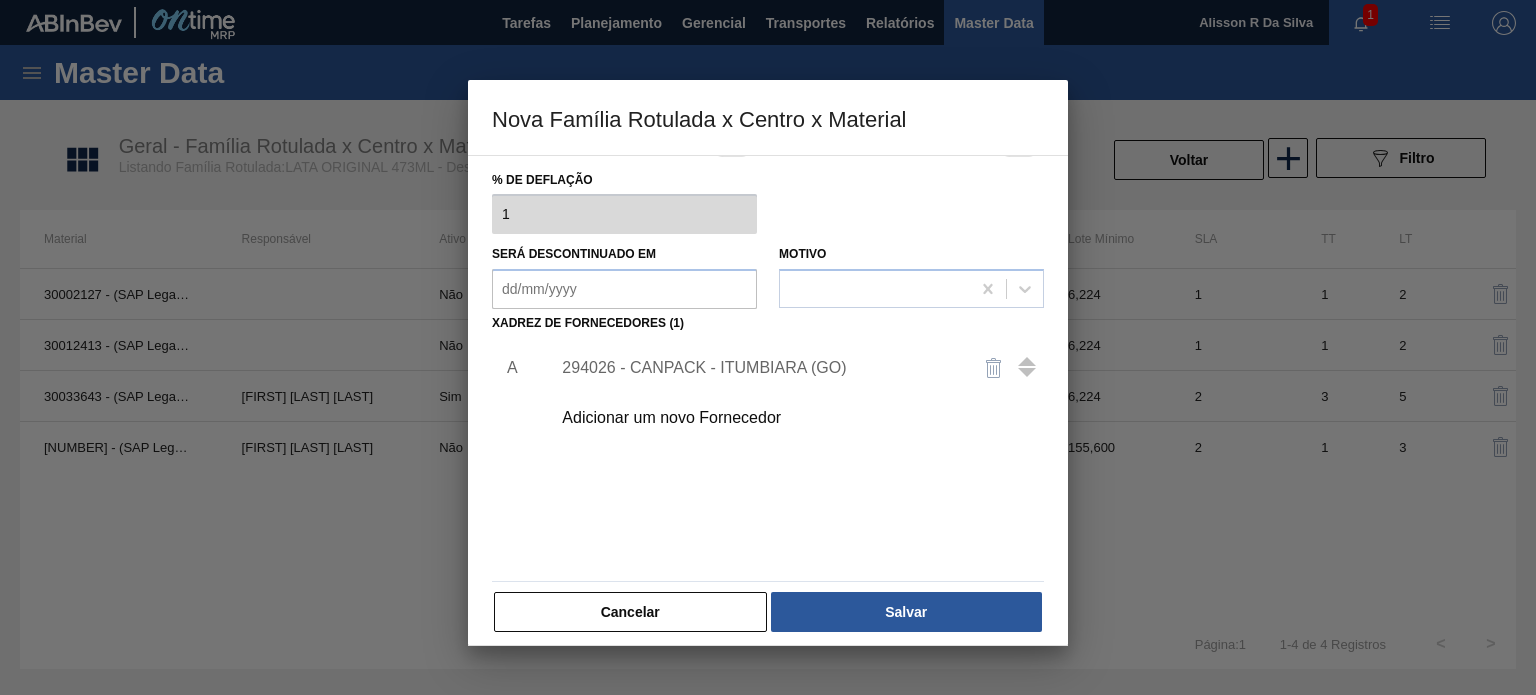scroll, scrollTop: 203, scrollLeft: 0, axis: vertical 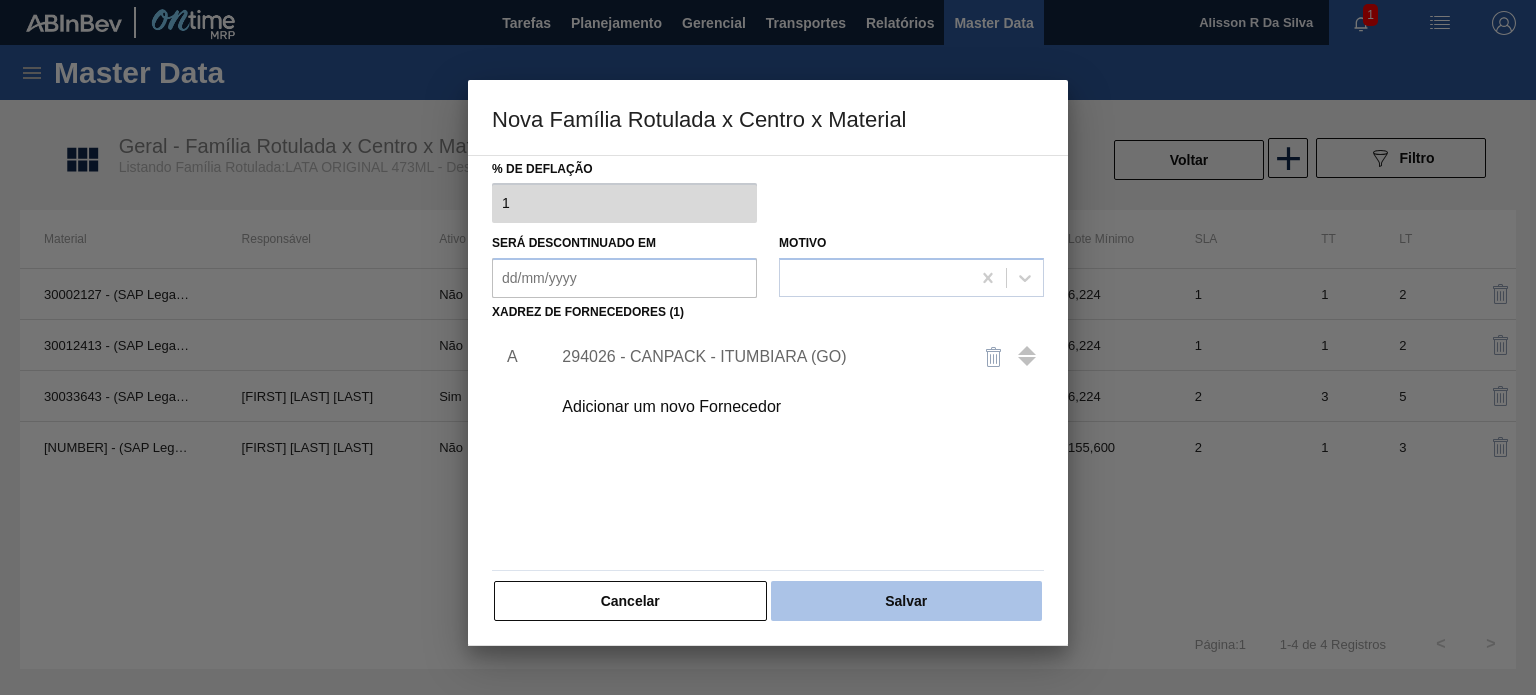 click on "Salvar" at bounding box center [906, 601] 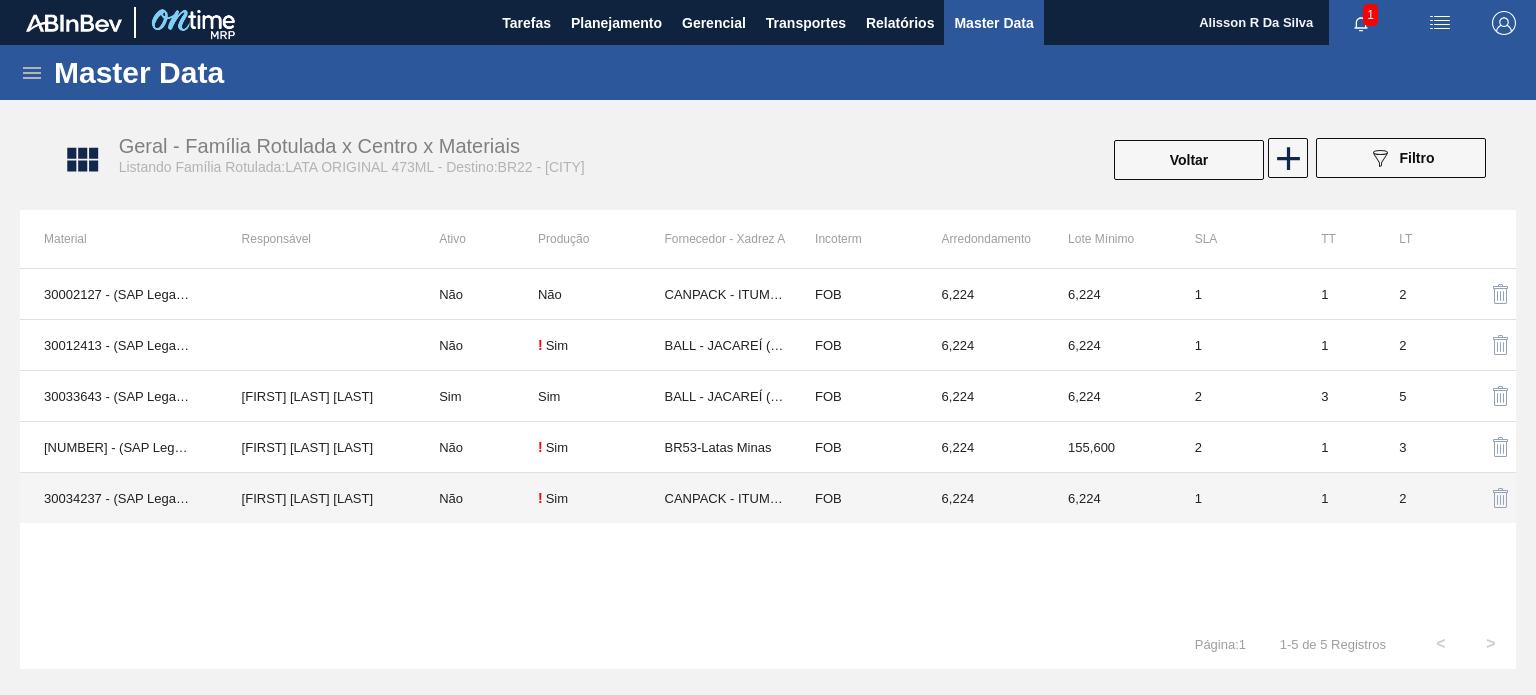 click on "! Sim" at bounding box center (601, 498) 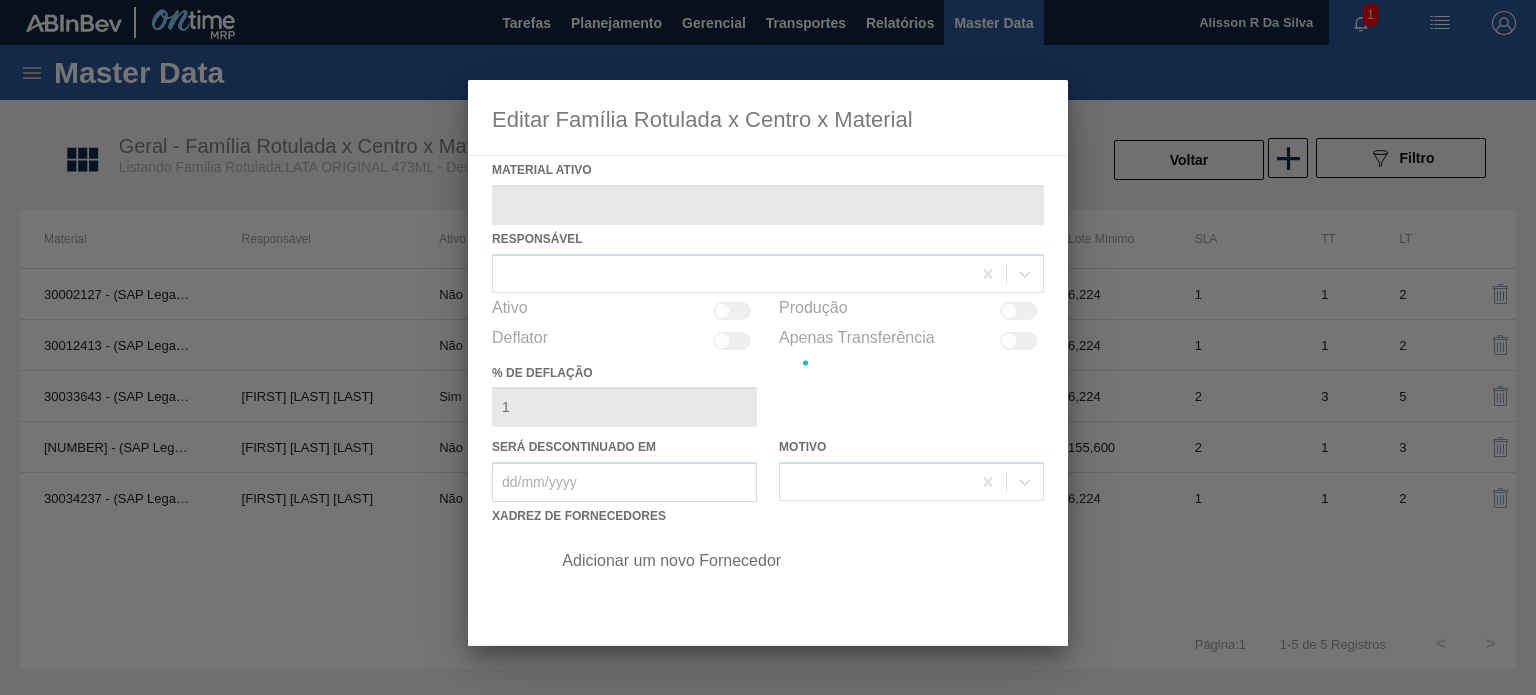 type on "30034237 - (SAP Legado: 50847079) - LATA AL ORIGINAL 473ML BRILHO" 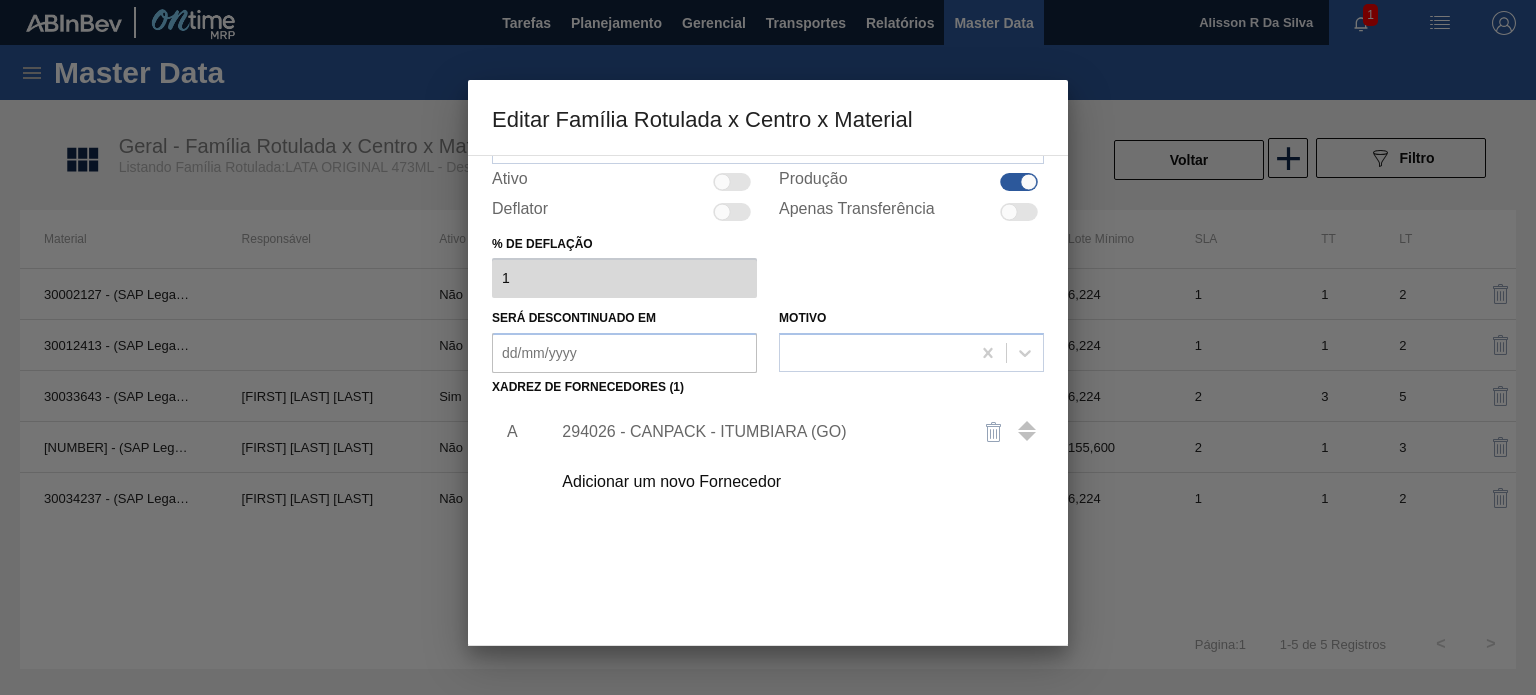 scroll, scrollTop: 204, scrollLeft: 0, axis: vertical 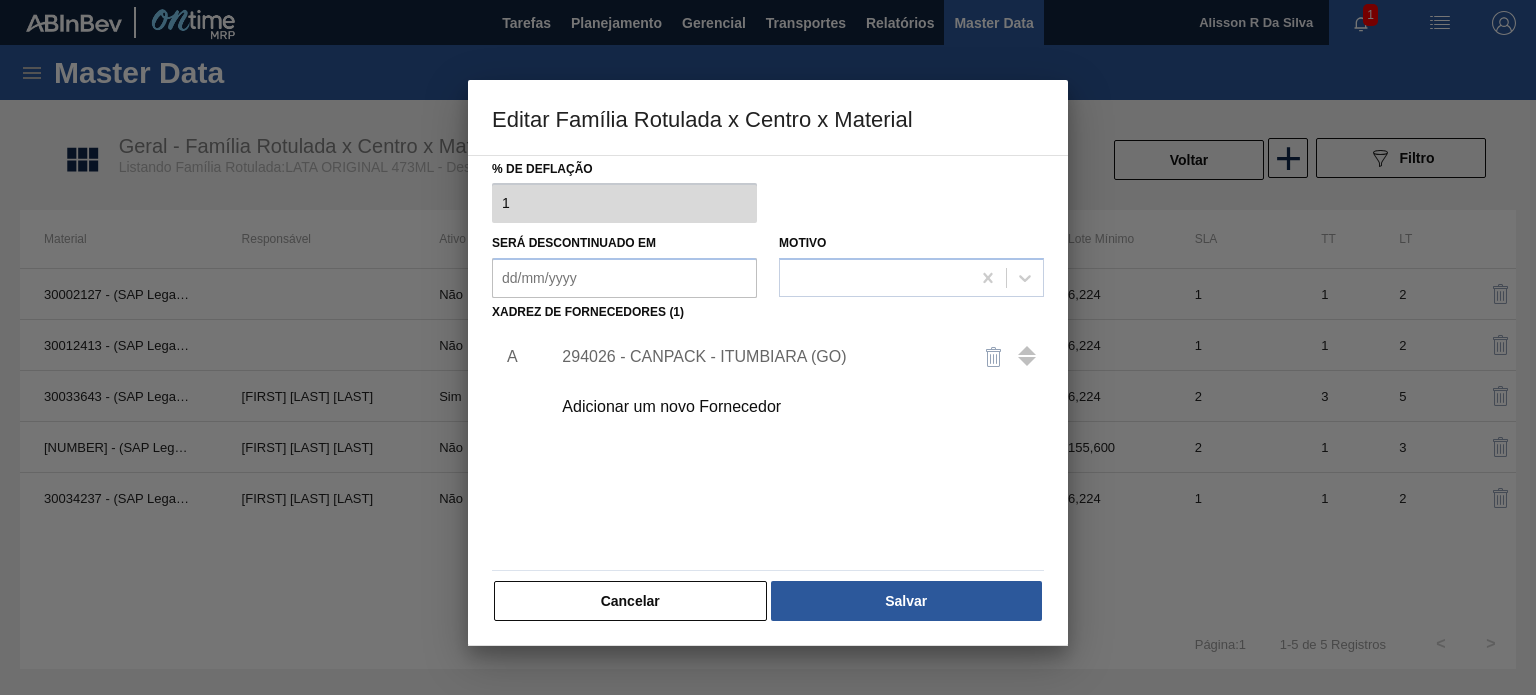 click on "294026 - CANPACK - ITUMBIARA (GO)" at bounding box center [791, 357] 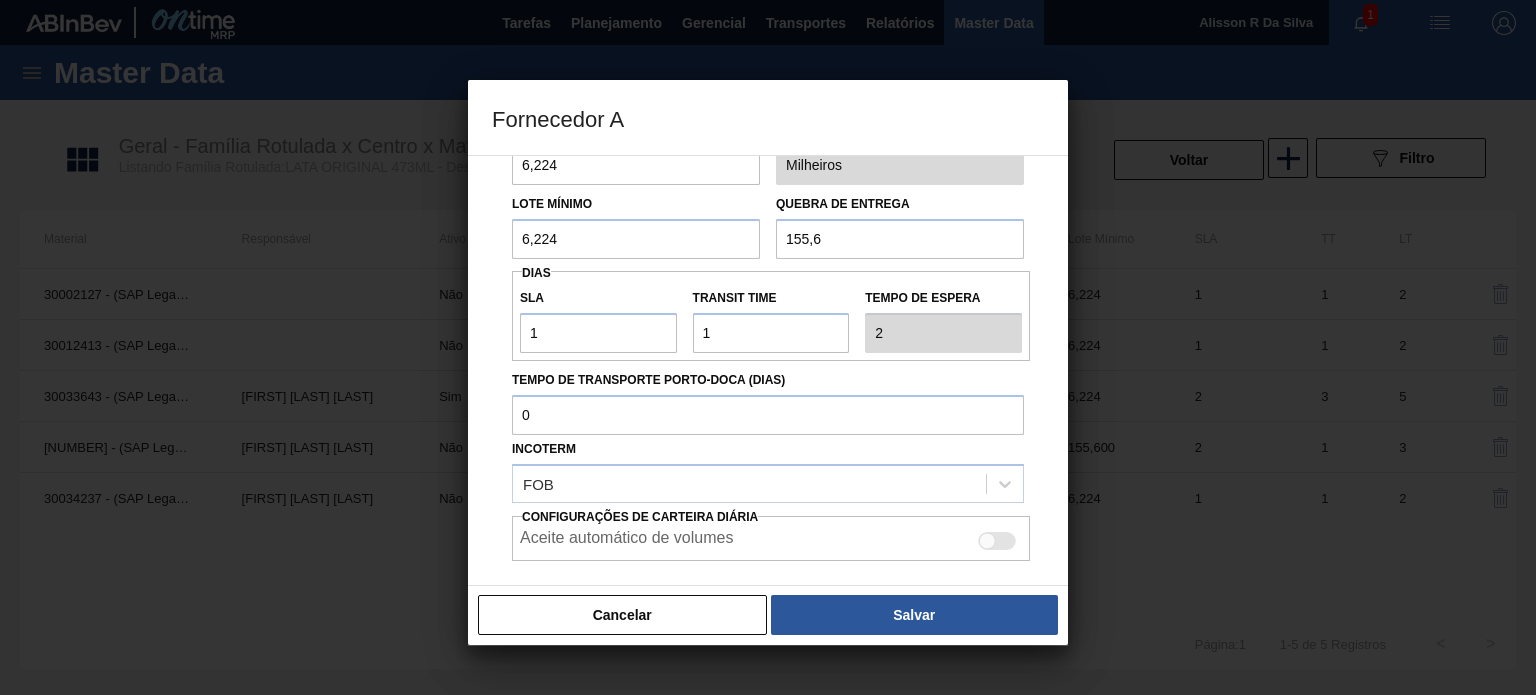 scroll, scrollTop: 166, scrollLeft: 0, axis: vertical 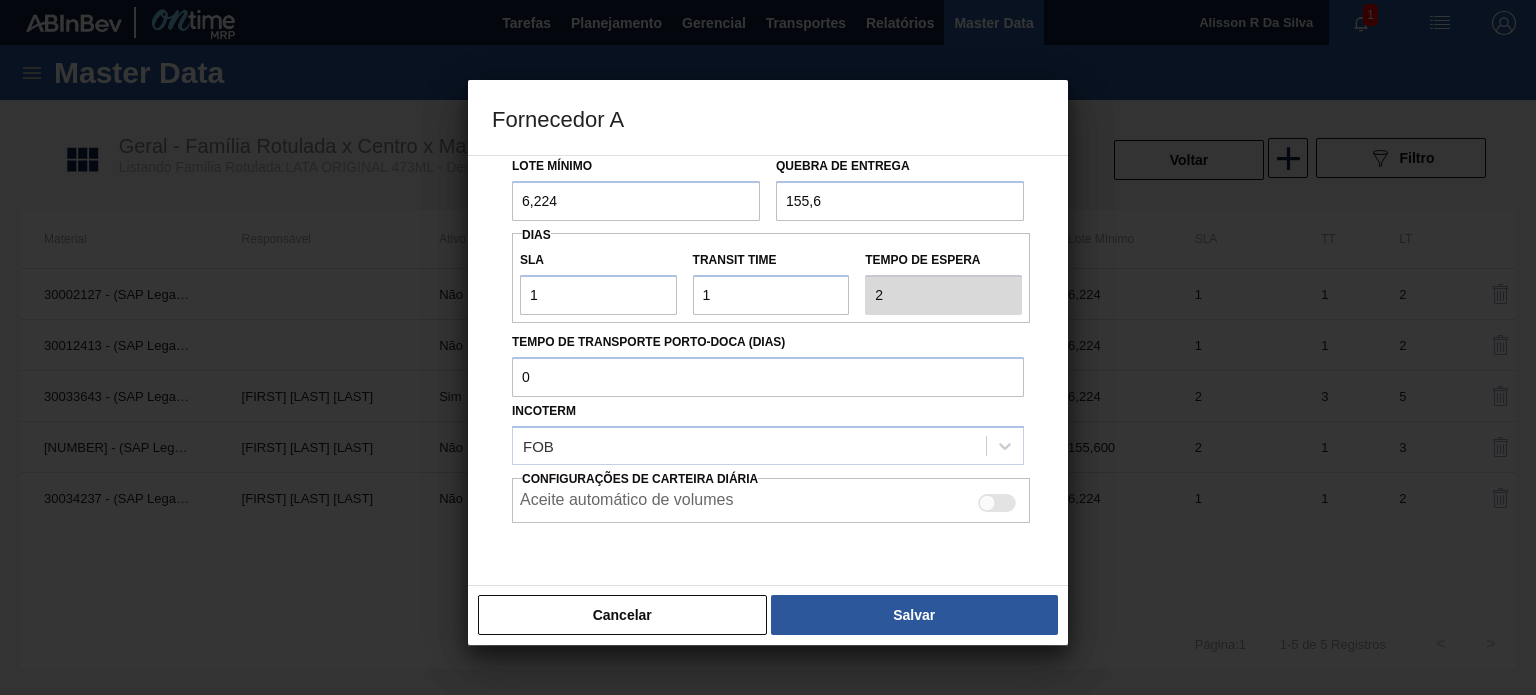 click at bounding box center (987, 502) 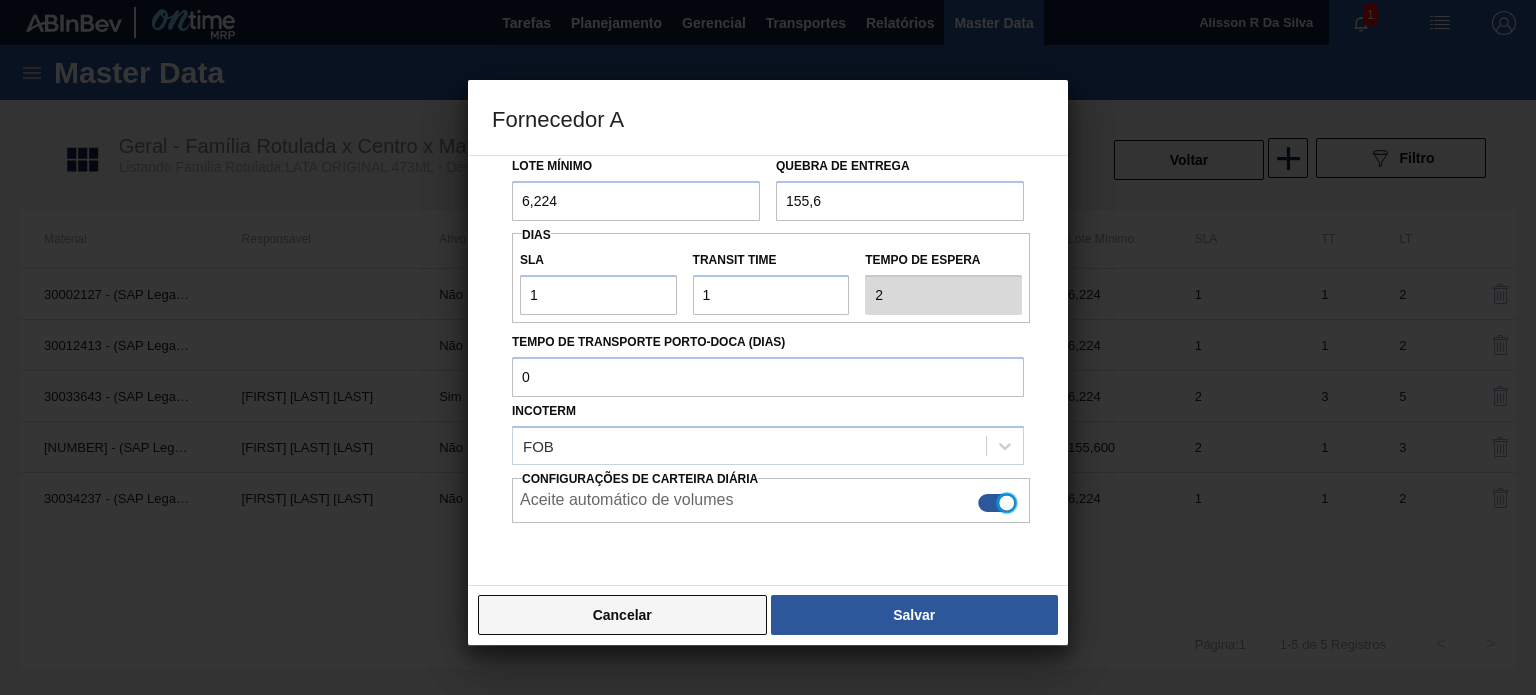 click on "Cancelar" at bounding box center (622, 615) 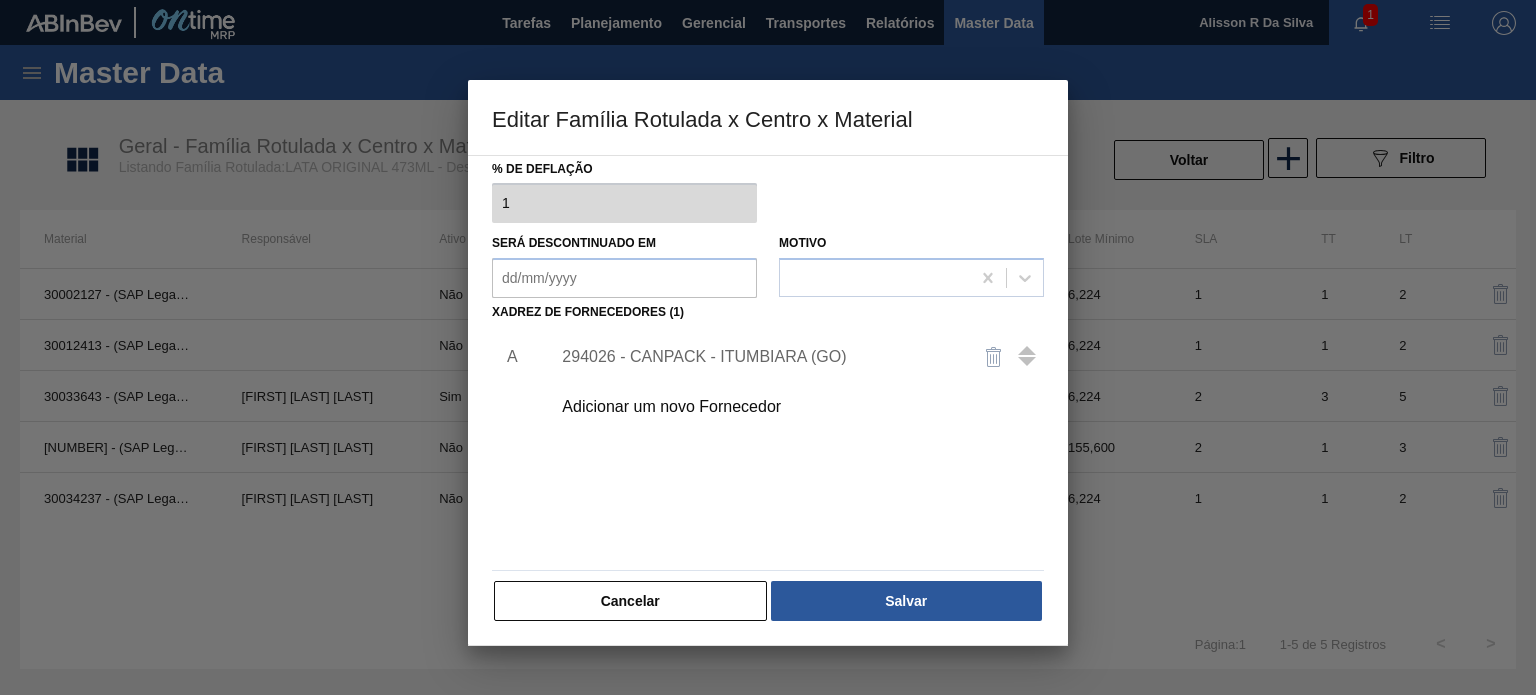 click on "294026 - CANPACK - ITUMBIARA (GO)" at bounding box center (791, 357) 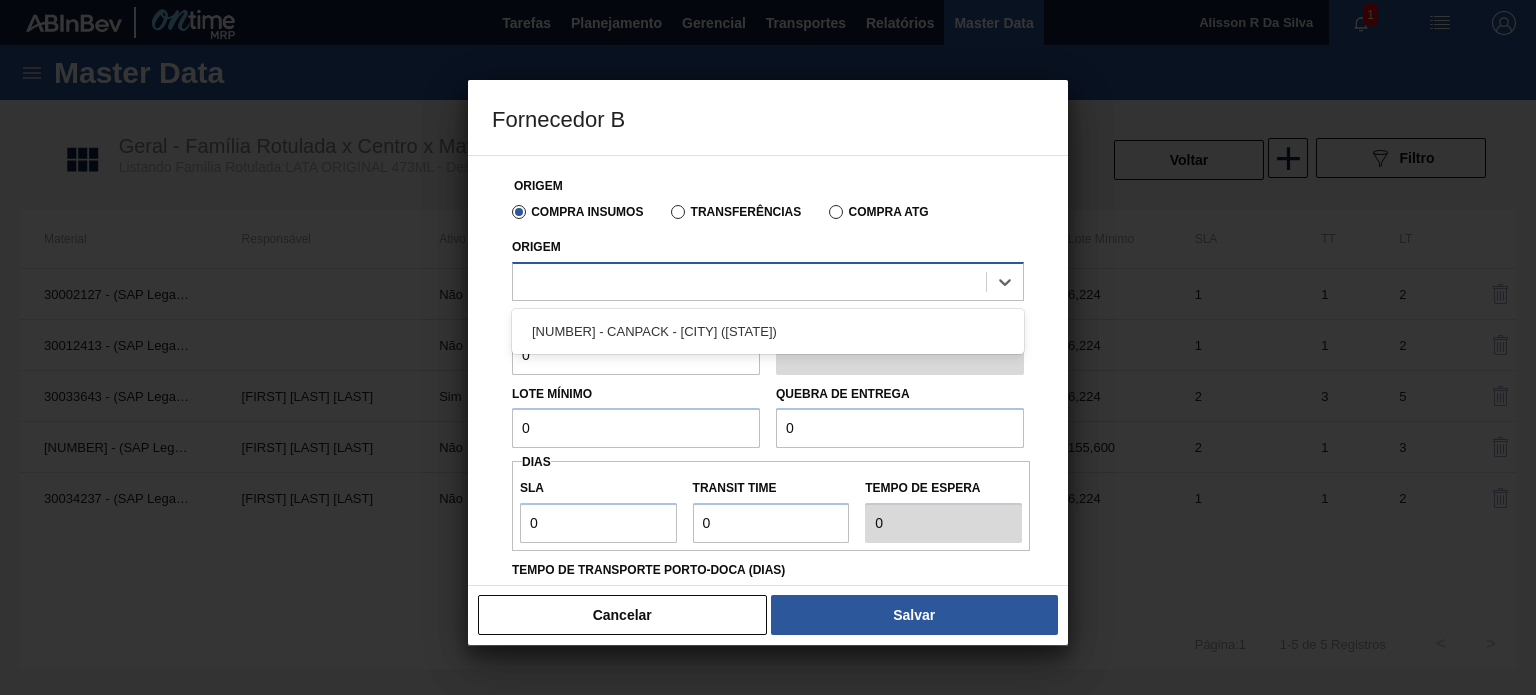 click at bounding box center [749, 281] 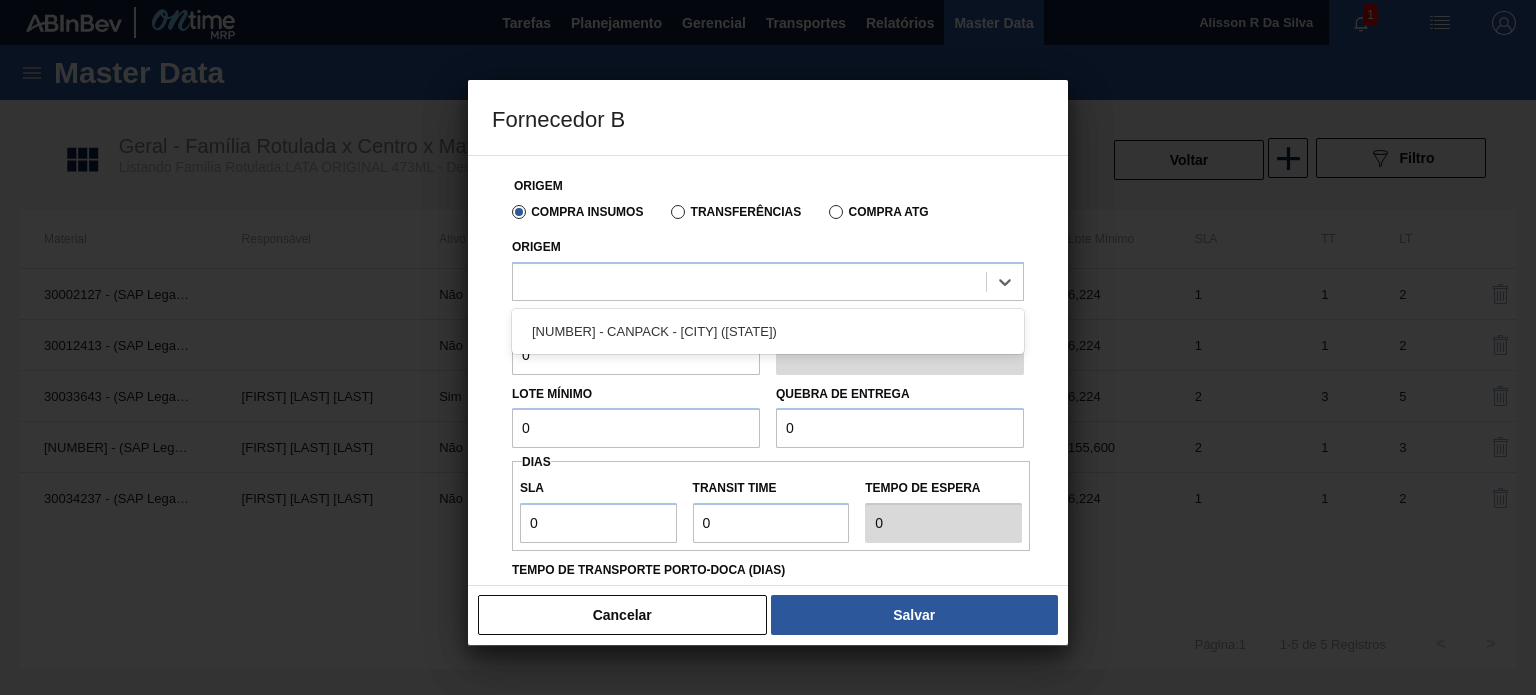 click on "Origem option [NUMBER] - CANPACK - [CITY] ([STATE]) focused, 1 of 1. 1 result available. Use Up and Down to choose options, press Enter to select the currently focused option, press Escape to exit the menu, press Tab to select the option and exit the menu. [NUMBER] - CANPACK - [CITY] ([STATE])" at bounding box center [768, 267] 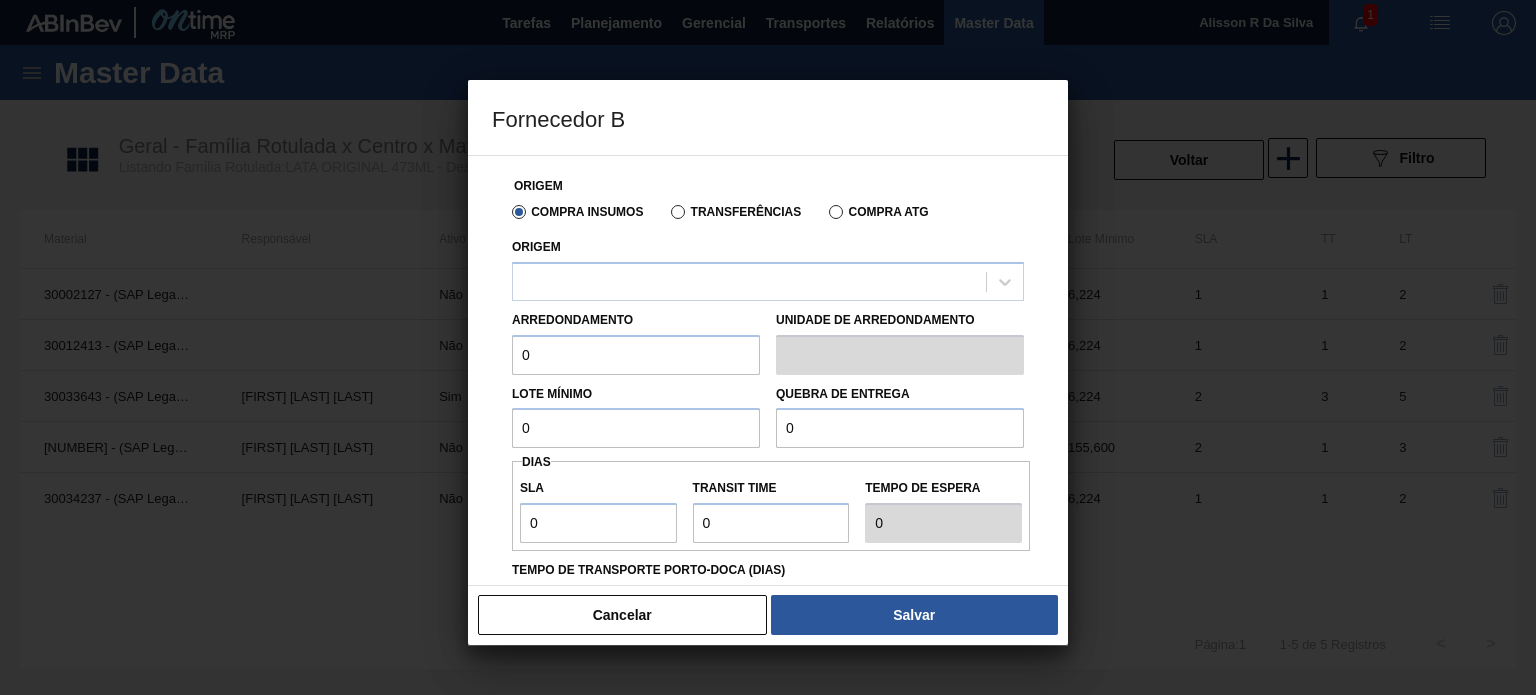click on "Cancelar" at bounding box center [622, 615] 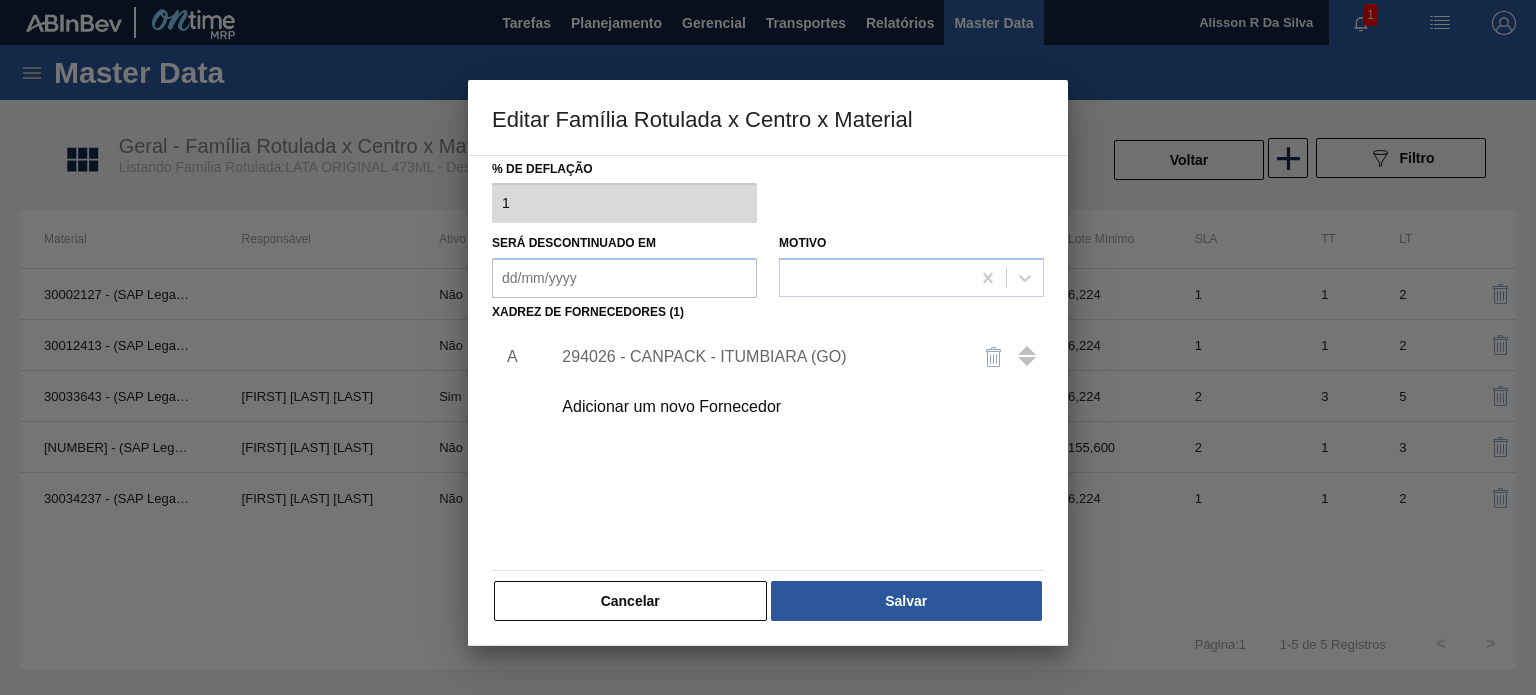 click on "Cancelar" at bounding box center [630, 601] 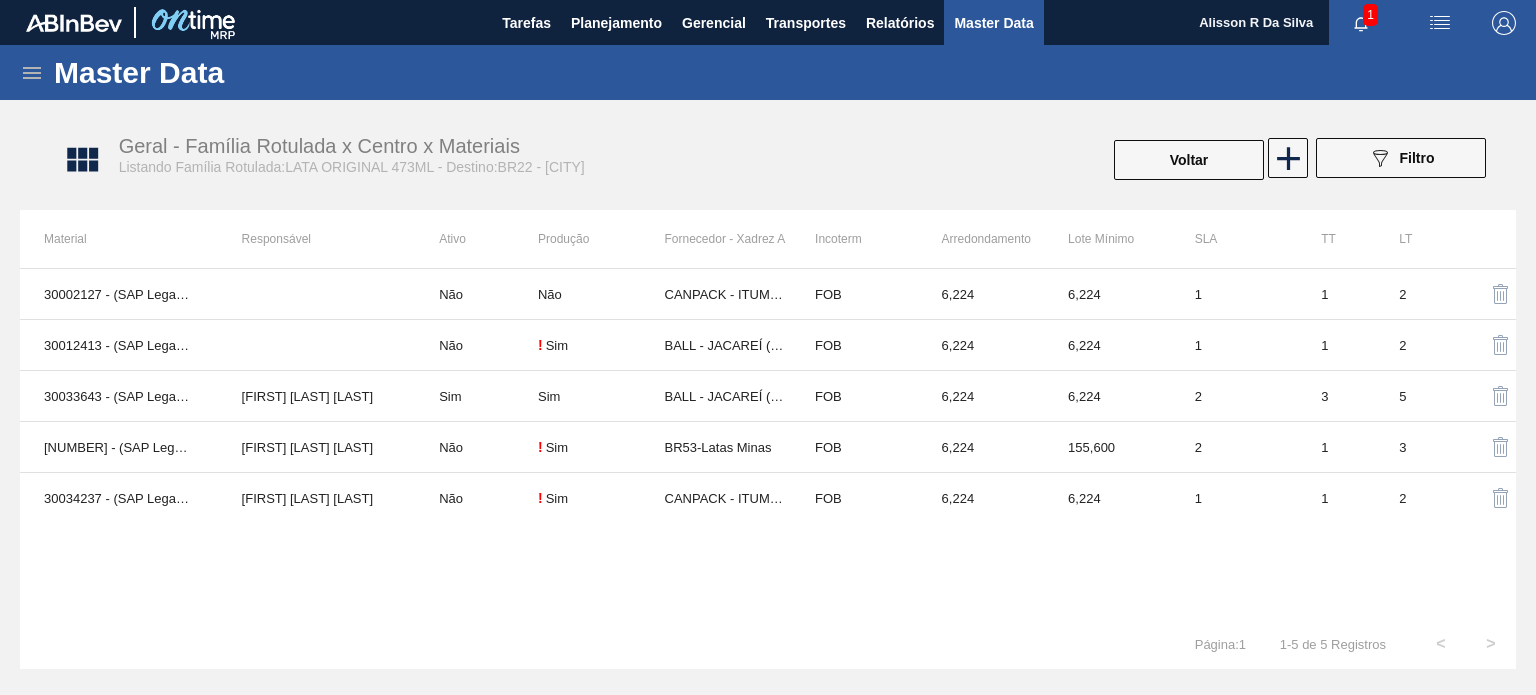 click on "[NUMBER] - (SAP Legado: [NUMBER]) - LATA AL. 473ML ORIGINAL SLEEK Não Não CANPACK - [CITY] ([STATE]) FOB [PRICE] [PRICE] 1 1 2 [NUMBER] - (SAP Legado: [NUMBER]) - LATA AL. 473ML ORIG SLK 429 Não ! Sim BALL - [CITY] ([STATE]) FOB [PRICE] [PRICE] 1 1 2 [NUMBER] - (SAP Legado: [NUMBER]) - LATA AL 473ML ORIG SLK NIV24 [FIRST] [LAST] [LAST] Sim Sim BALL - [CITY] ([STATE]) FOB [PRICE] [PRICE] 2 3 5 [NUMBER] - (SAP Legado: [NUMBER]) - LATA MET. ORIGINAL 473ML [FIRST] [LAST] [LAST] Não ! Sim BR53-Latas Minas FOB [PRICE] [PRICE] 2 1 3 [NUMBER] - (SAP Legado: [NUMBER]) - LATA AL ORIGINAL 473ML BRILHO [FIRST] [LAST] [LAST] Não ! Sim CANPACK - [CITY] ([STATE]) FOB [PRICE] [PRICE] 1 1 2" at bounding box center (768, 443) 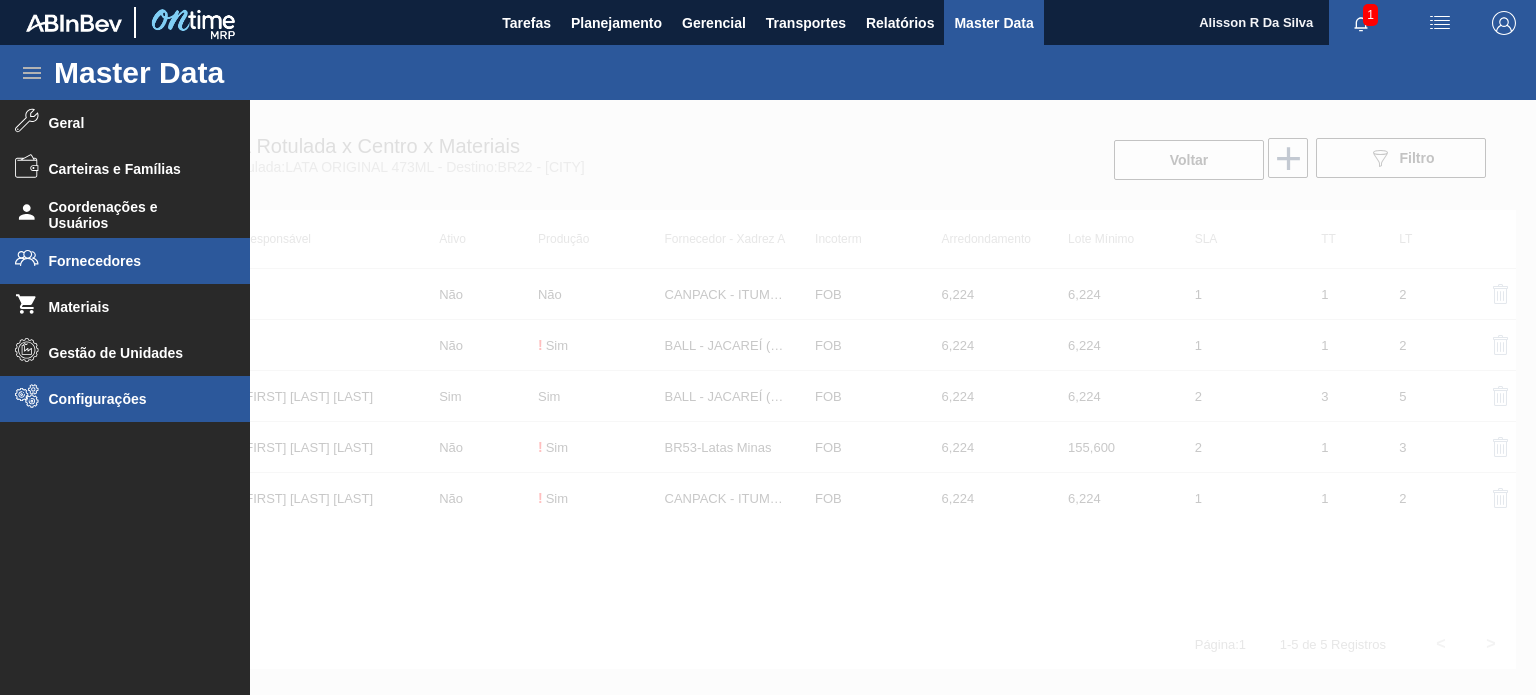 click on "Configurações" at bounding box center (131, 399) 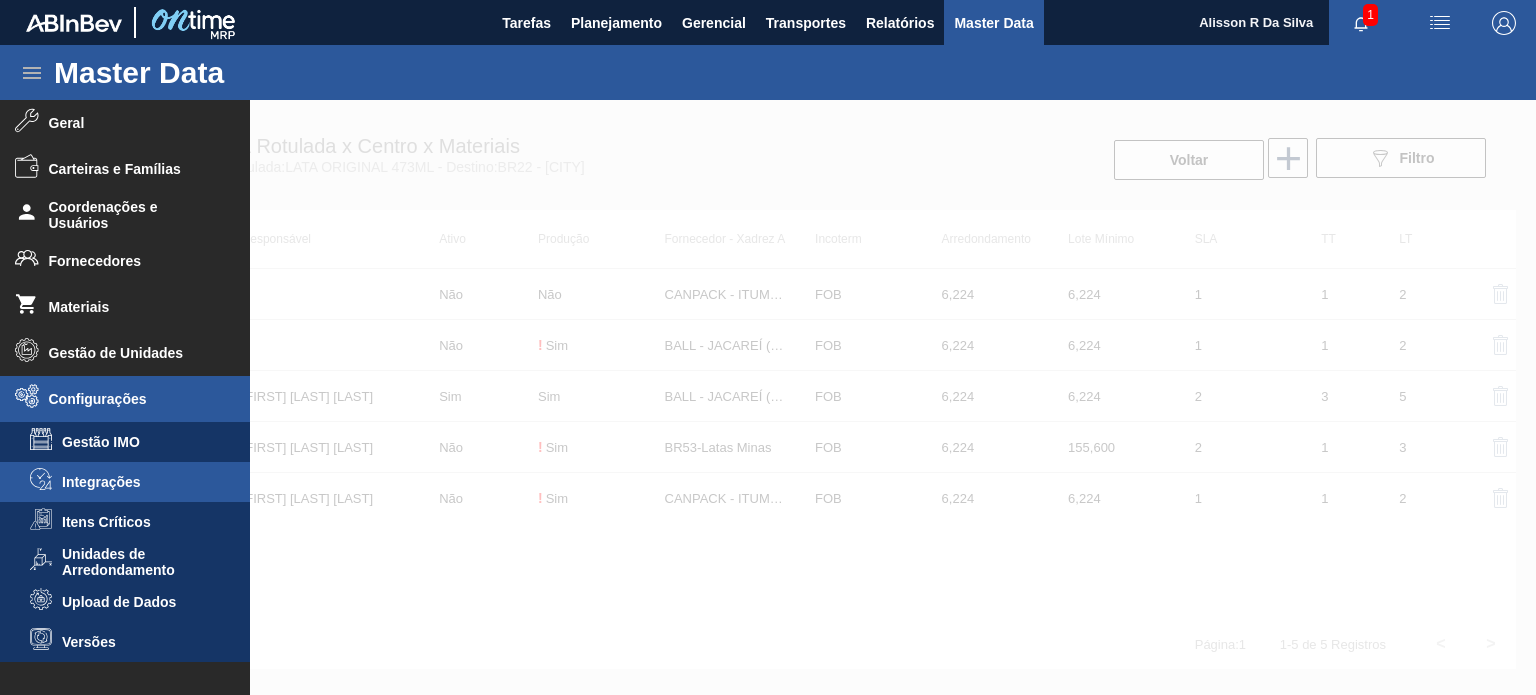 click on "Integrações" at bounding box center [139, 482] 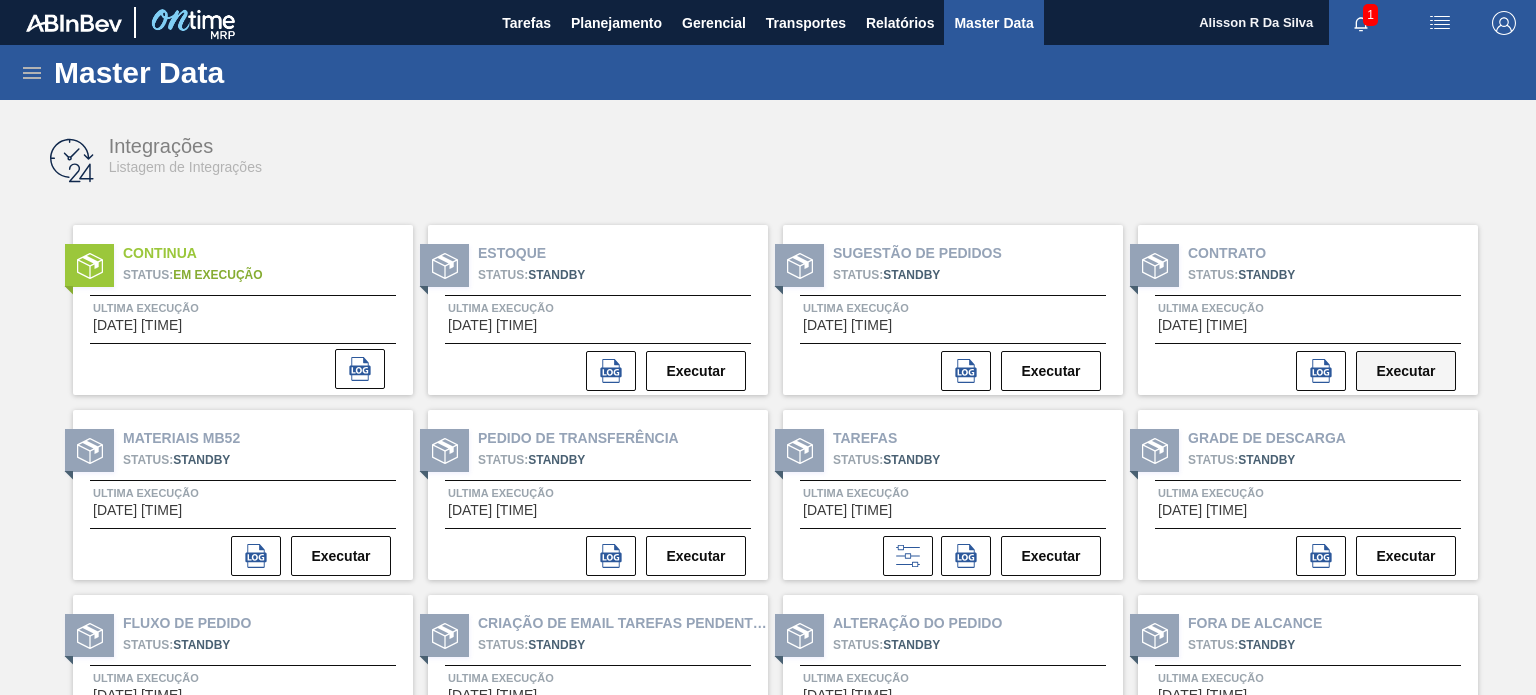 click on "Executar" at bounding box center (1406, 371) 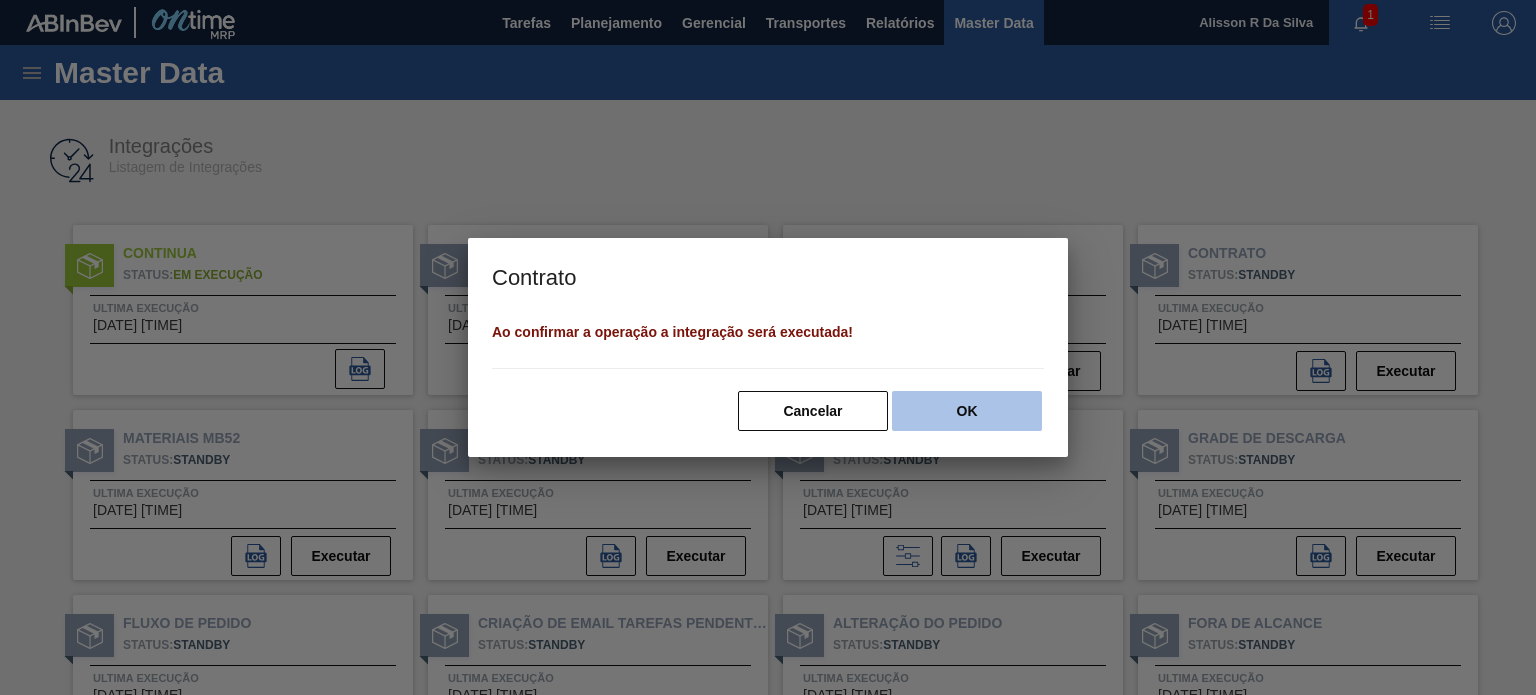click on "OK" at bounding box center (967, 411) 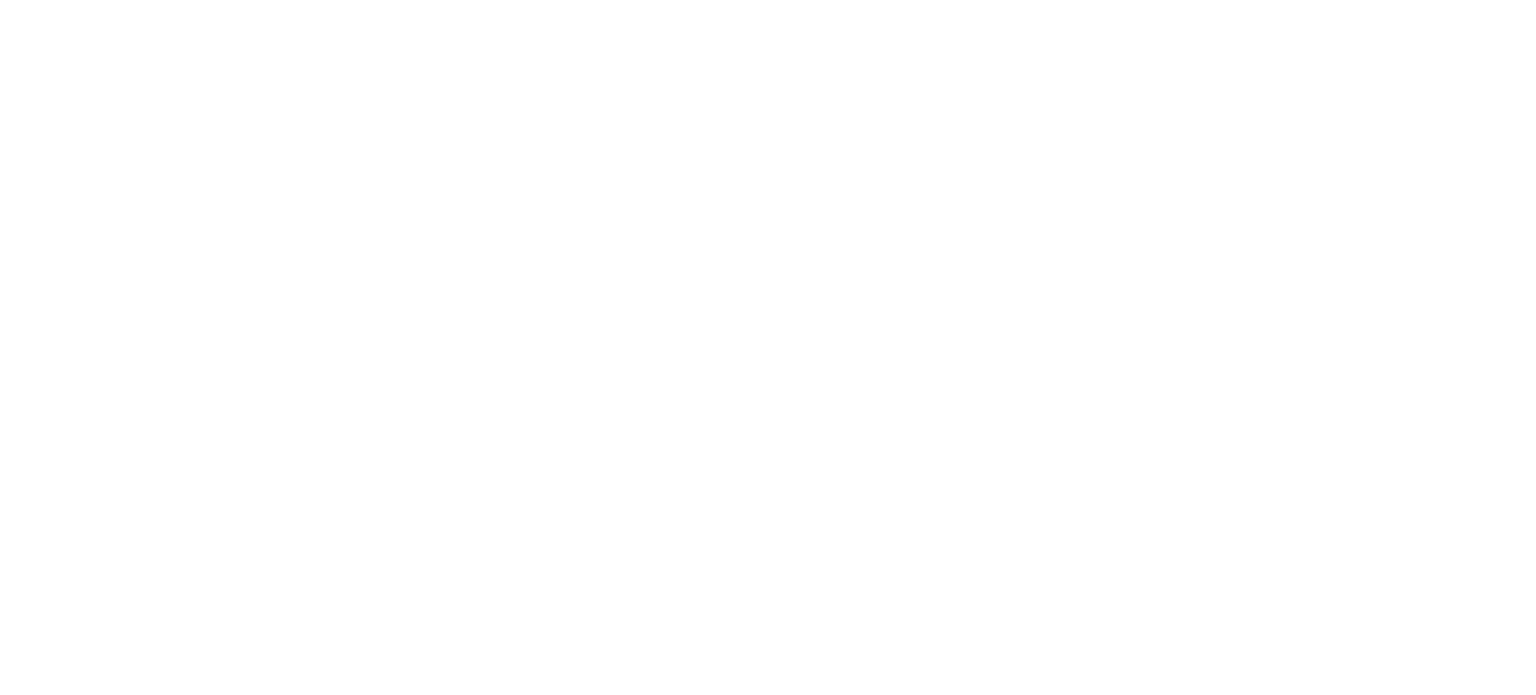 scroll, scrollTop: 0, scrollLeft: 0, axis: both 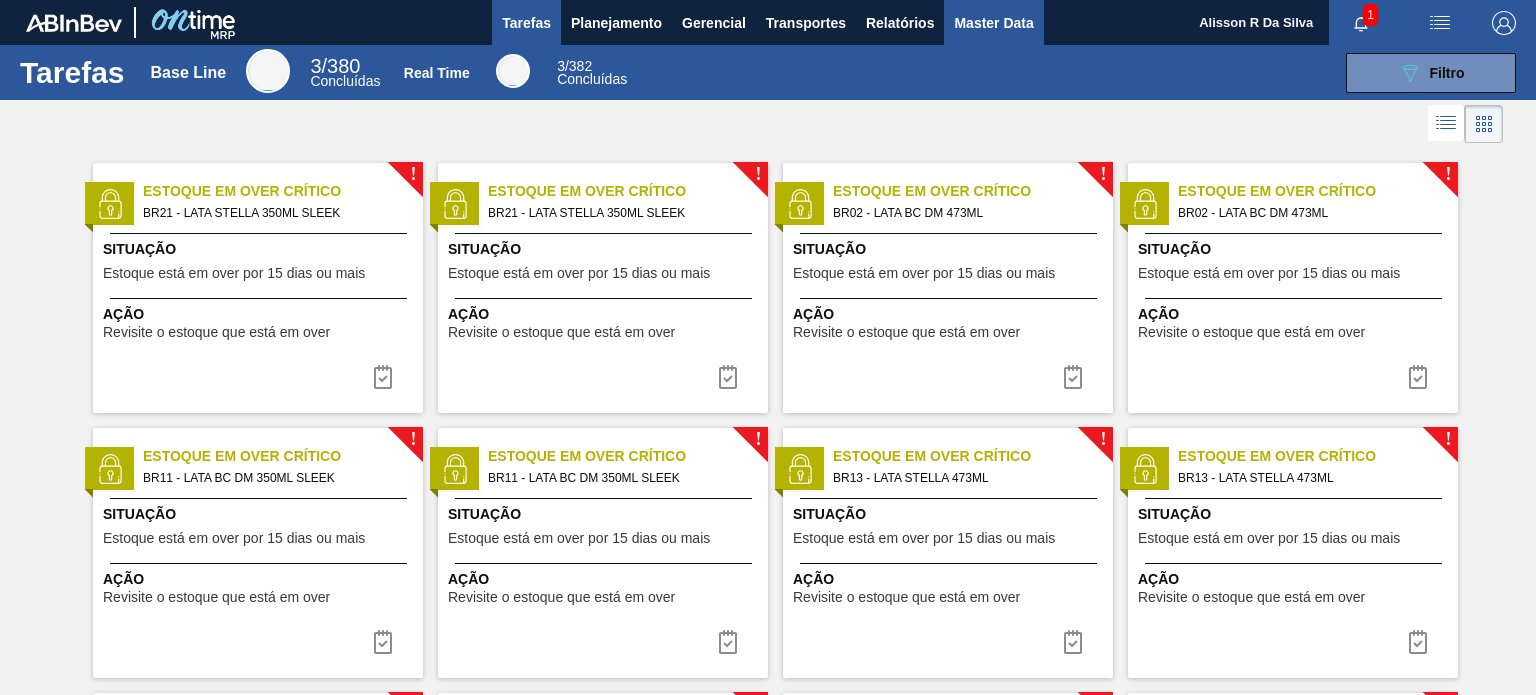 click on "Master Data" at bounding box center [993, 22] 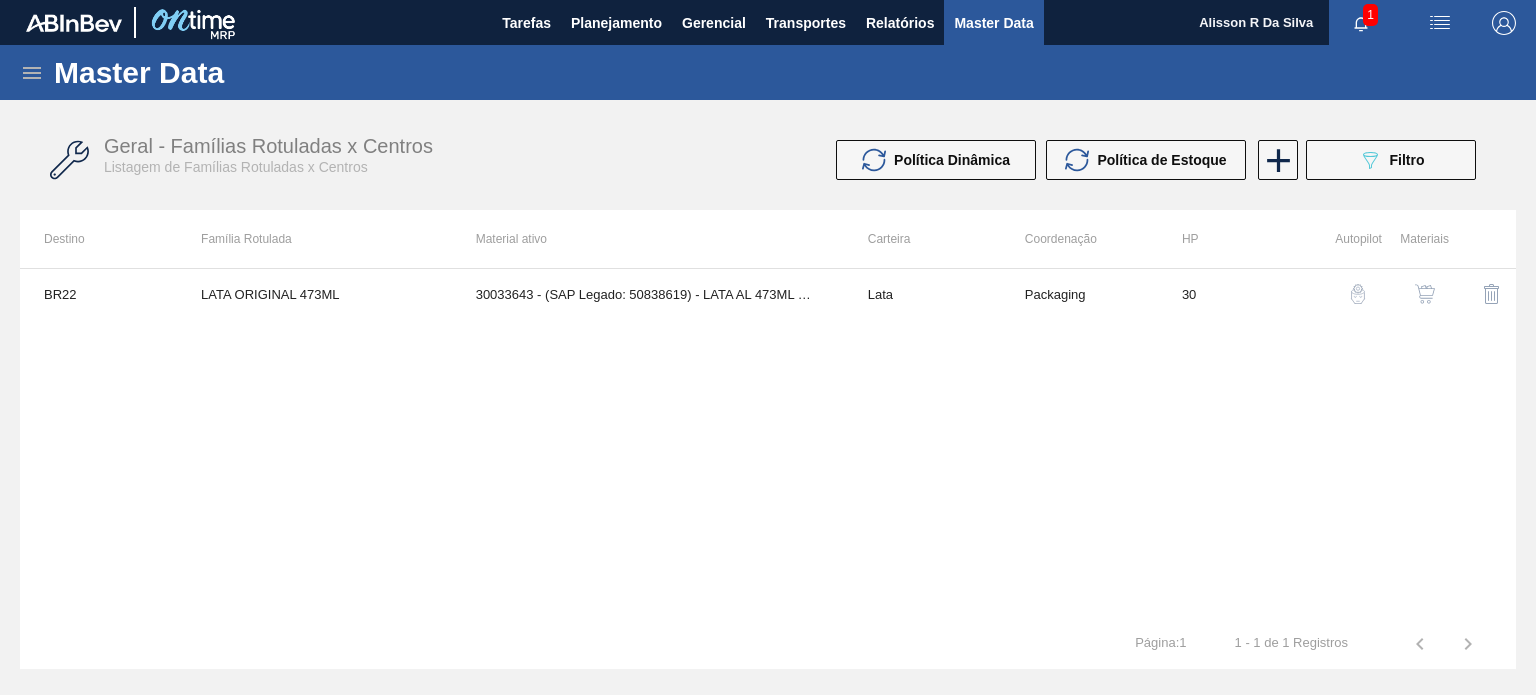 click 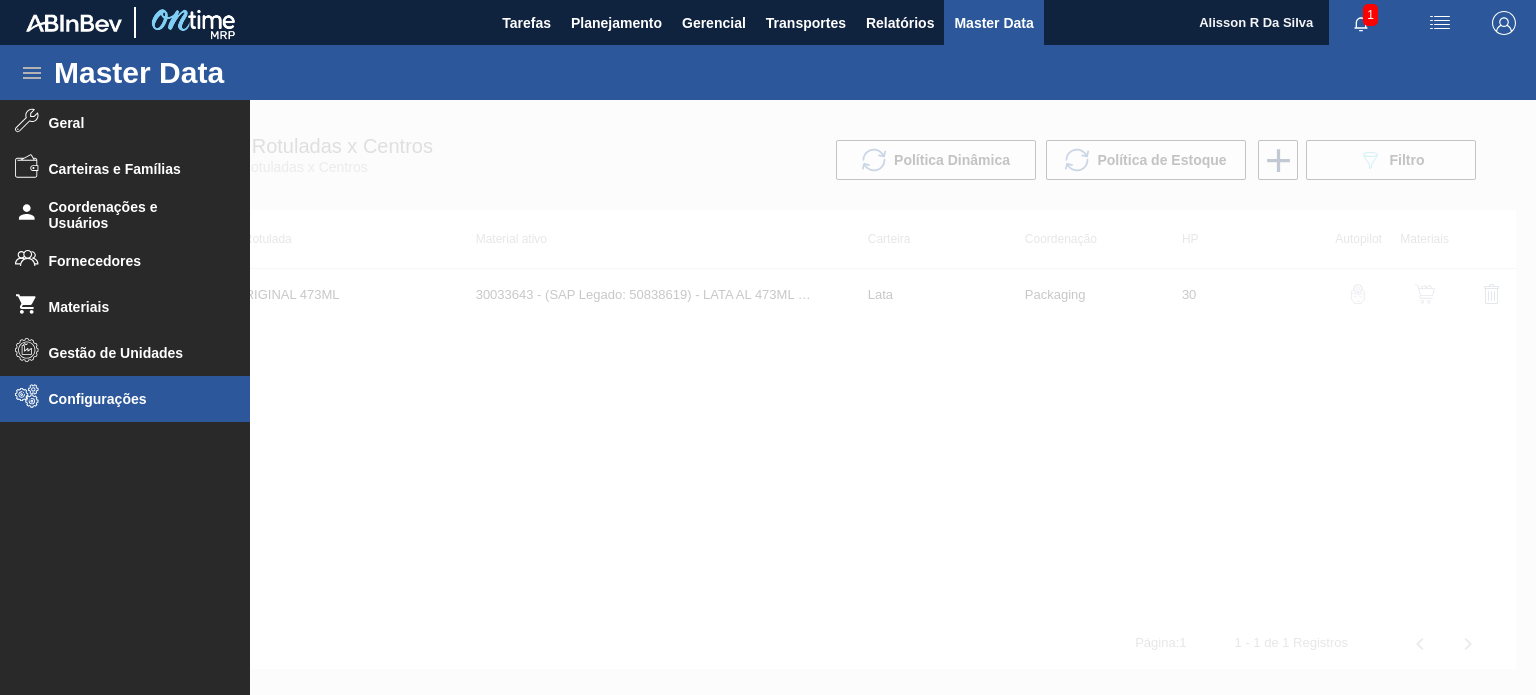 click on "Configurações" at bounding box center (125, 399) 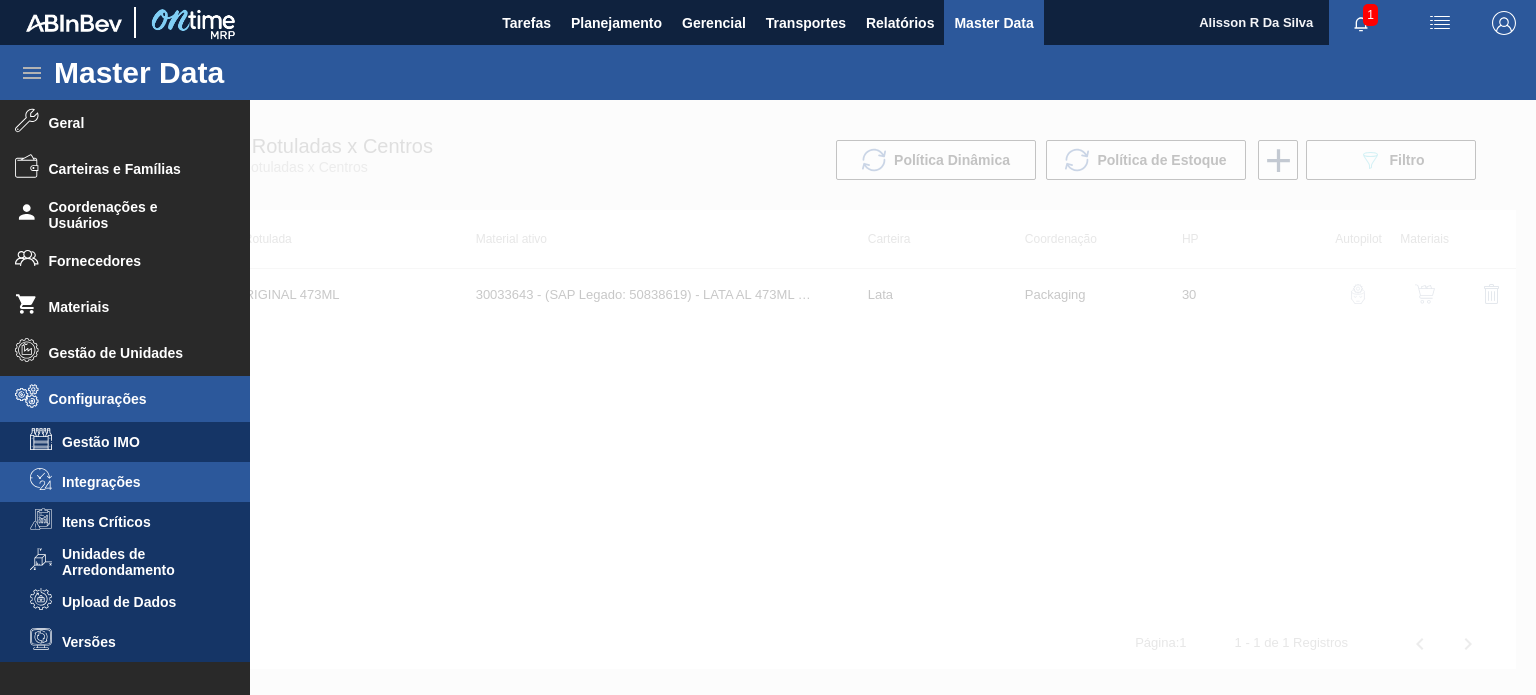 click on "Integrações" at bounding box center [139, 482] 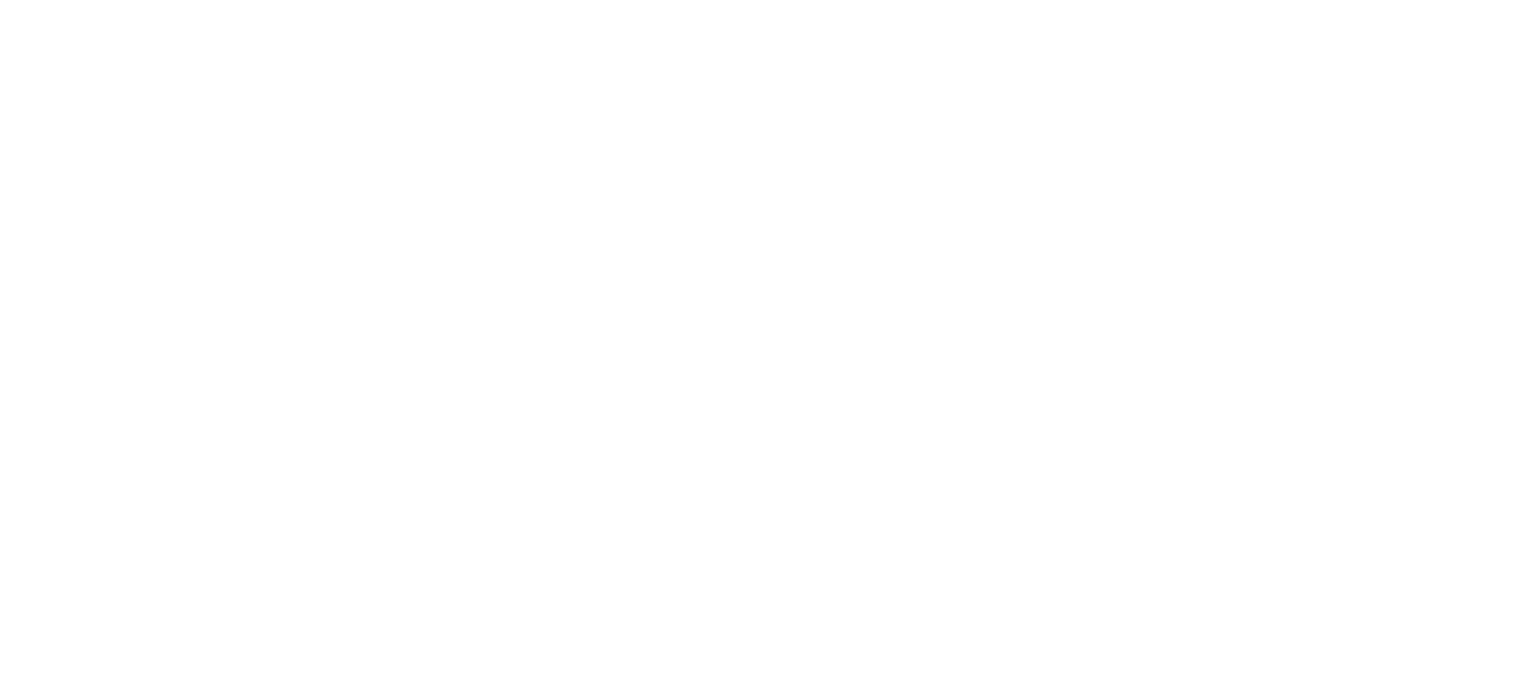 scroll, scrollTop: 0, scrollLeft: 0, axis: both 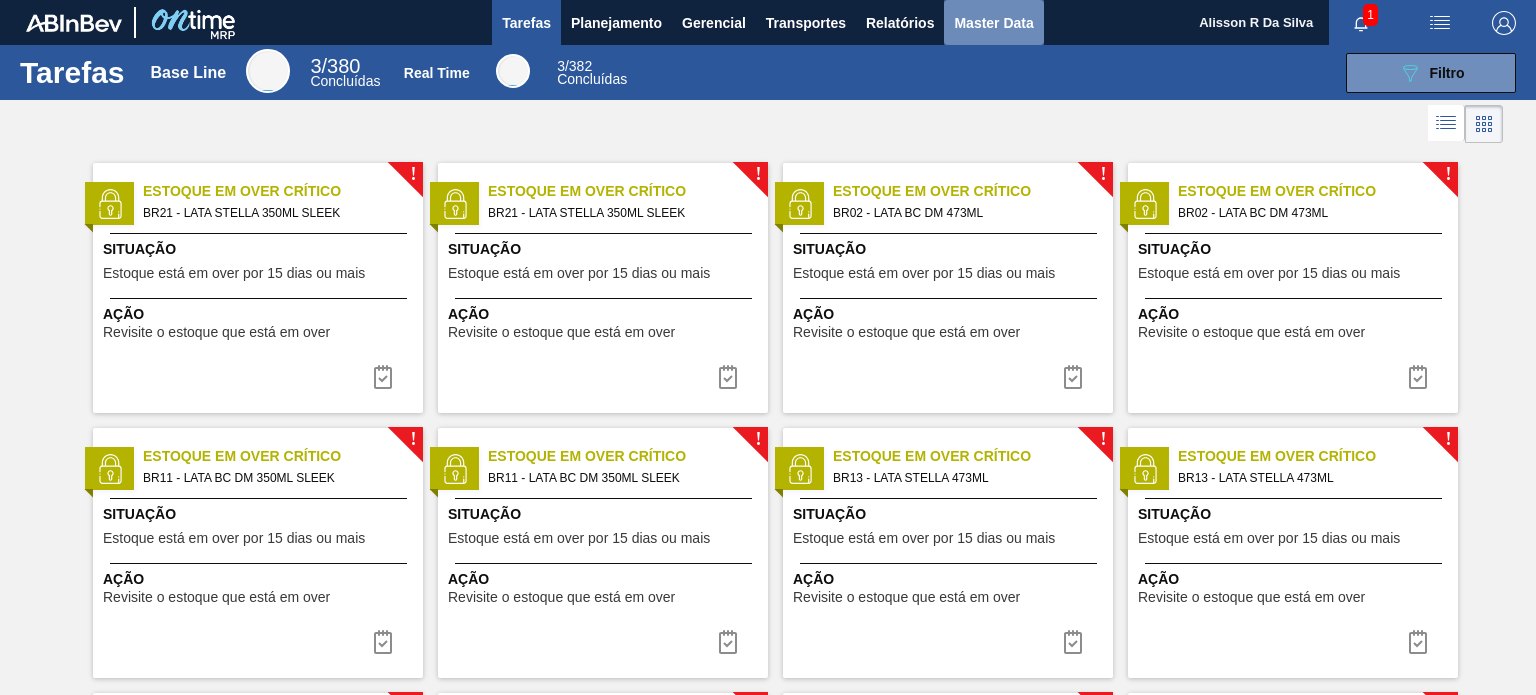 click on "Master Data" at bounding box center [993, 23] 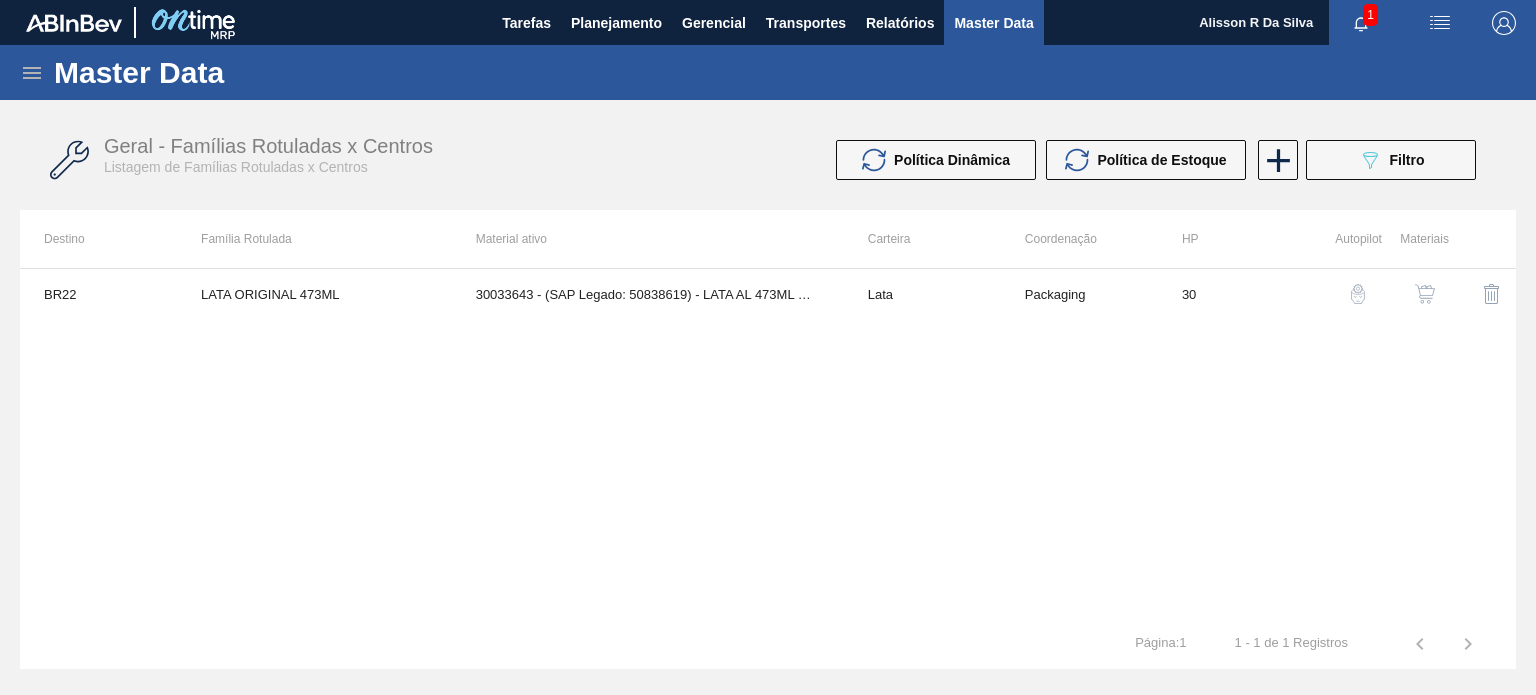 click 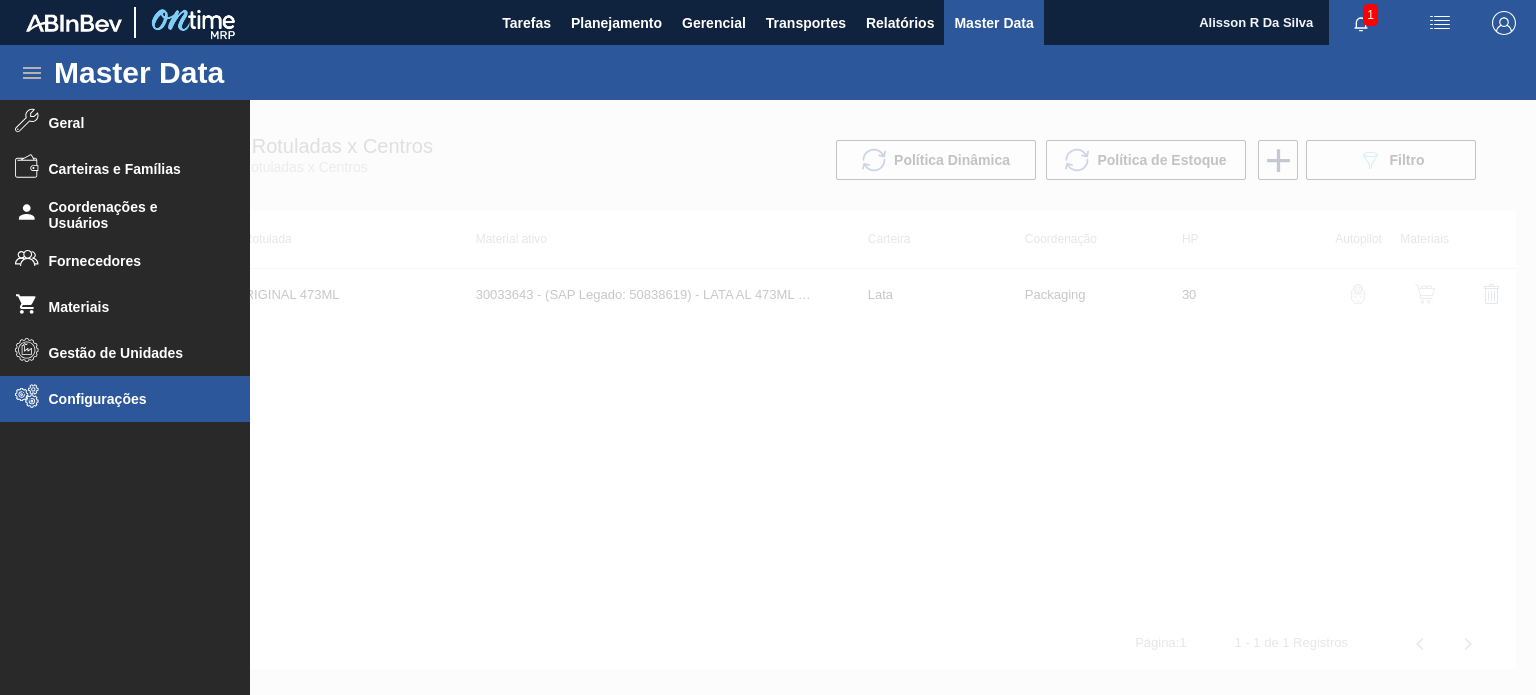 click on "Configurações" at bounding box center [131, 399] 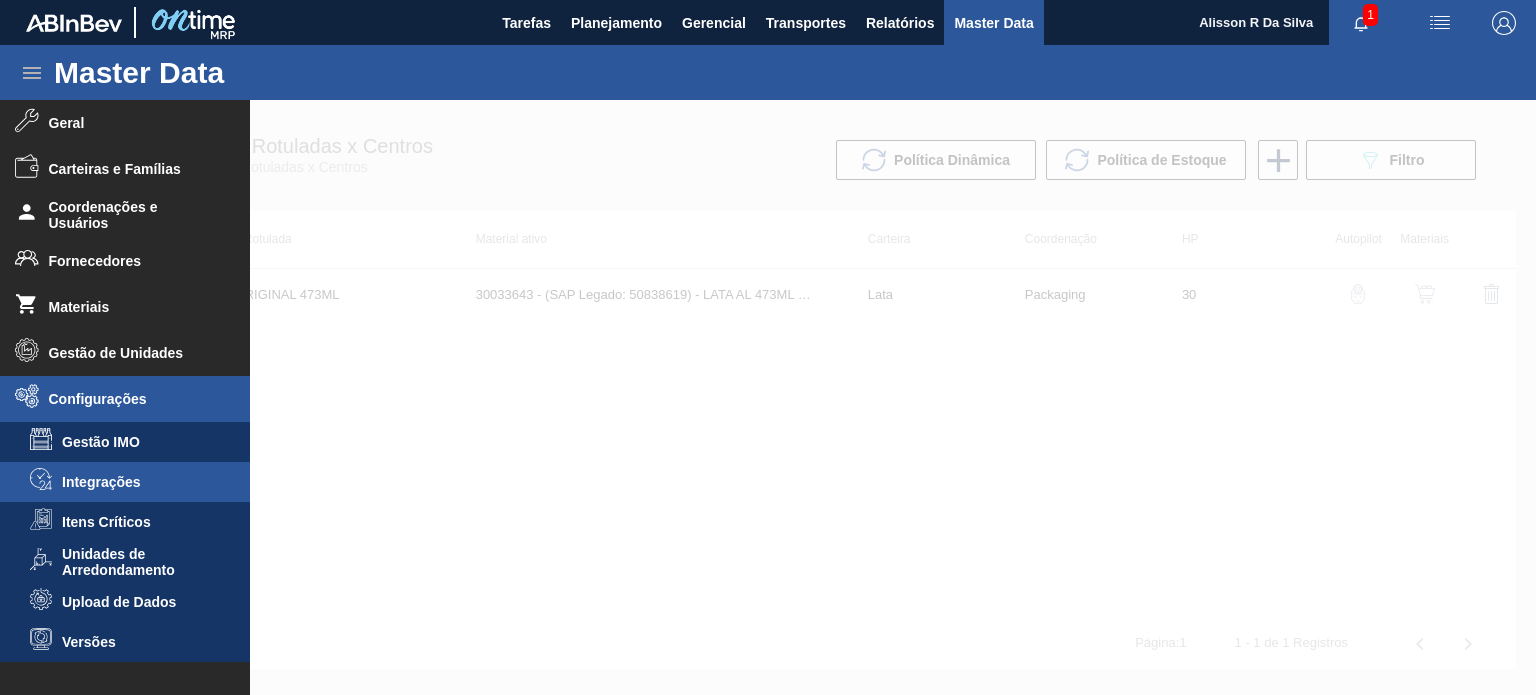 click on "Integrações" at bounding box center (139, 482) 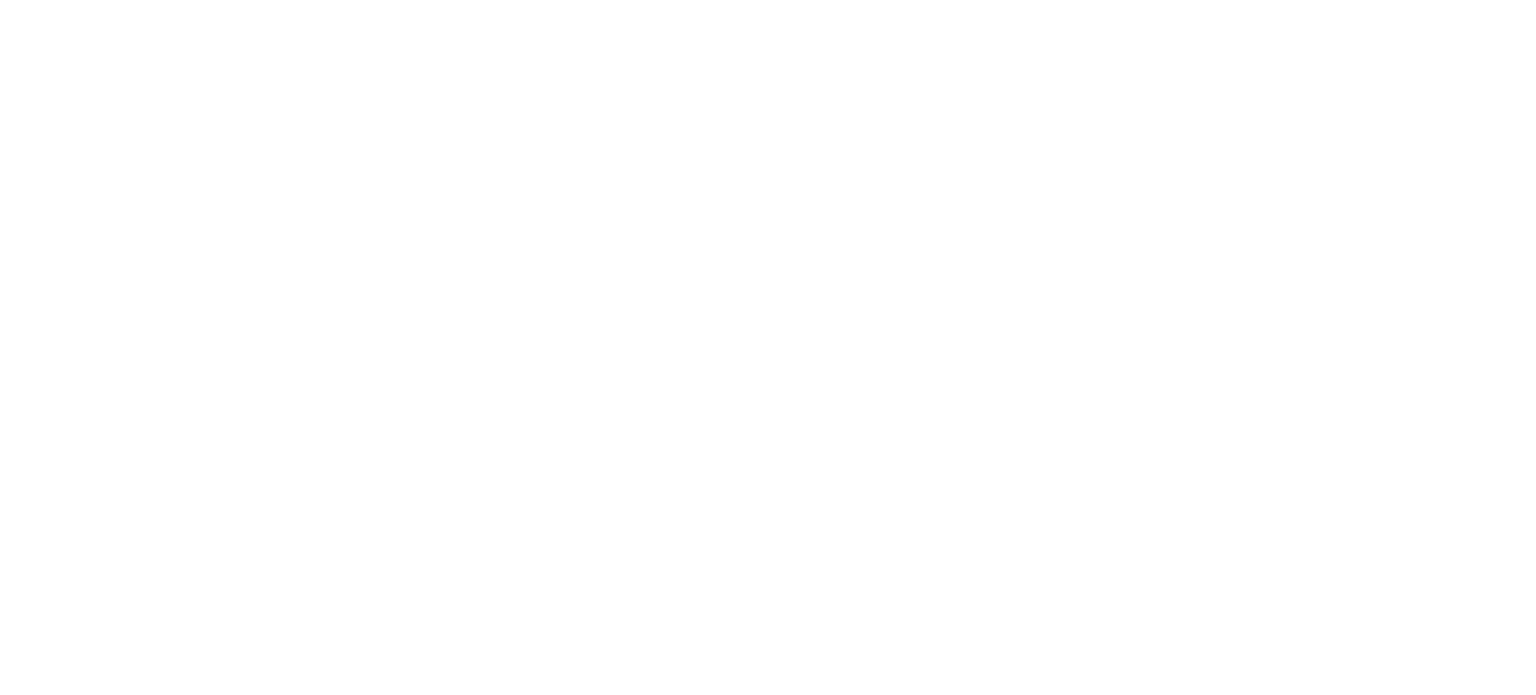 scroll, scrollTop: 0, scrollLeft: 0, axis: both 